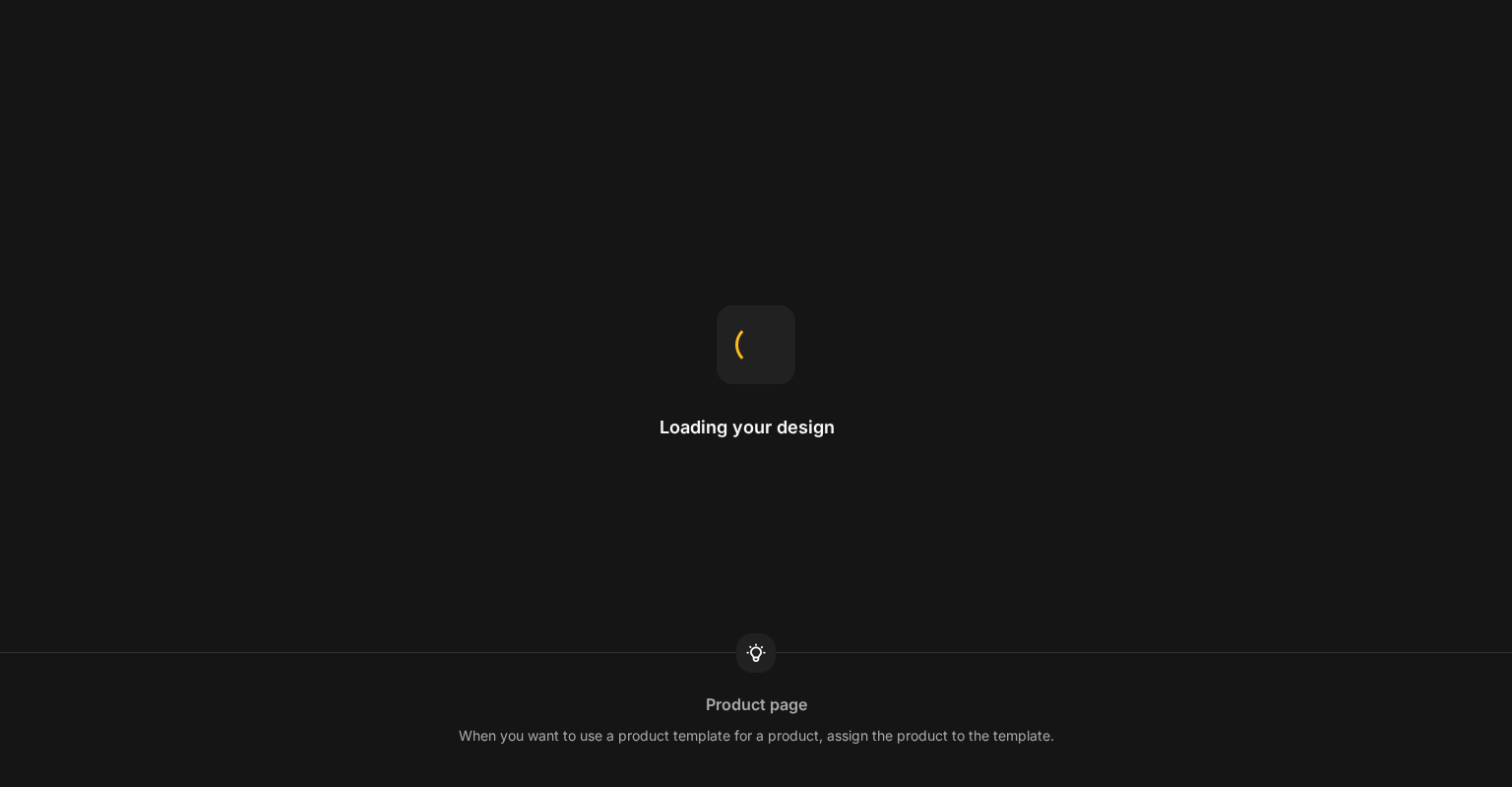 scroll, scrollTop: 0, scrollLeft: 0, axis: both 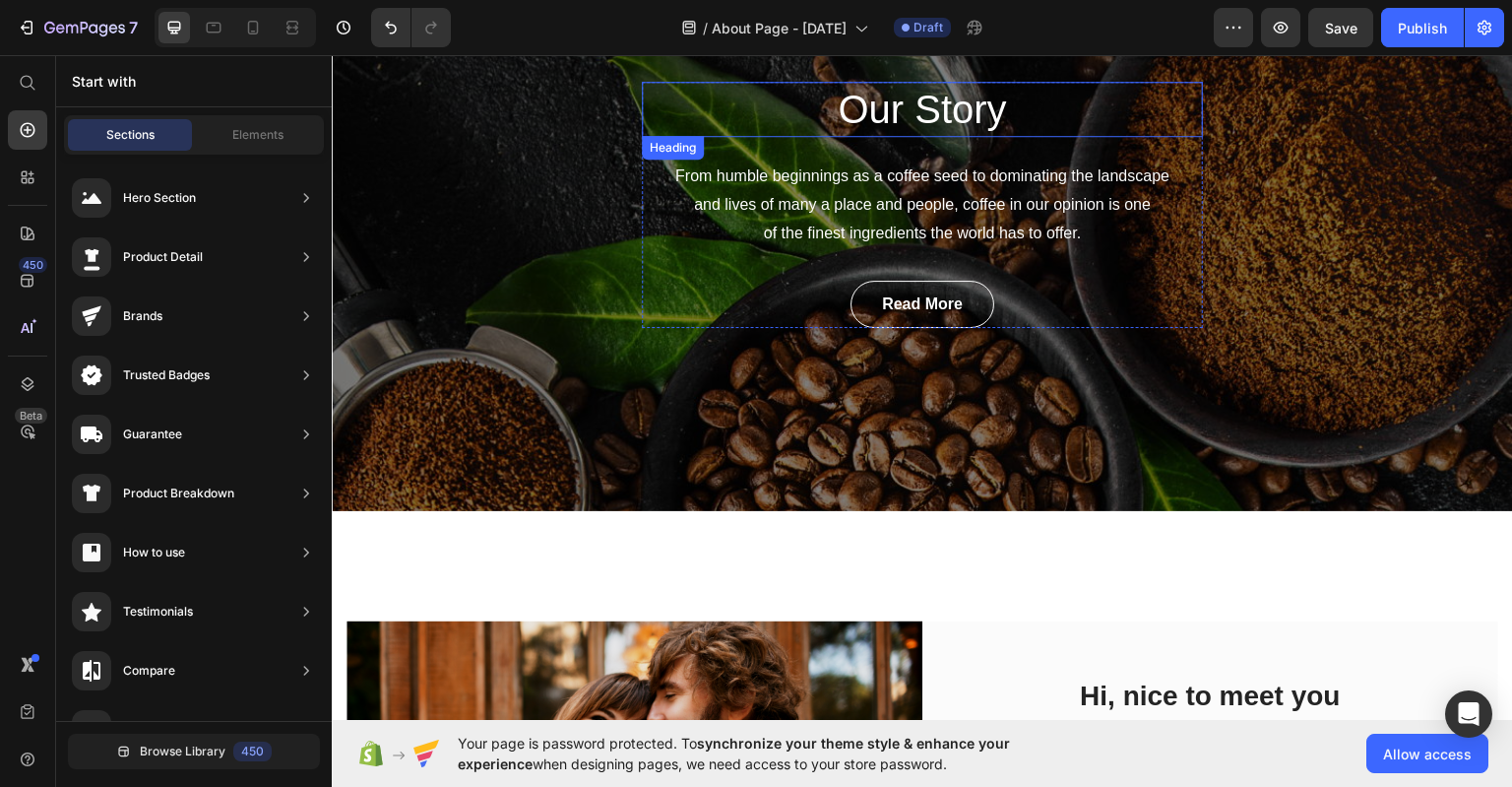 click on "Our Story" at bounding box center (922, 108) 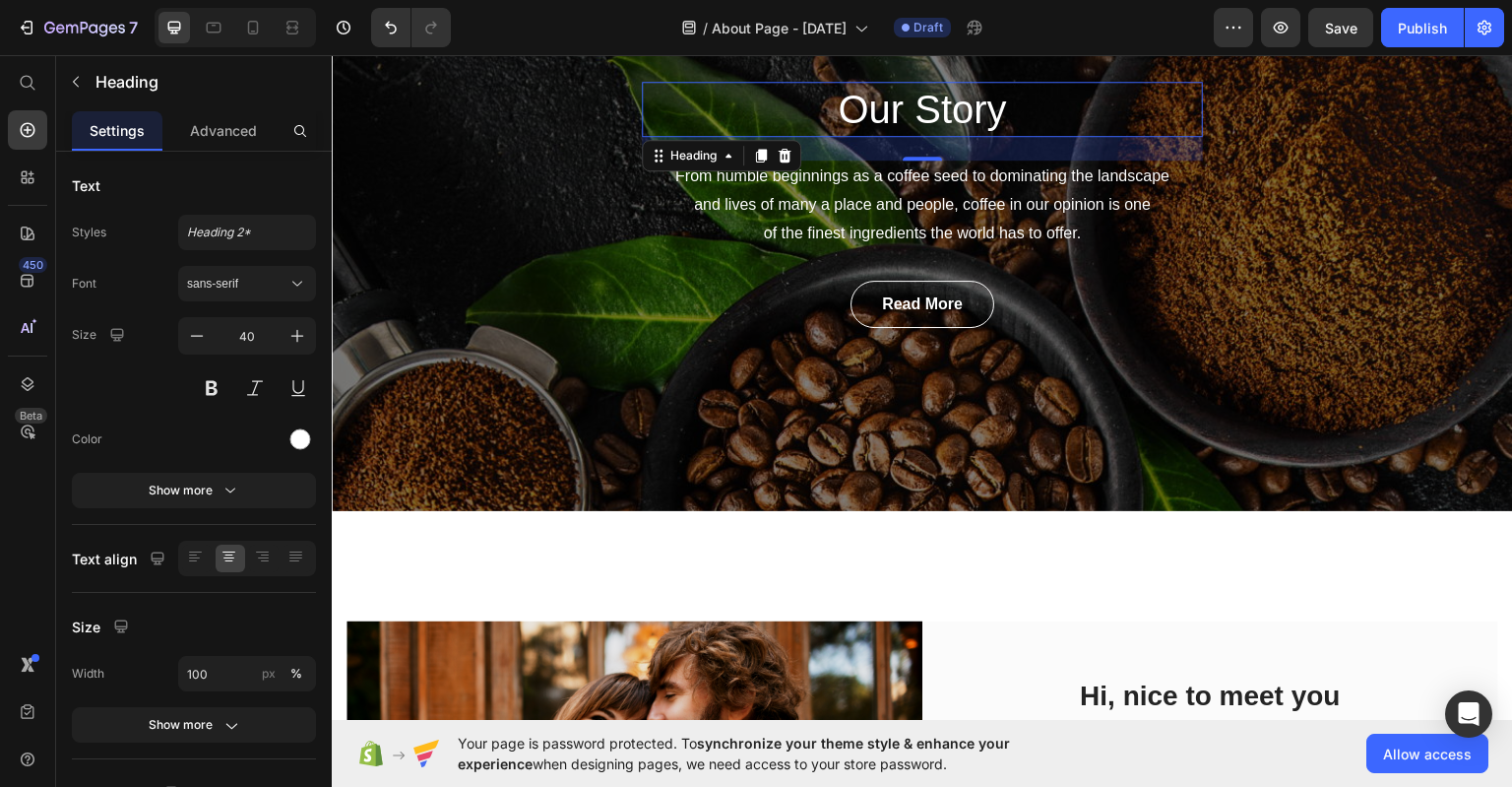 click on "Our Story" at bounding box center (922, 108) 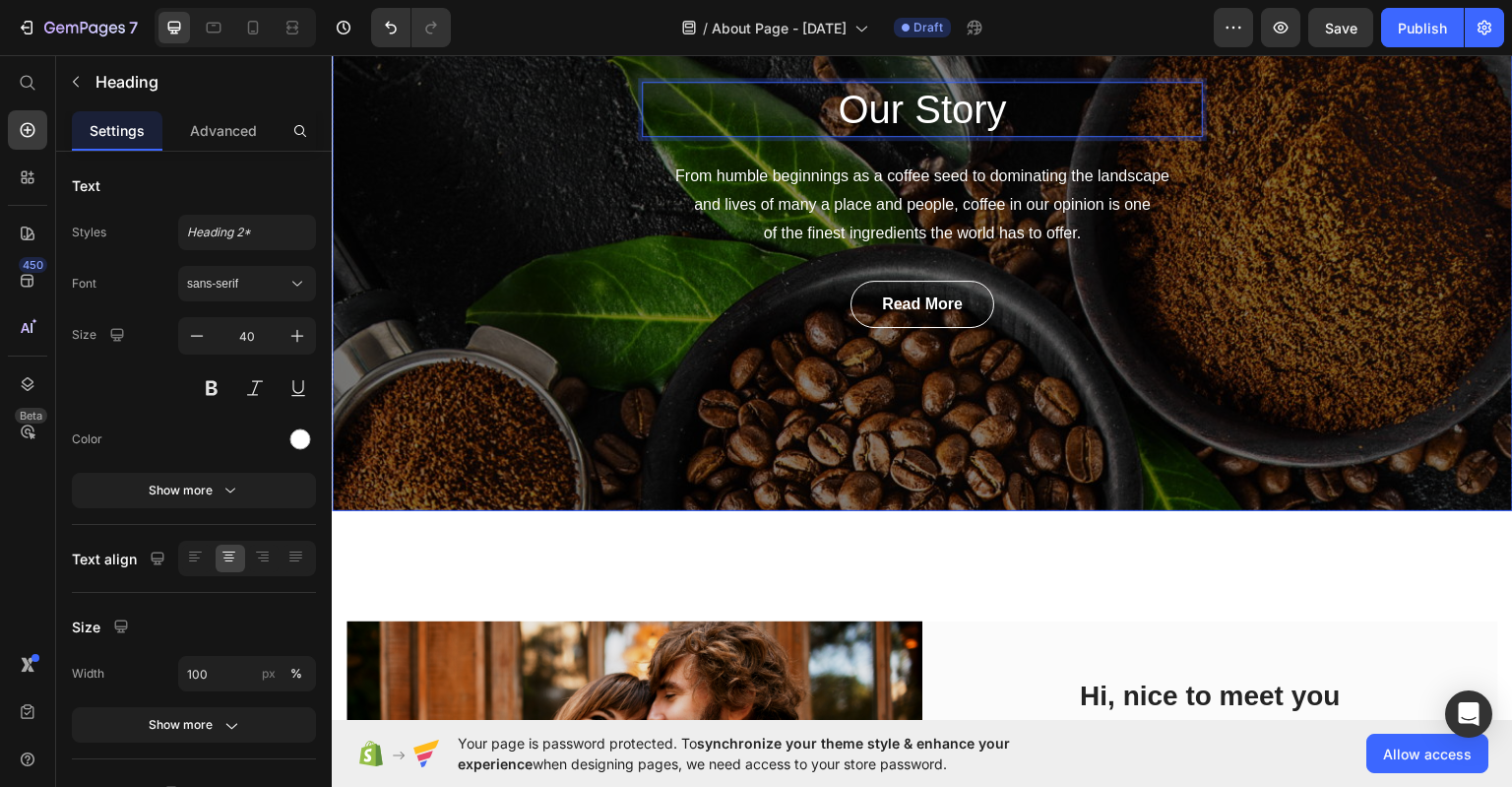 click on "Our Story Heading   24 From humble beginnings as a coffee seed to dominating the landscape and lives of many a place and people, coffee in our opinion is one of the finest ingredients the world has to offer. Text block read more Button Row" at bounding box center [922, 204] 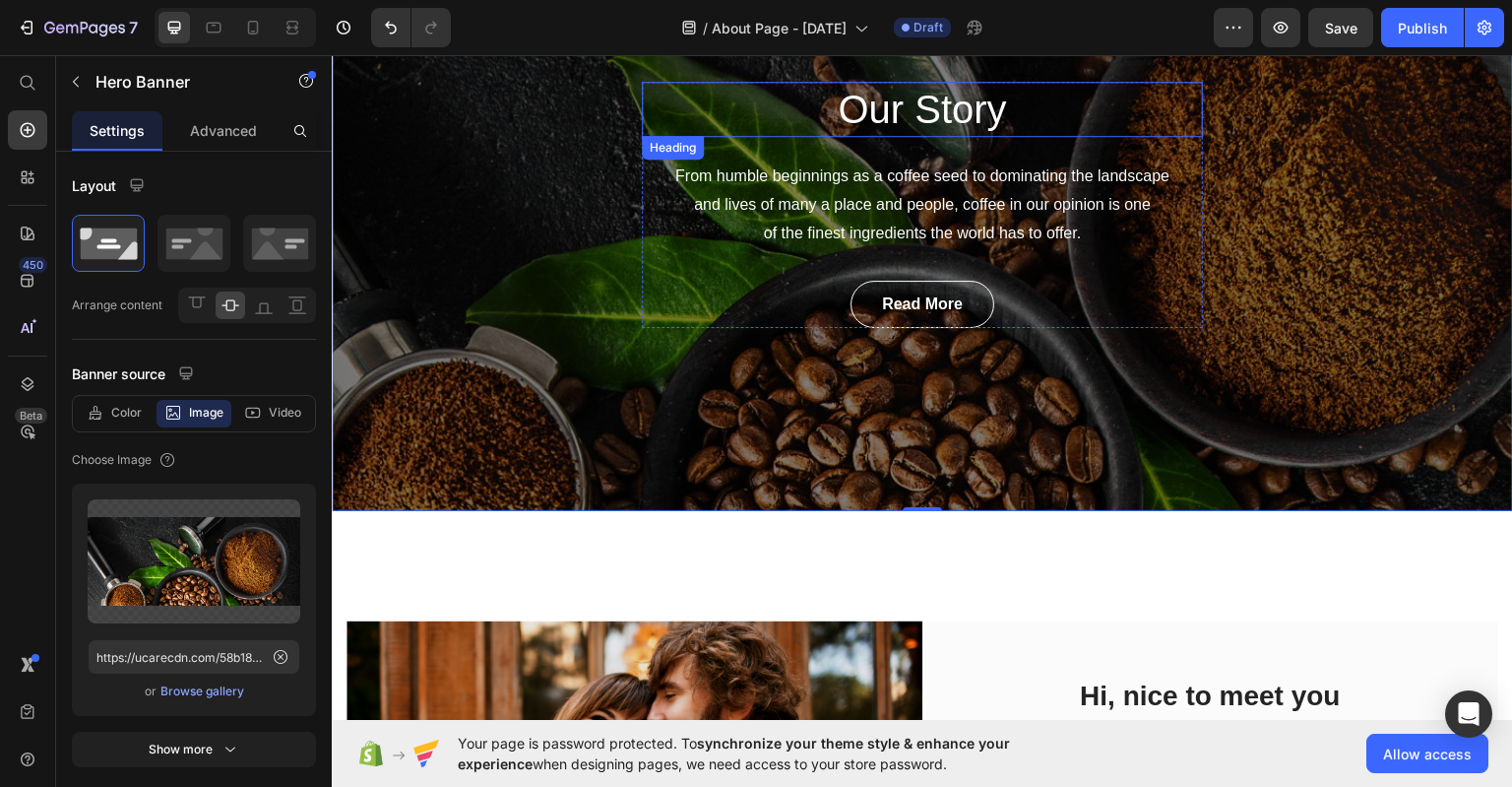 click on "Our Story" at bounding box center (922, 108) 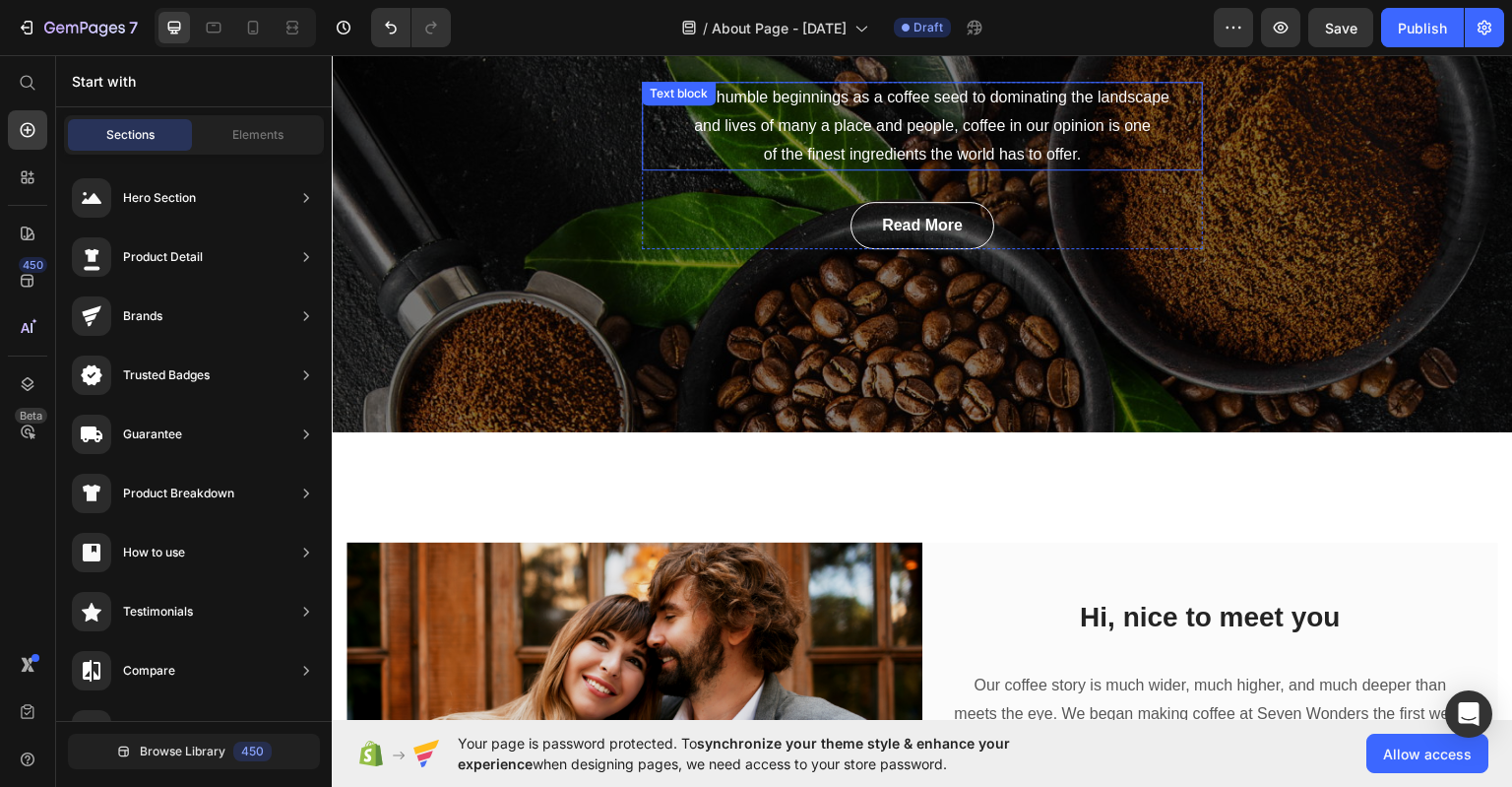 click on "From humble beginnings as a coffee seed to dominating the landscape and lives of many a place and people, coffee in our opinion is one of the finest ingredients the world has to offer." at bounding box center [922, 125] 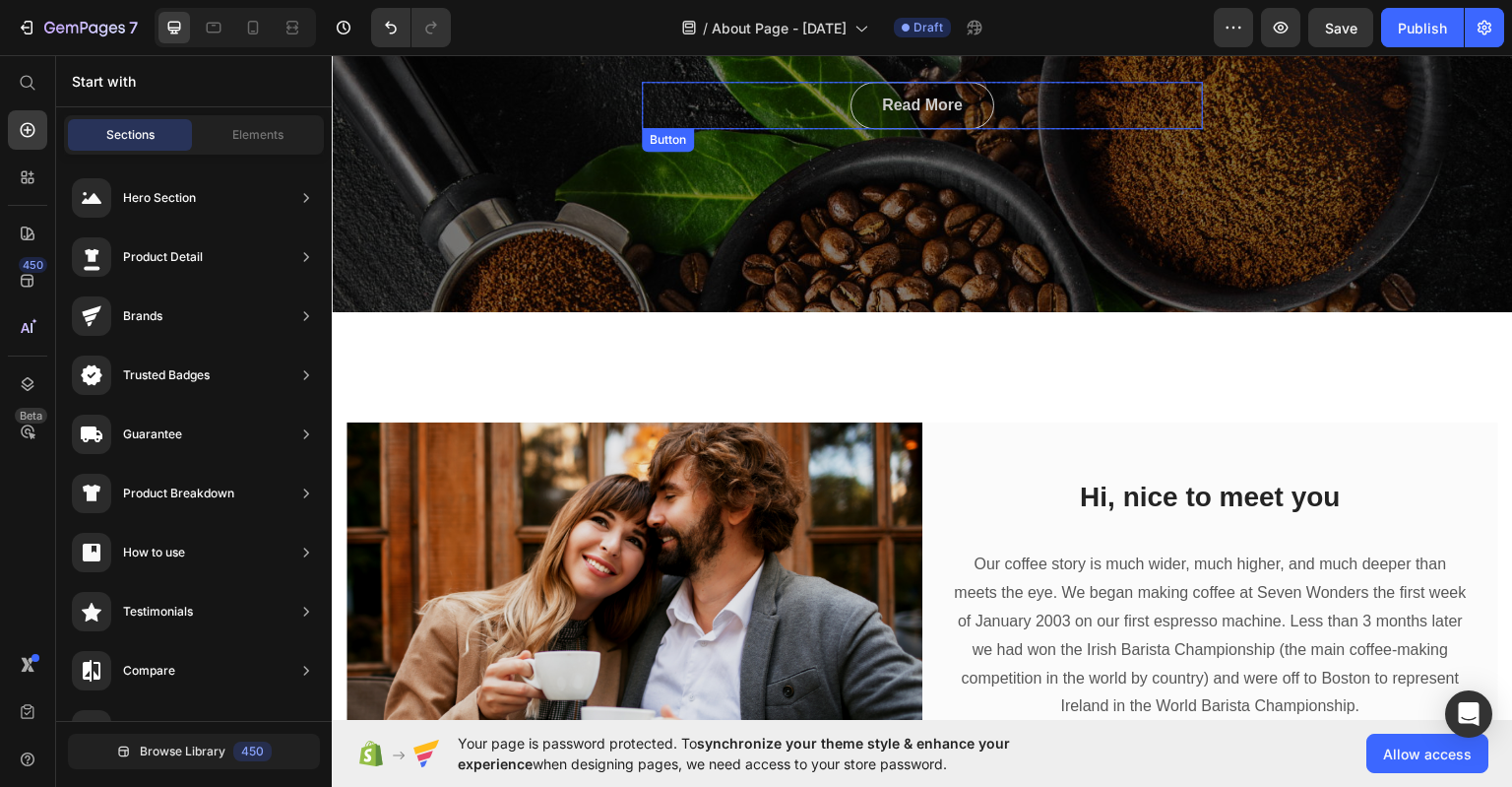 click on "read more" at bounding box center [922, 104] 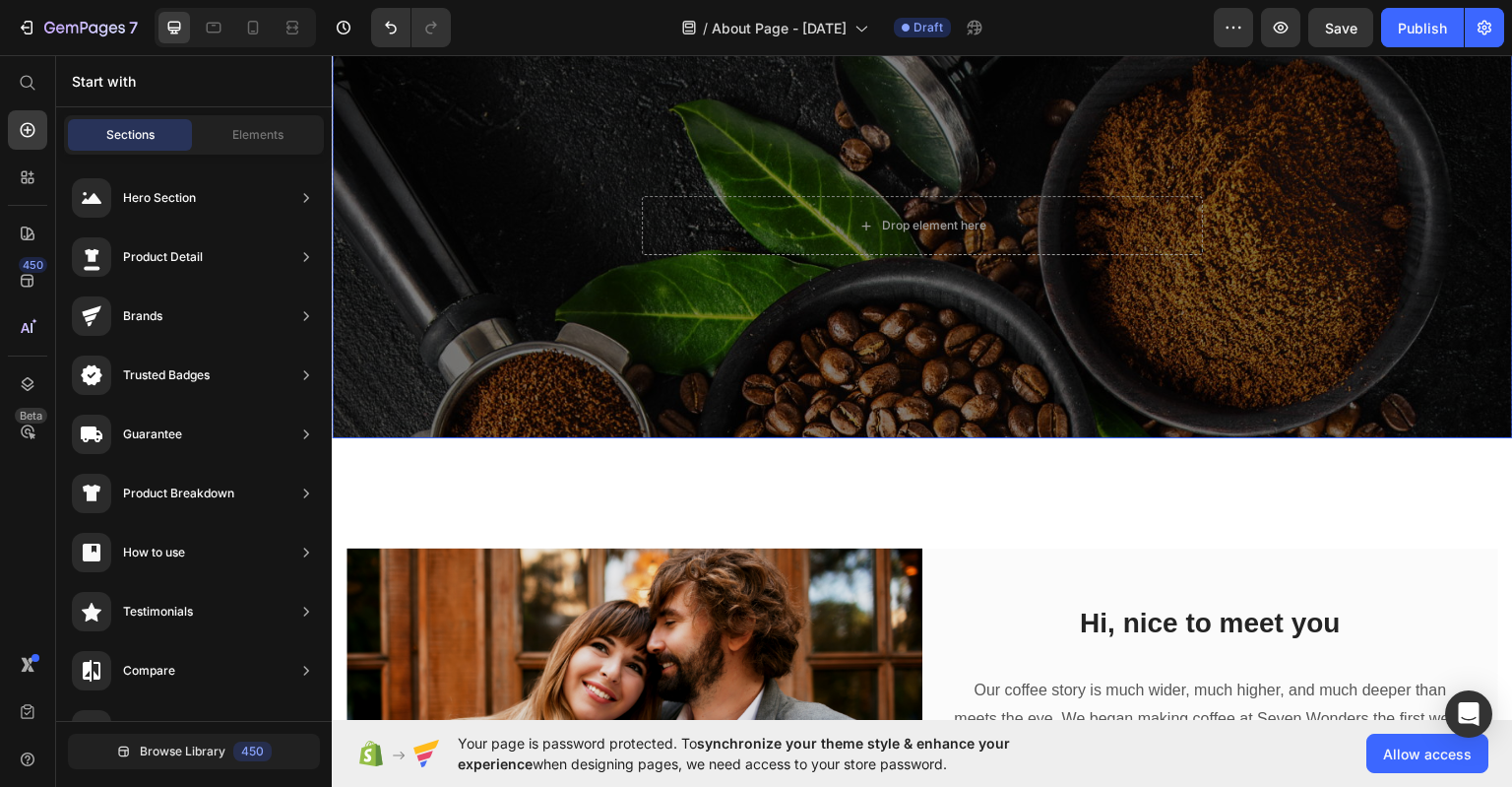 scroll, scrollTop: 0, scrollLeft: 0, axis: both 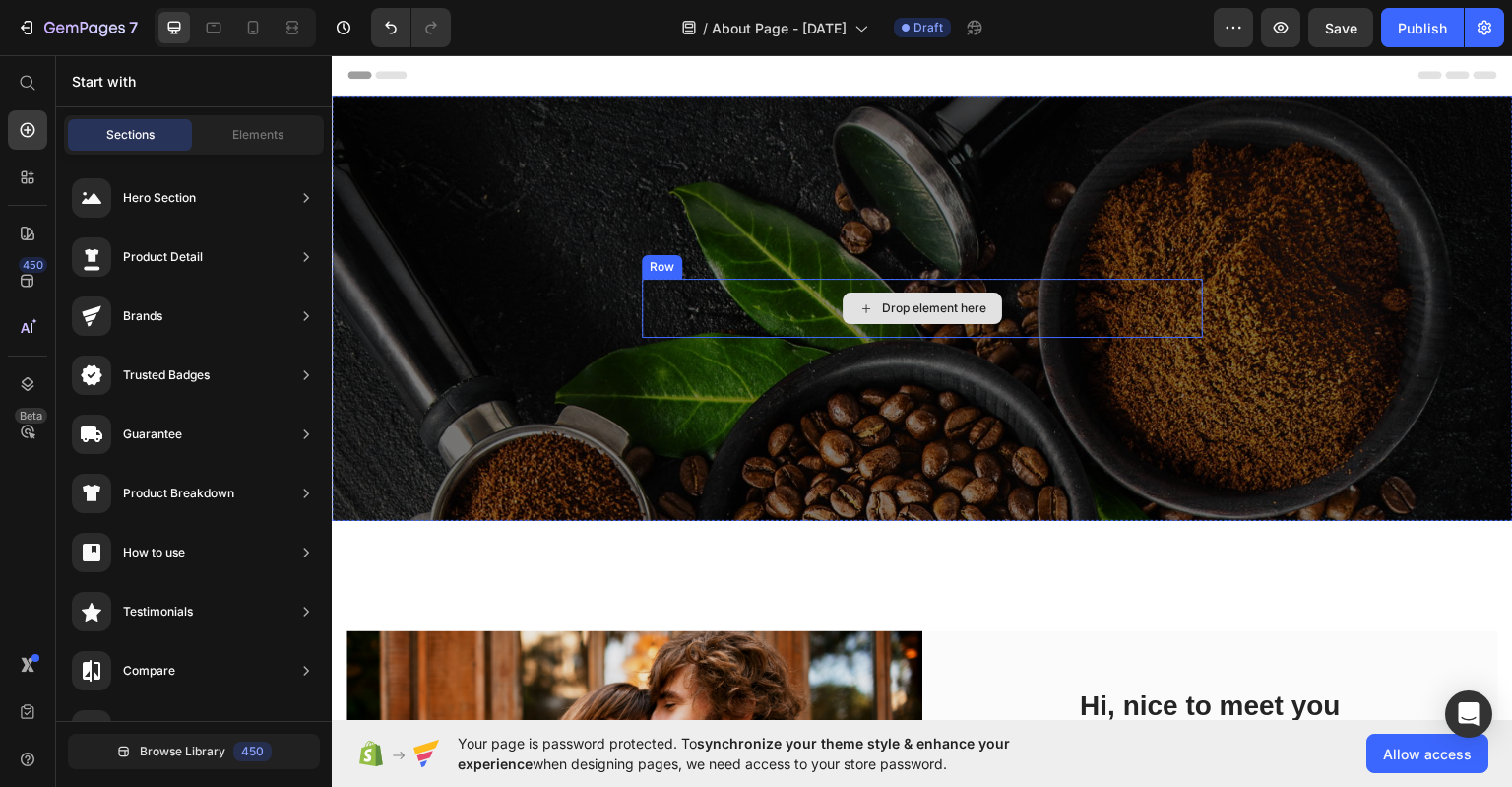 click on "Drop element here" at bounding box center [922, 307] 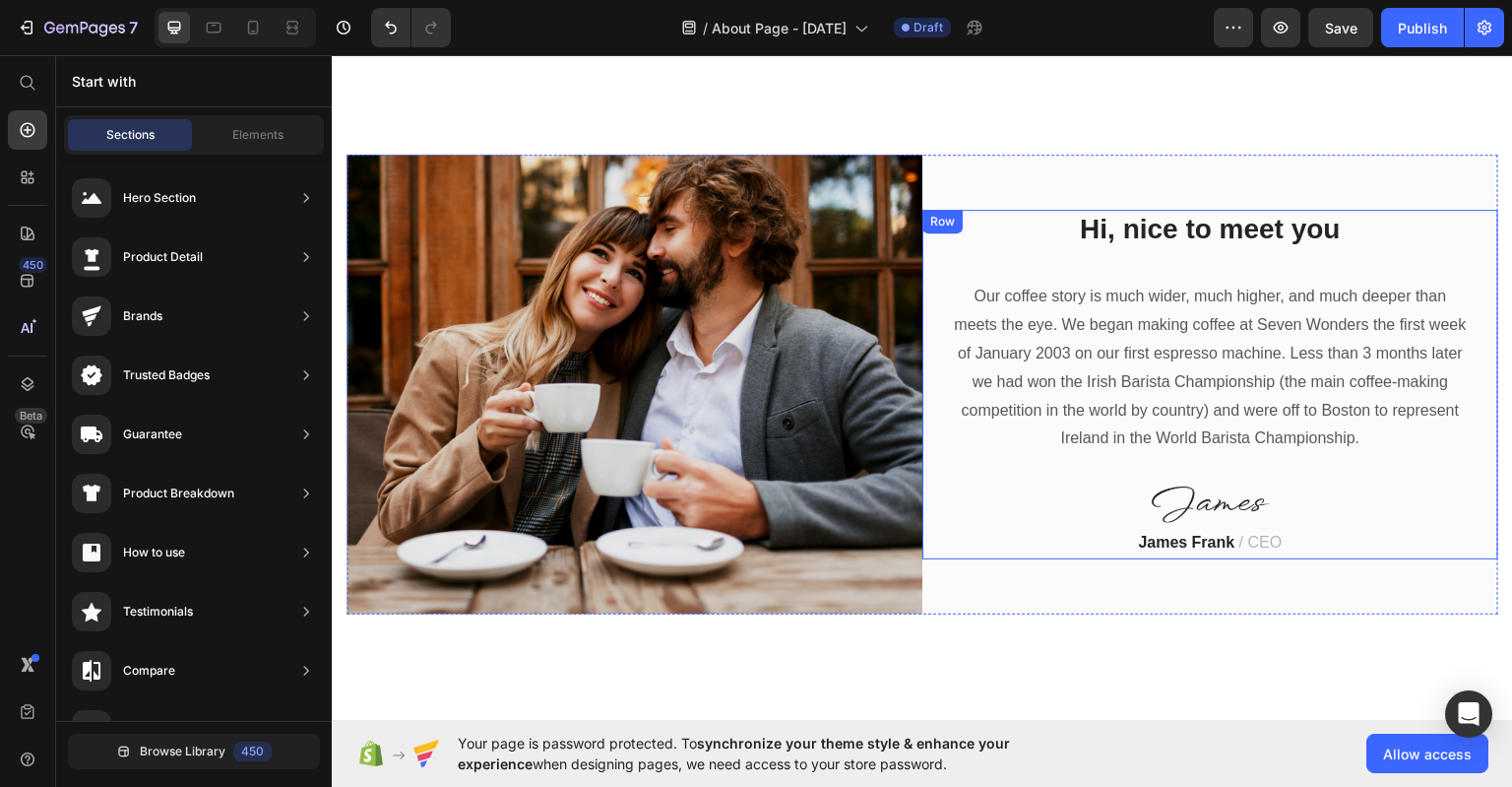scroll, scrollTop: 0, scrollLeft: 0, axis: both 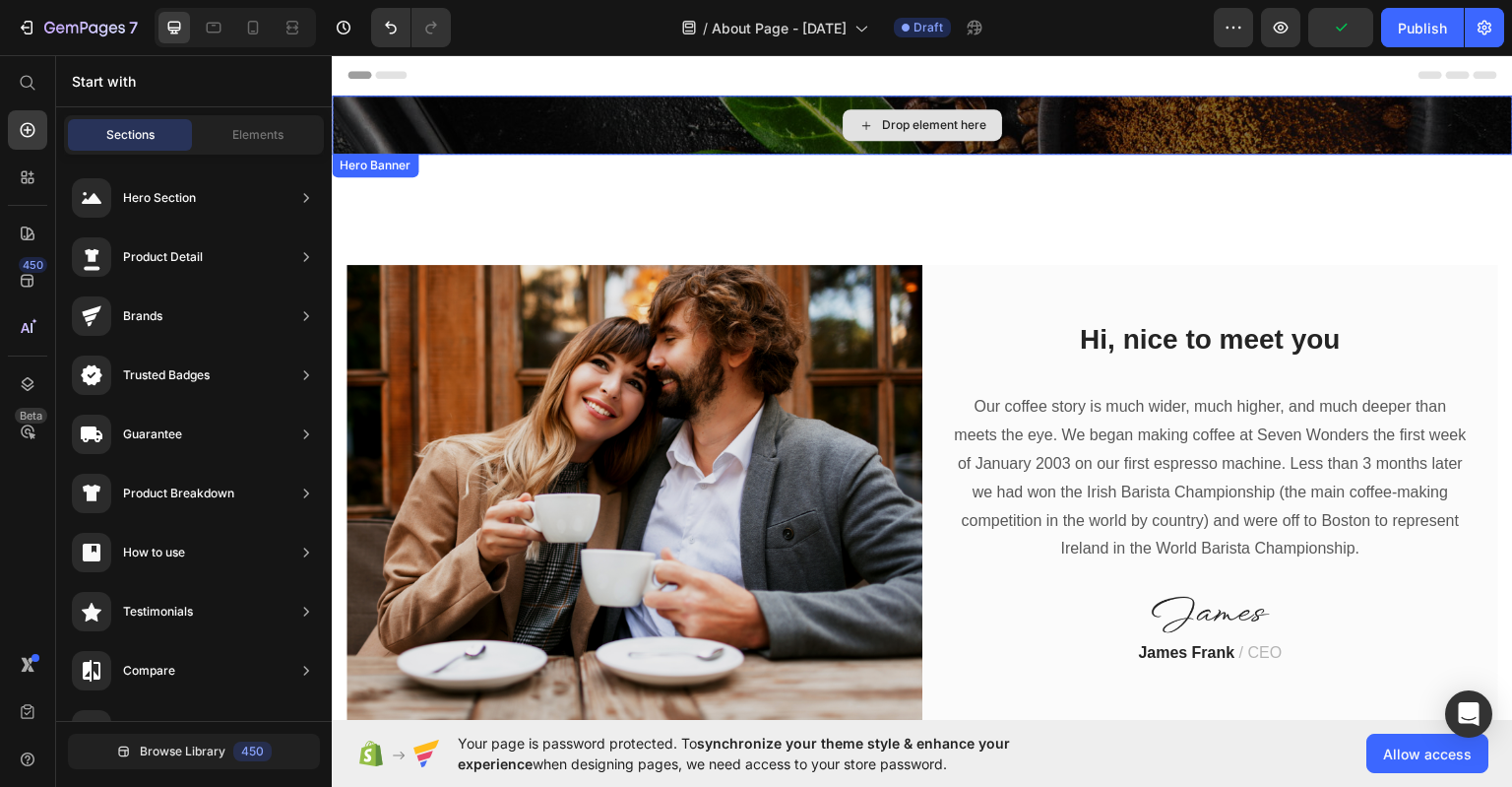 click on "Drop element here" at bounding box center [922, 124] 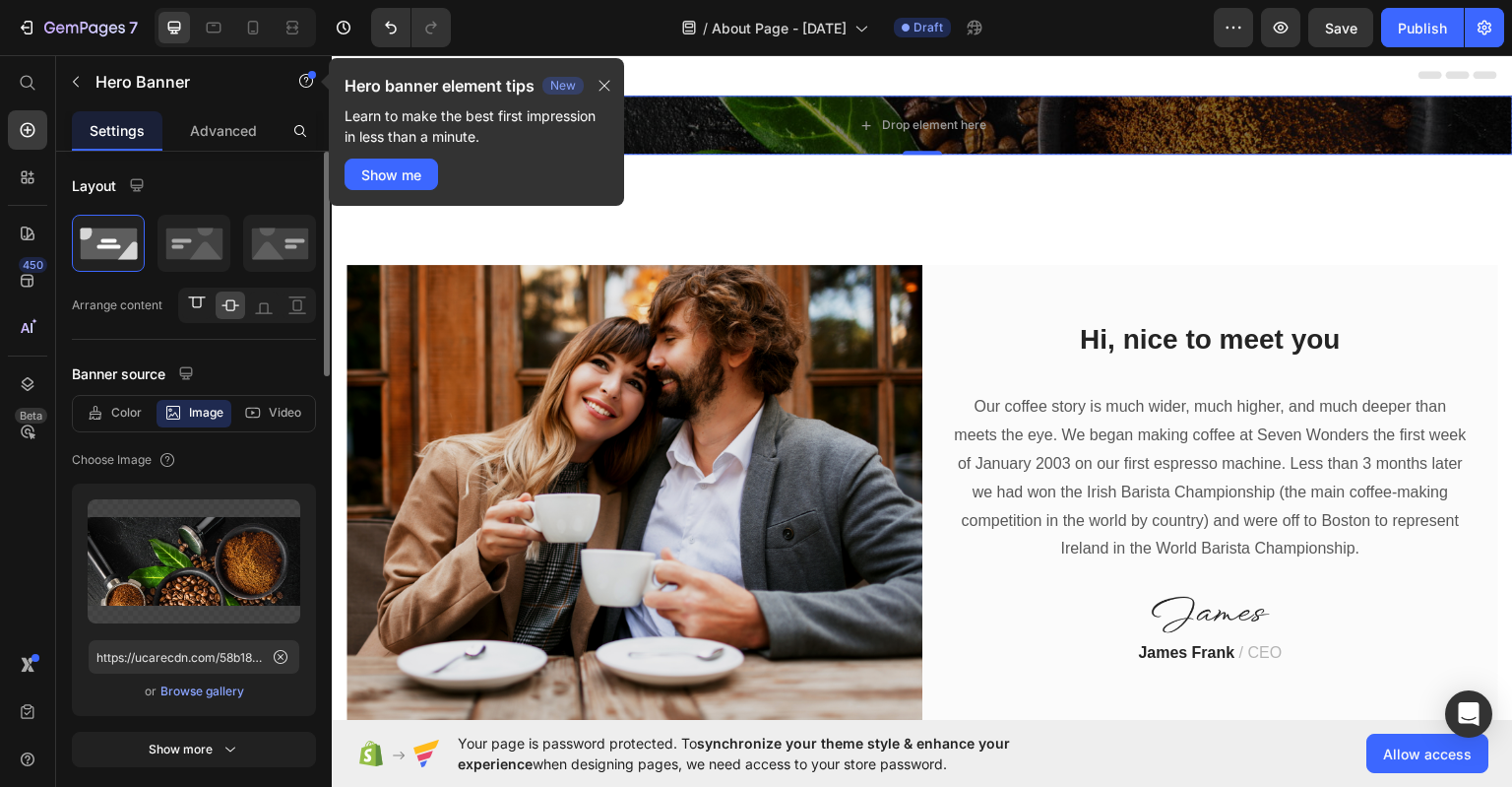 click 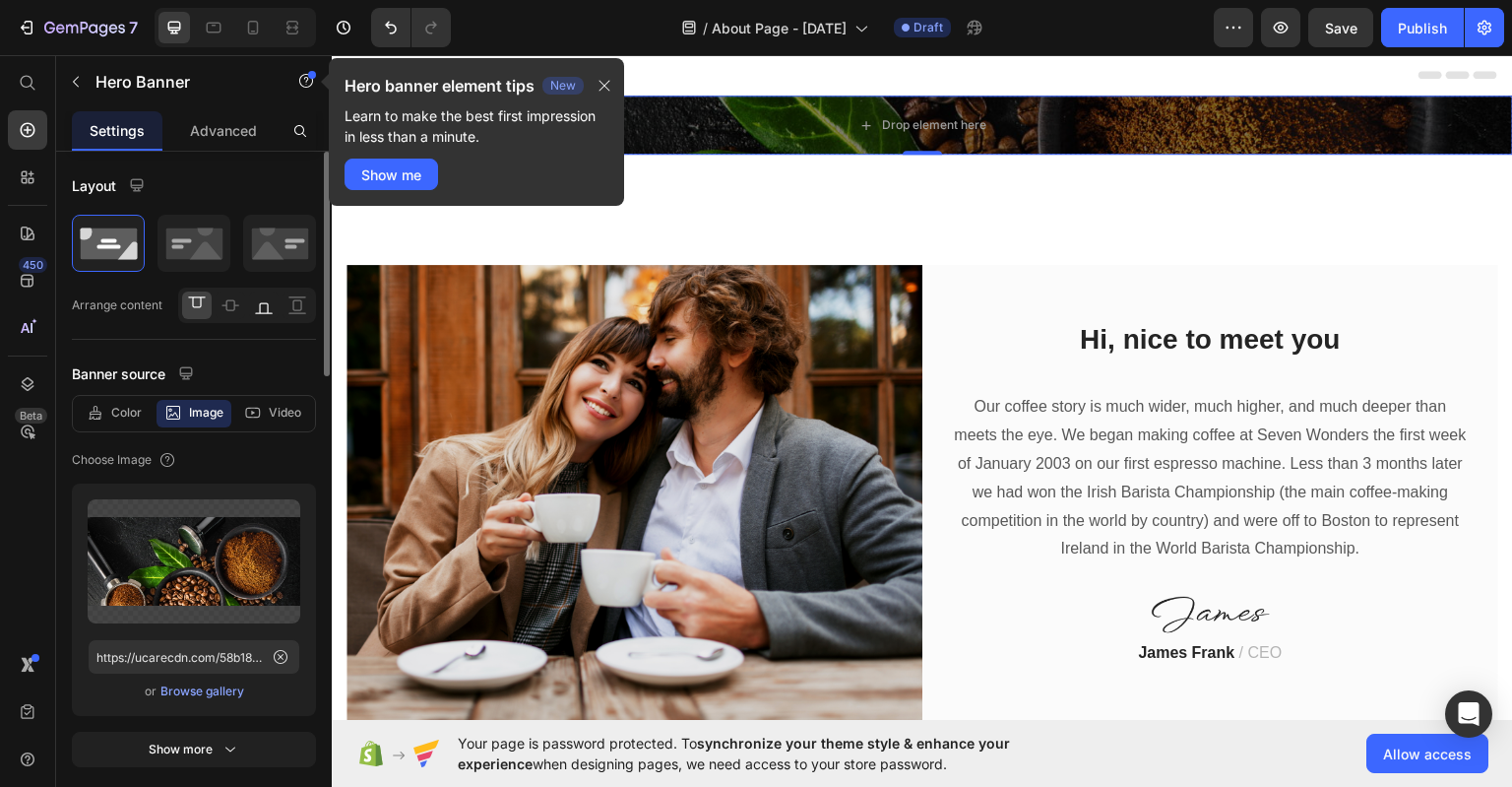 click 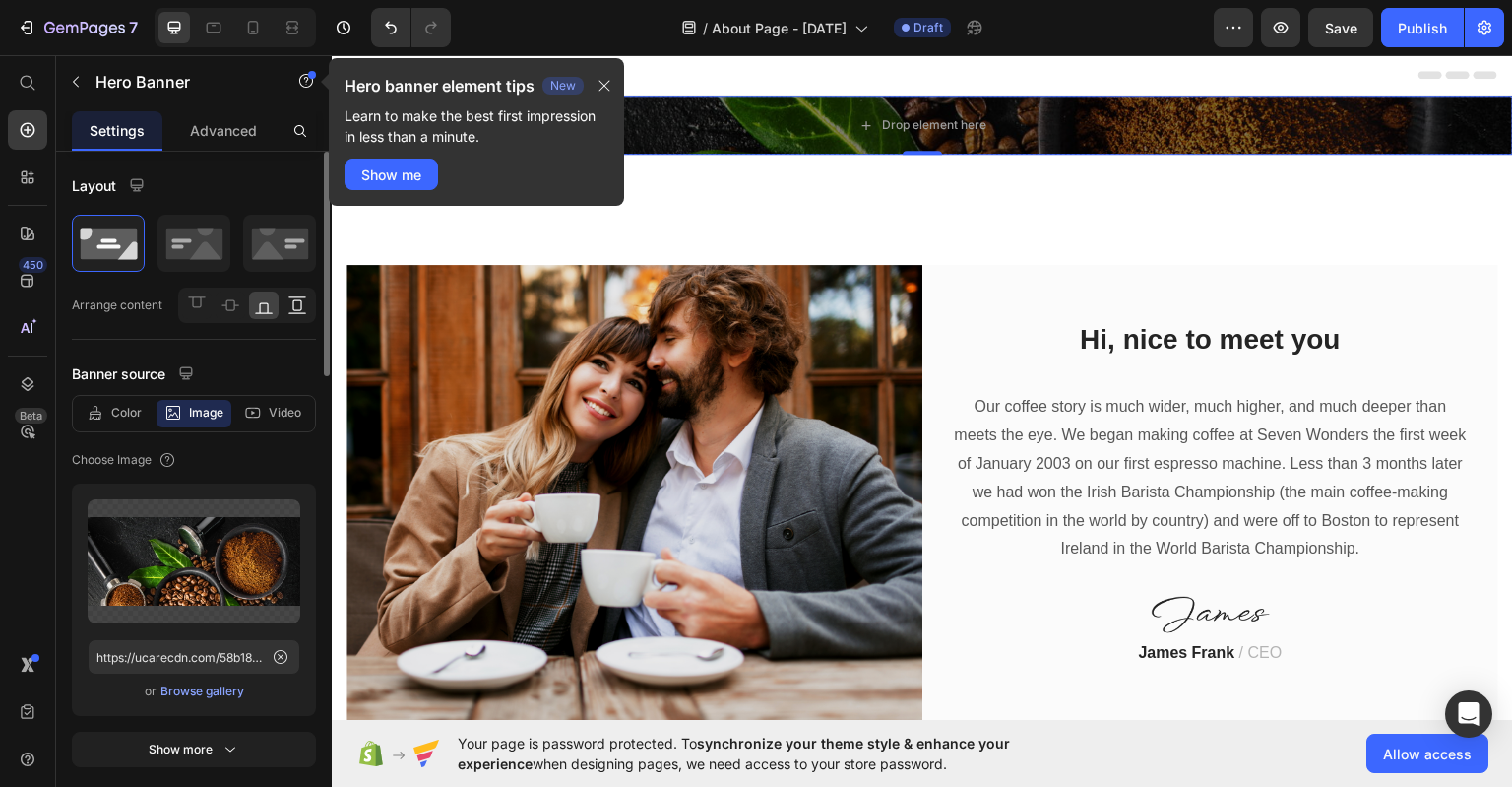click 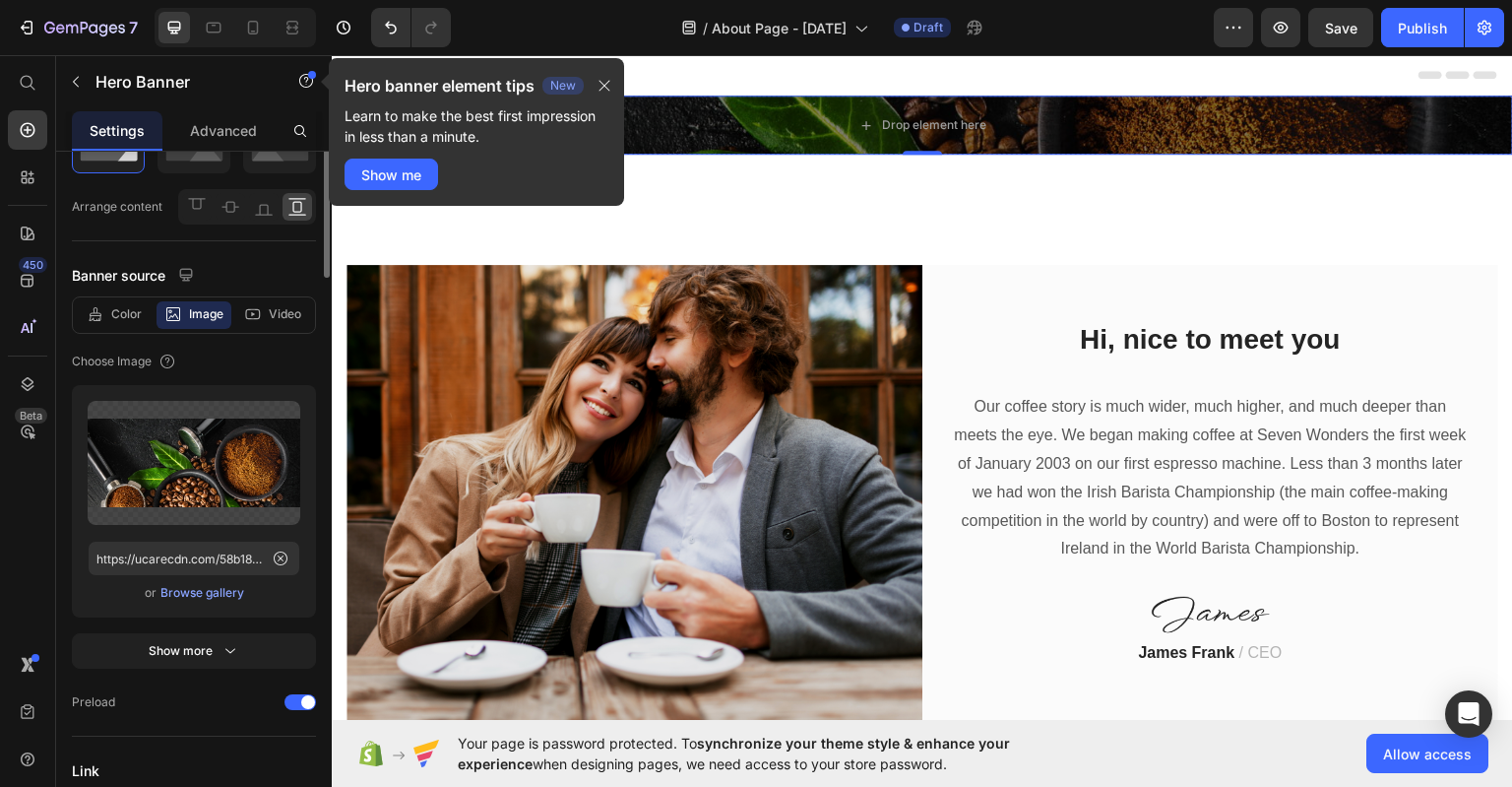 scroll, scrollTop: 0, scrollLeft: 0, axis: both 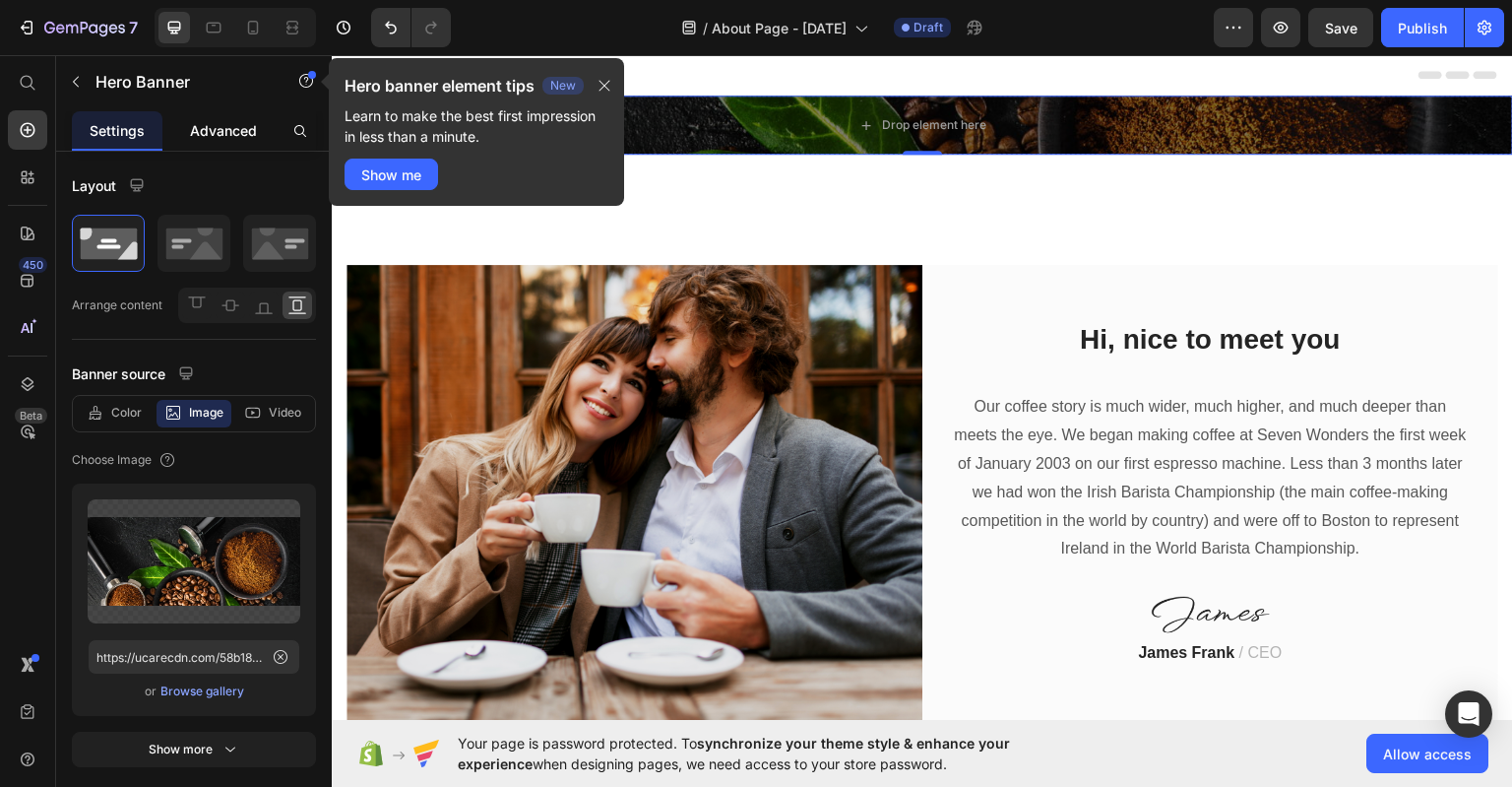 click on "Advanced" at bounding box center (223, 130) 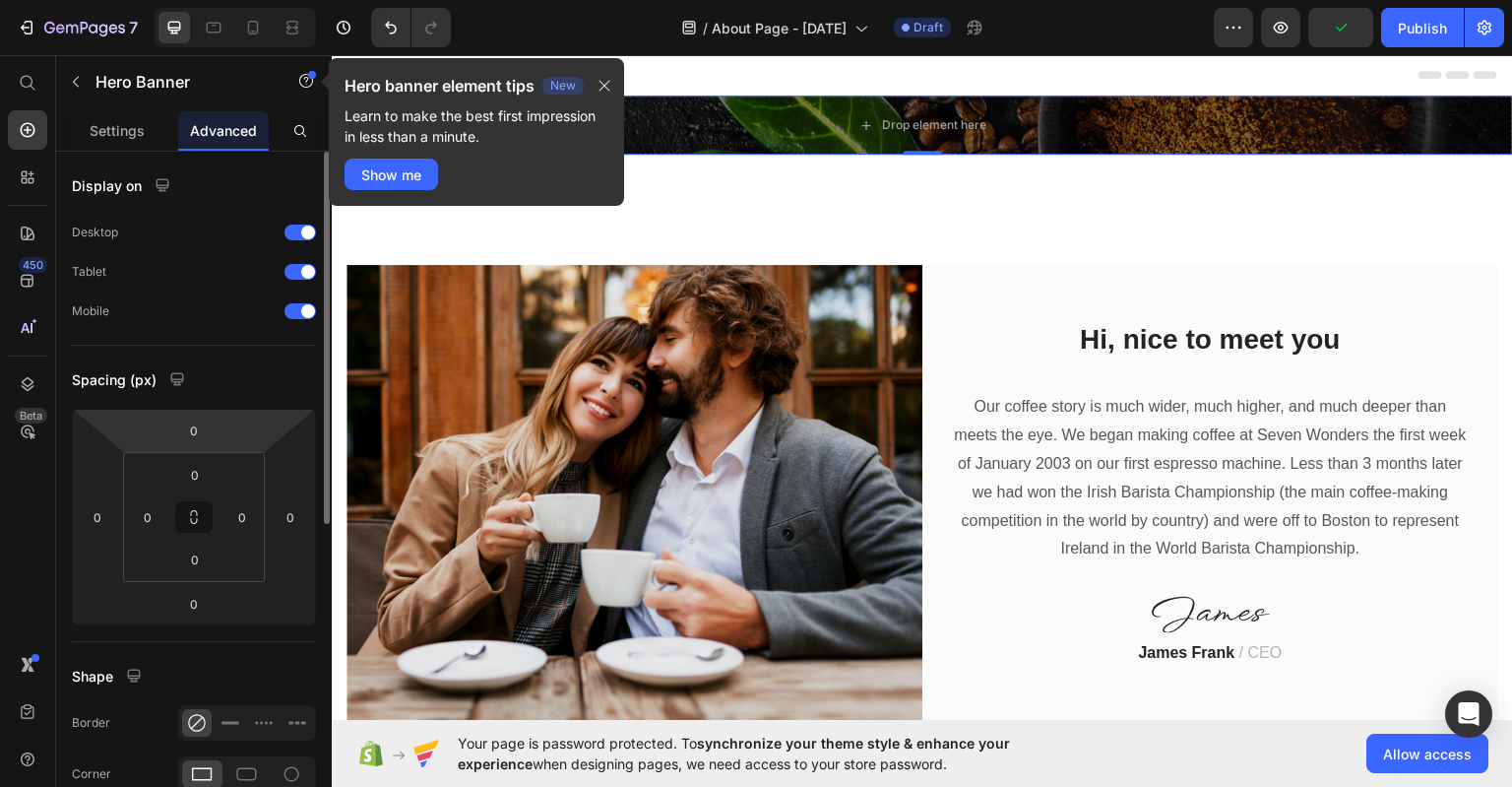 click on "7   /  About Page - [DATE] Draft Preview  Publish  450 Beta Start with Sections Elements Hero Section Product Detail Brands Trusted Badges Guarantee Product Breakdown How to use Testimonials Compare Bundle FAQs Social Proof Brand Story Product List Collection Blog List Contact Sticky Add to Cart Custom Footer Browse Library 450 Layout
Row
Row
Row
Row Text
Heading
Text Block Button
Button
Button
Sticky Back to top Media
Image" at bounding box center (756, 0) 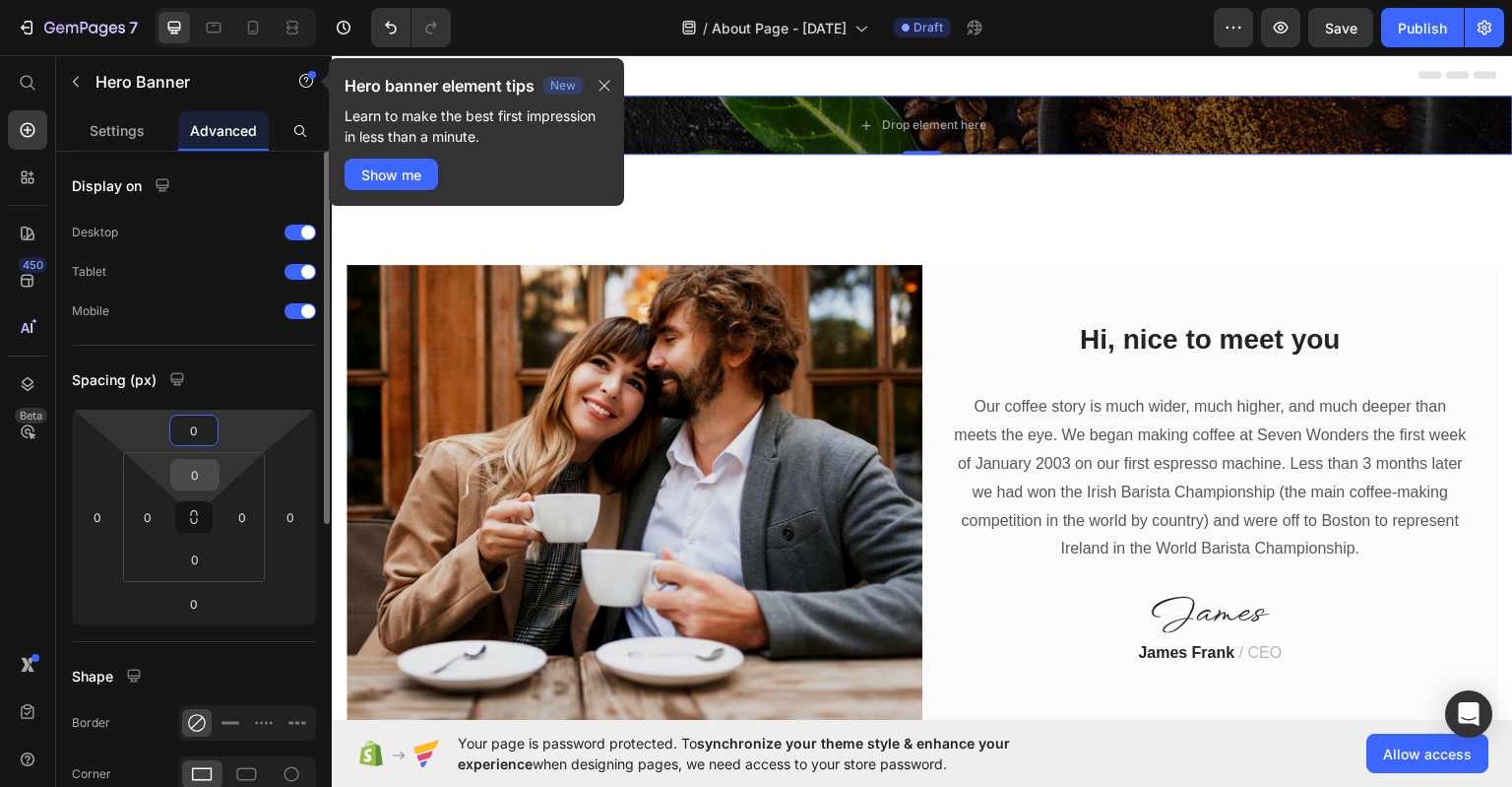 click on "0" at bounding box center [195, 475] 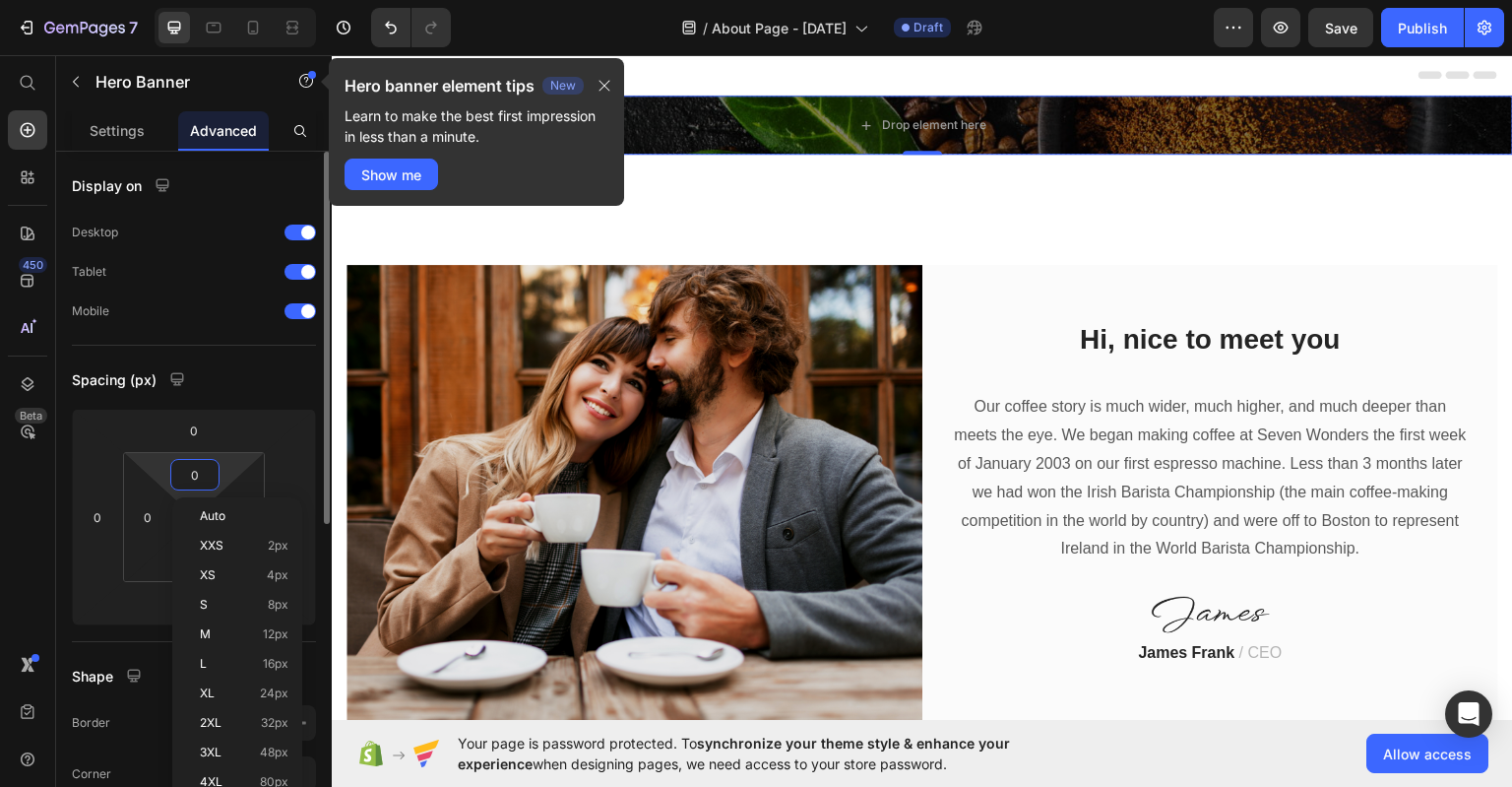 click on "Spacing (px)" at bounding box center (194, 379) 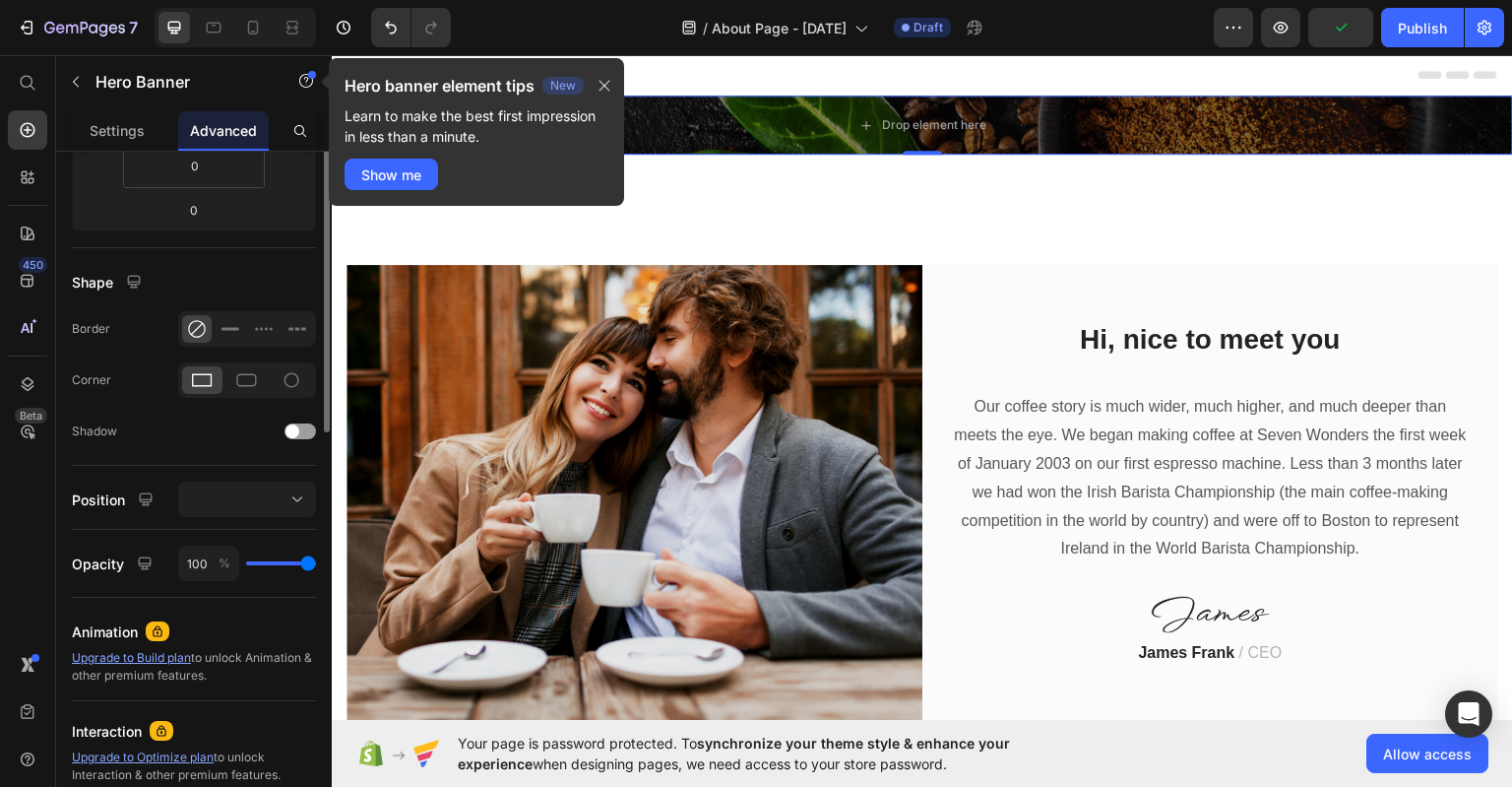 scroll, scrollTop: 0, scrollLeft: 0, axis: both 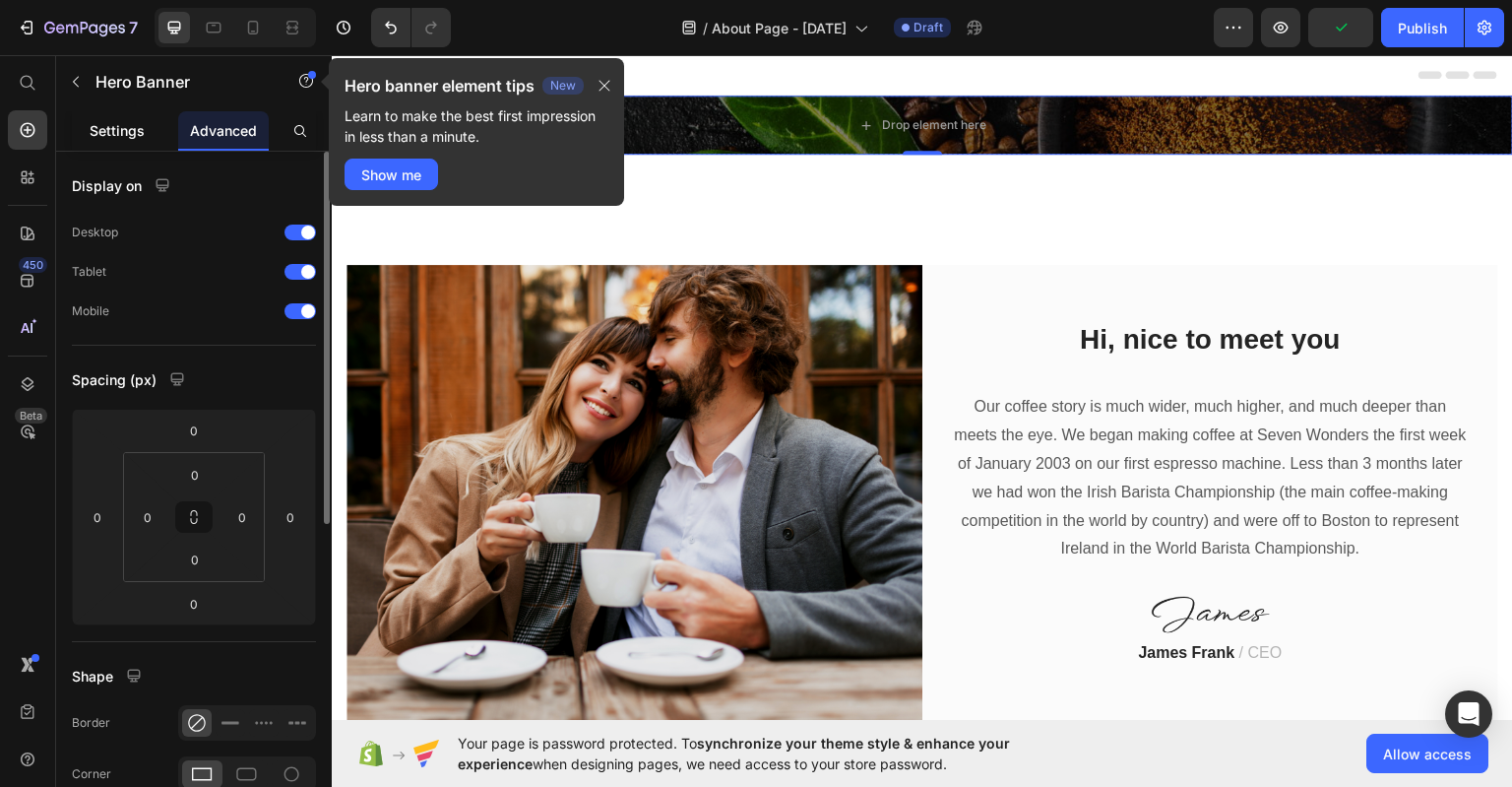 click on "Settings" 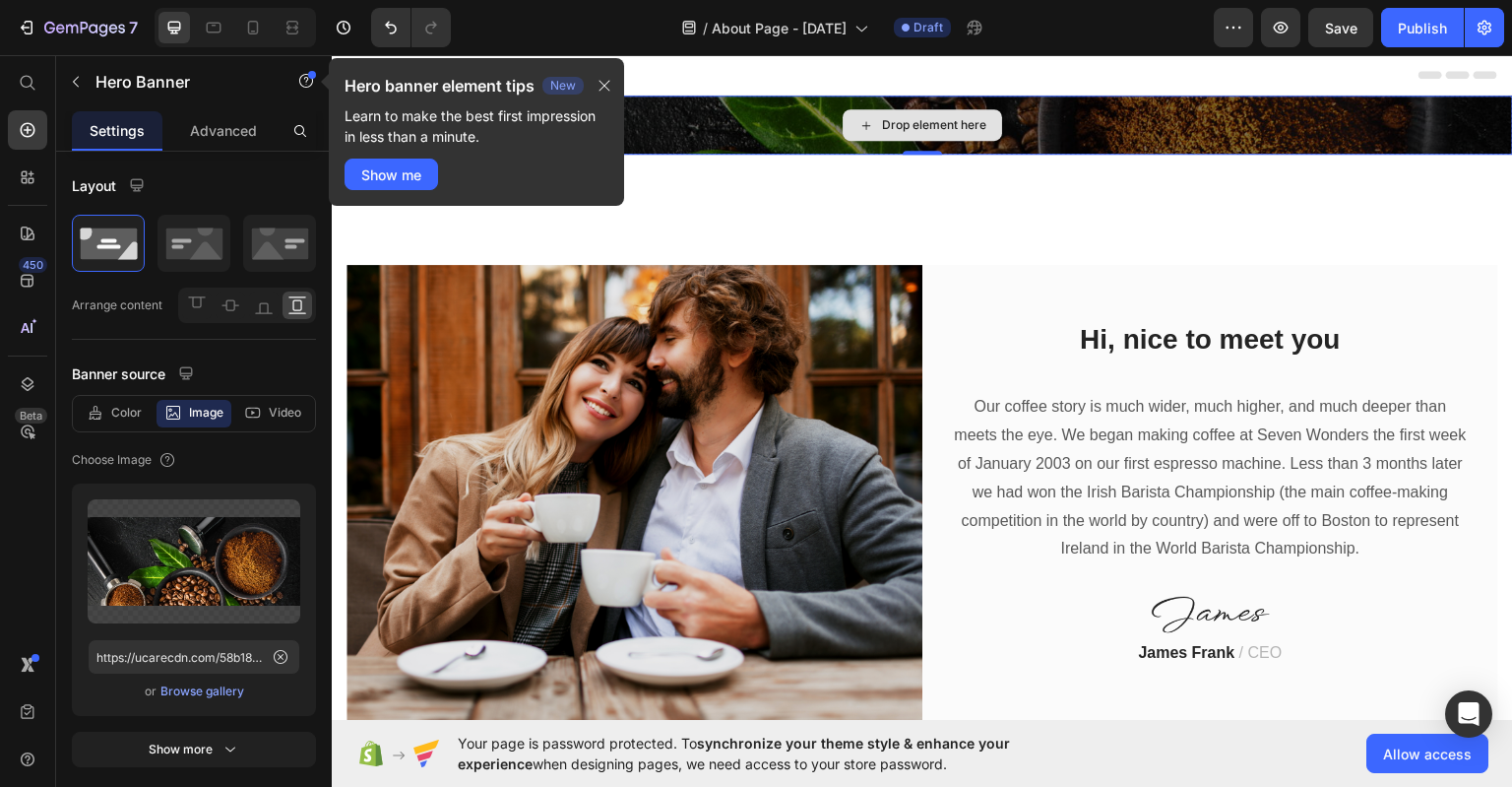 click on "Drop element here" at bounding box center (922, 124) 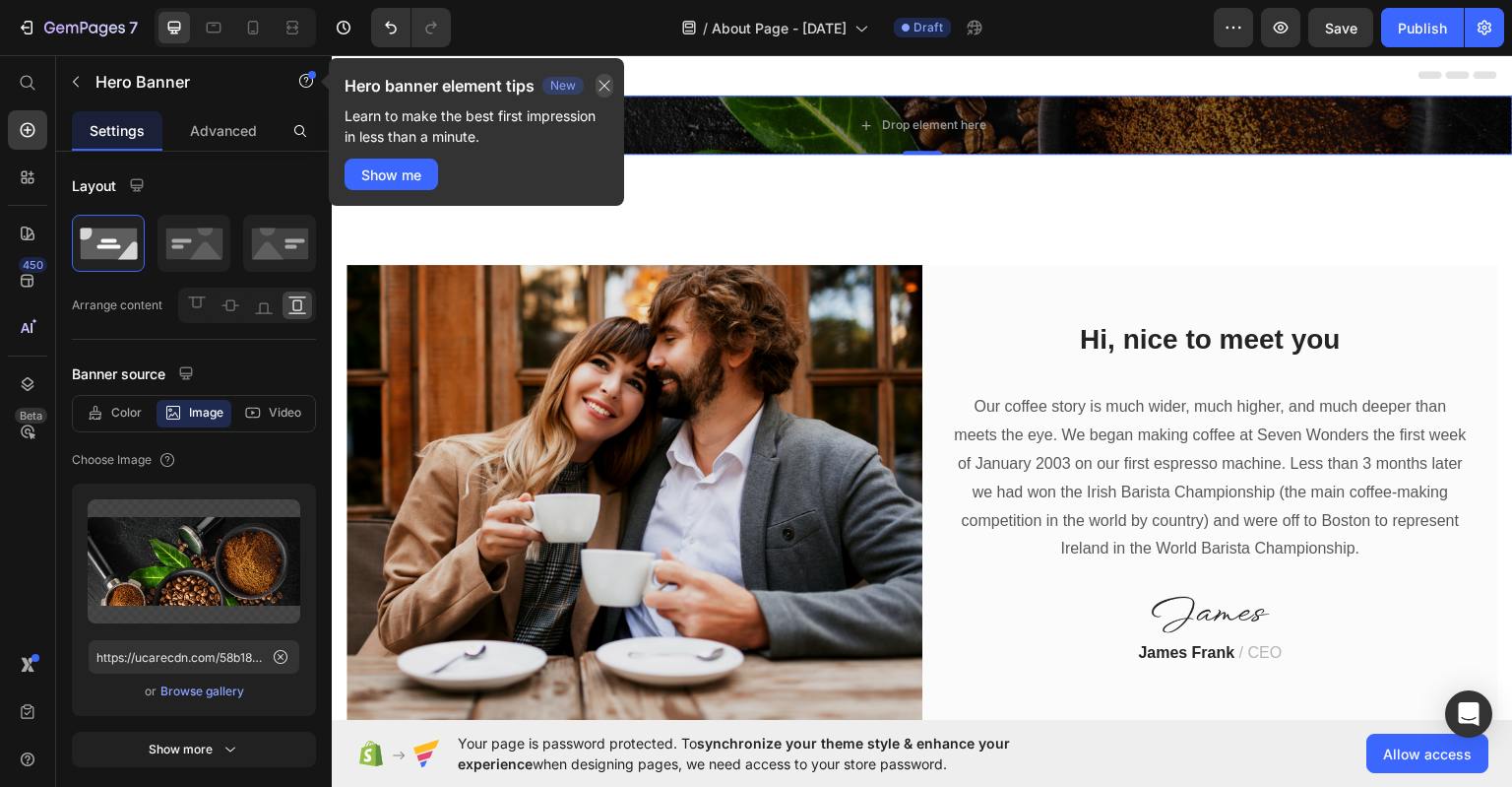 click 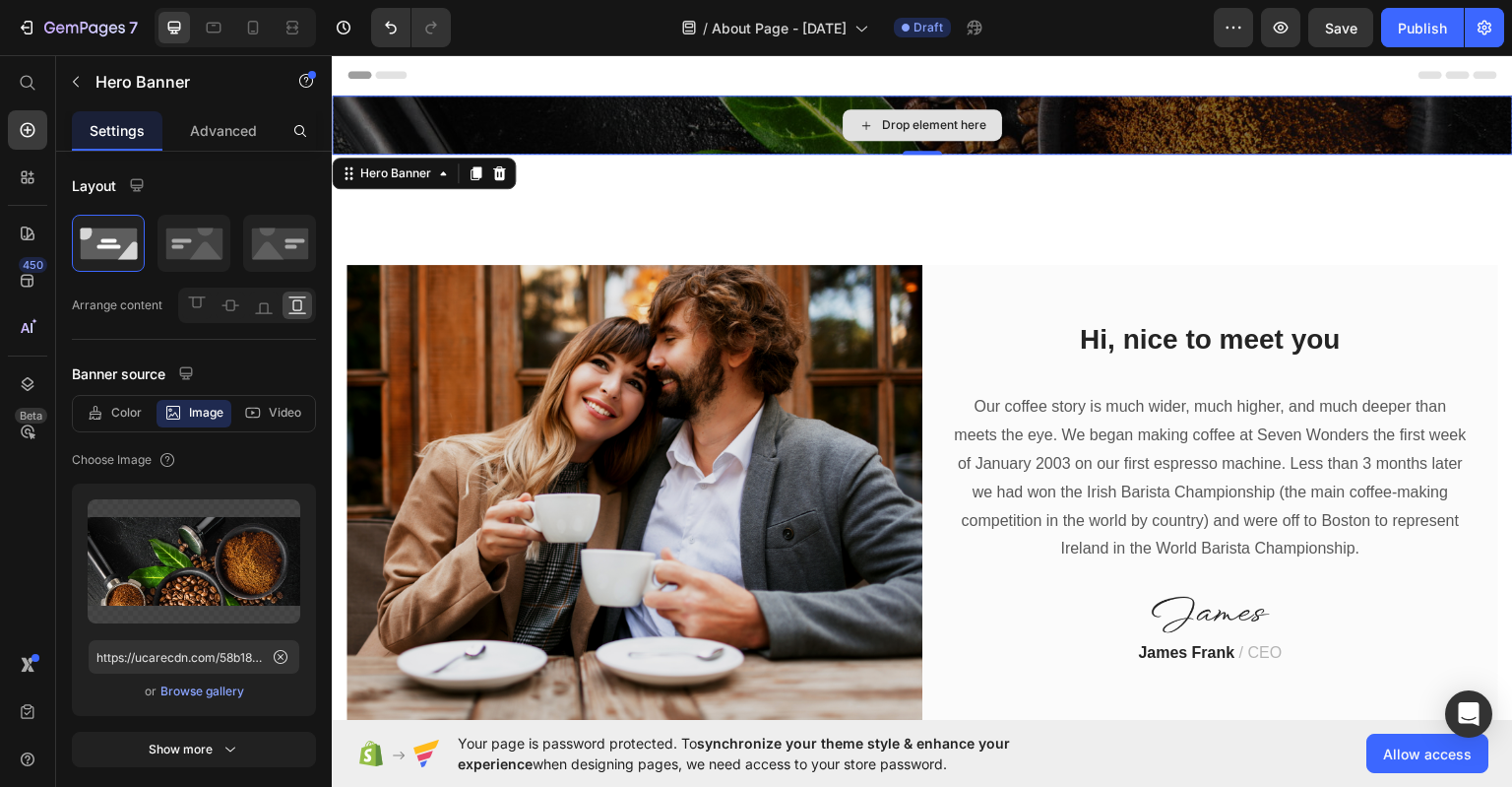 click on "Drop element here" at bounding box center [922, 124] 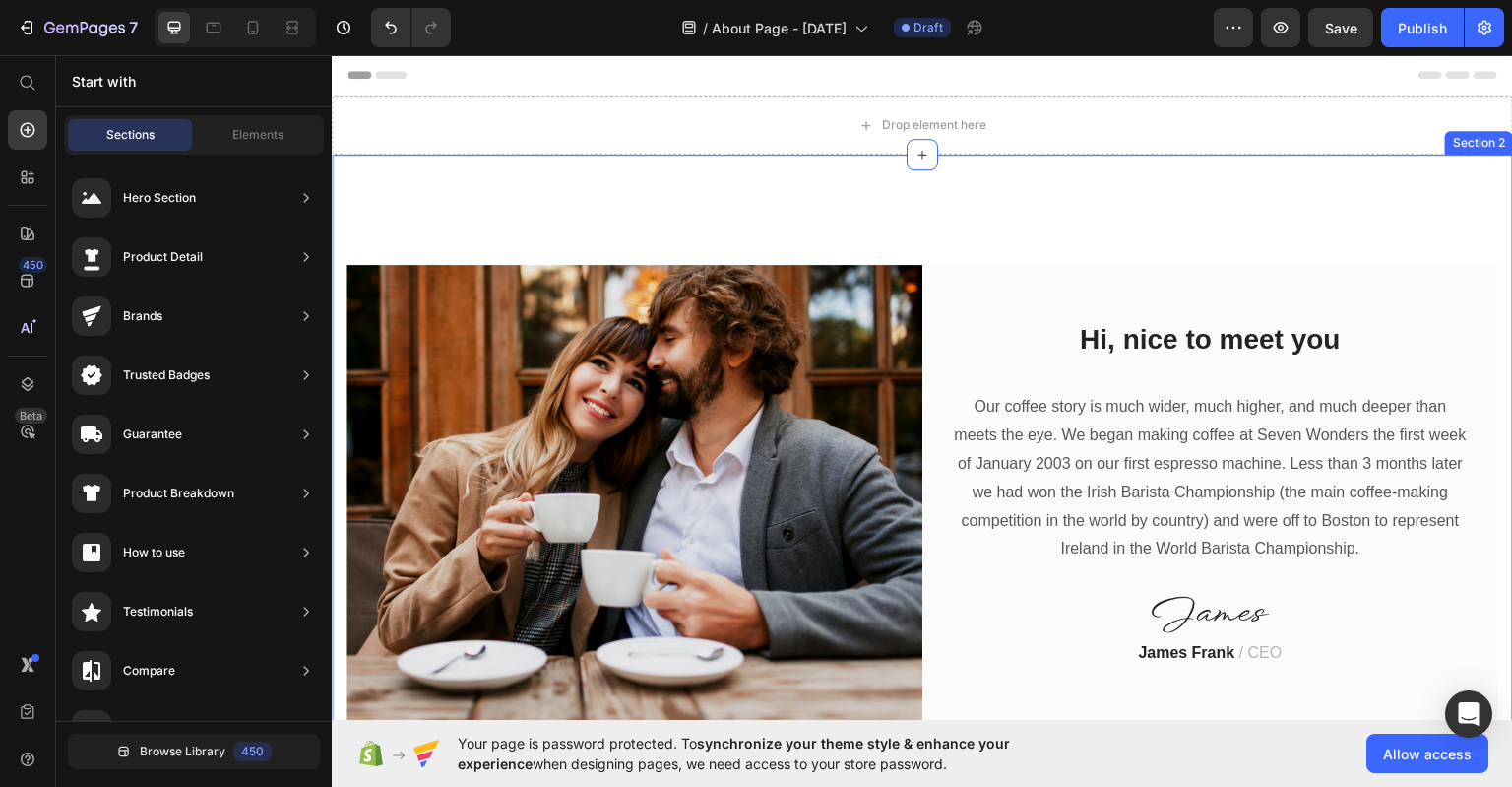 click on "Drop element here" at bounding box center [922, 124] 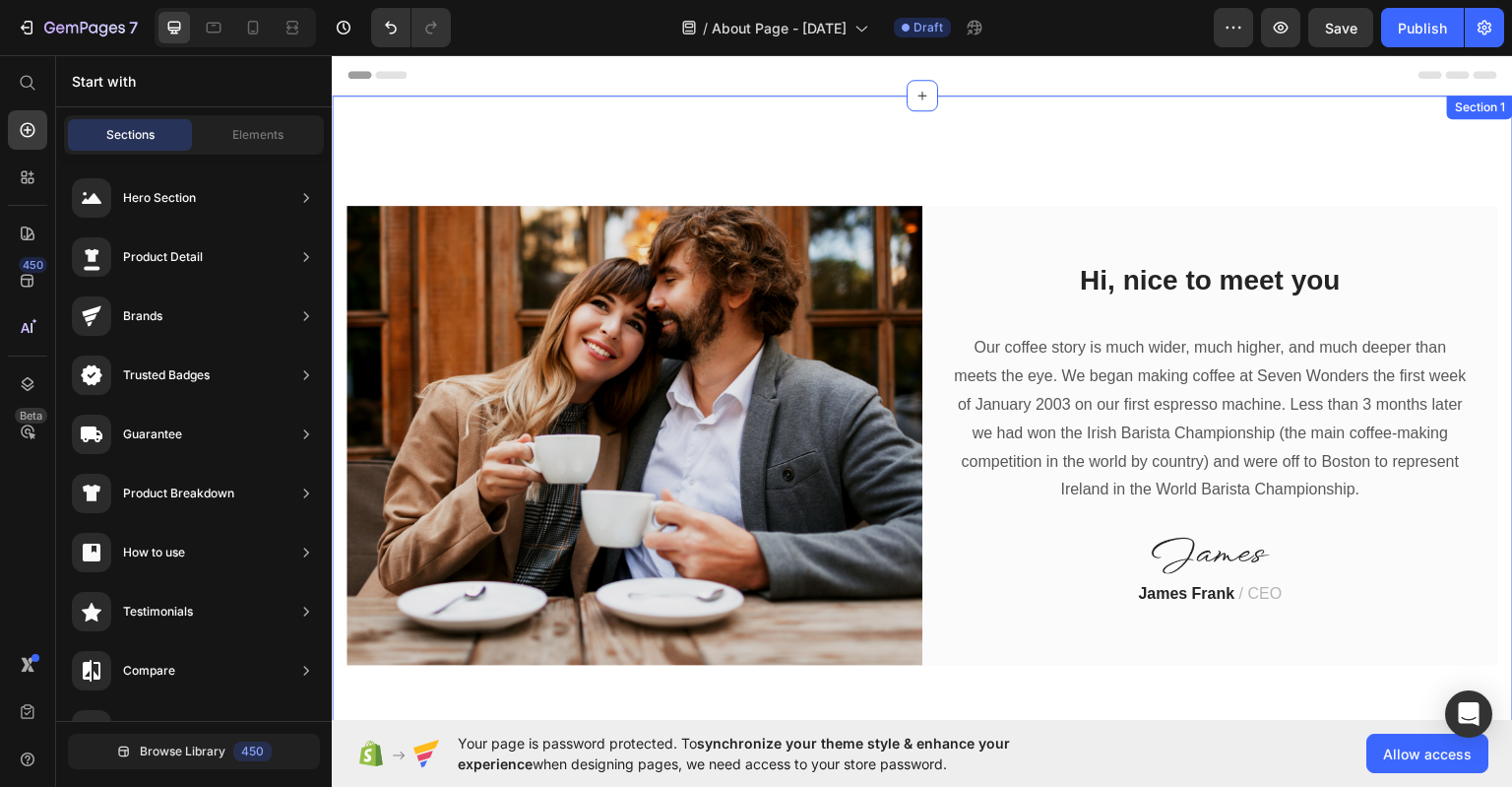 click on "Image Hi, nice to meet you Heading Our coffee story is much wider, much higher, and much deeper than meets the eye. We began making coffee at Seven Wonders the first week of [DATE] on our first espresso machine. Less than 3 months later we had won the Irish Barista Championship (the main coffee-making competition in the world by country) and were off to Boston to represent Ireland in the World Barista Championship. Text block Image James Frank   / CEO Text block Row Row Section 1" at bounding box center [922, 434] 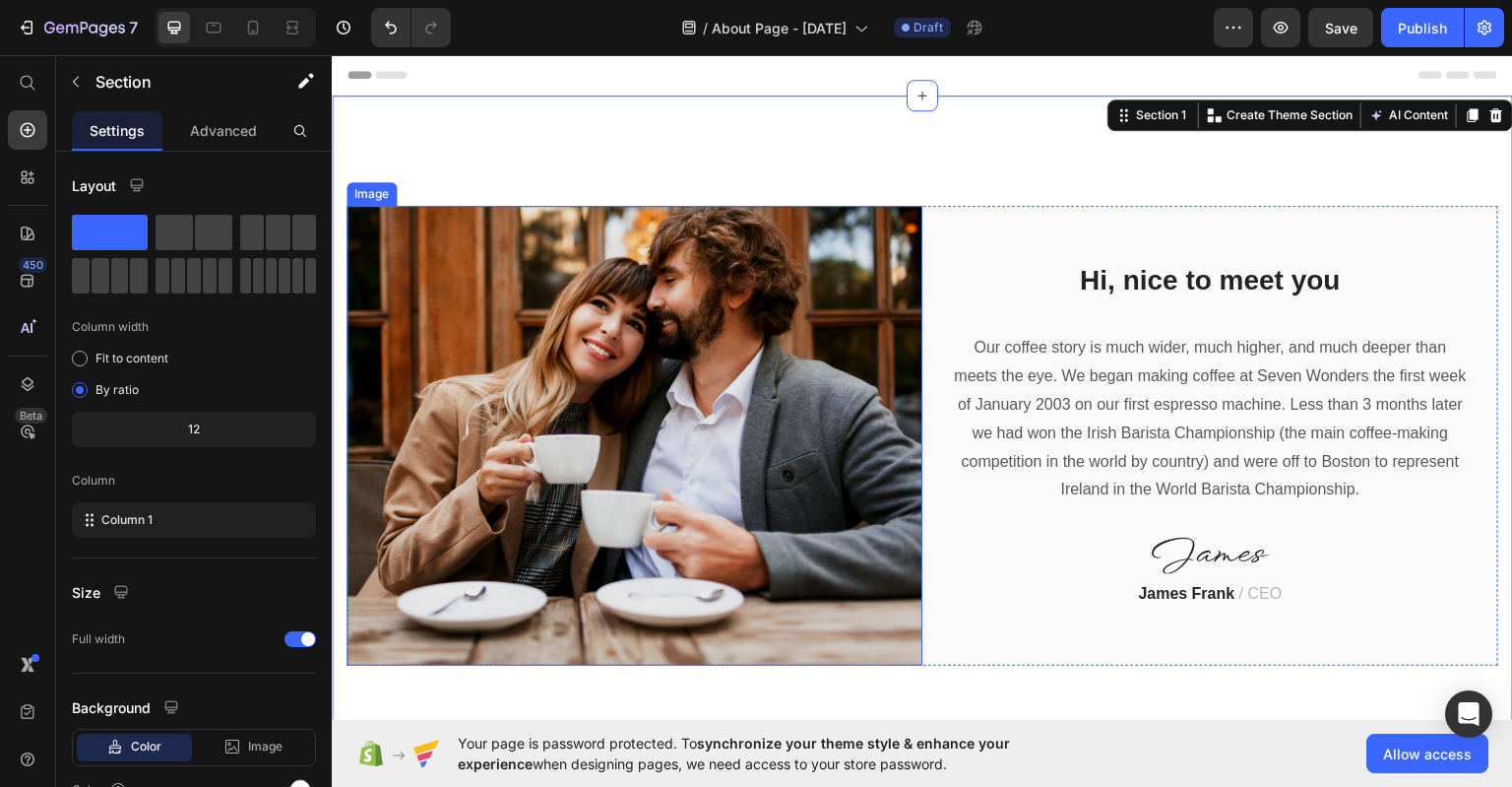 click at bounding box center [634, 434] 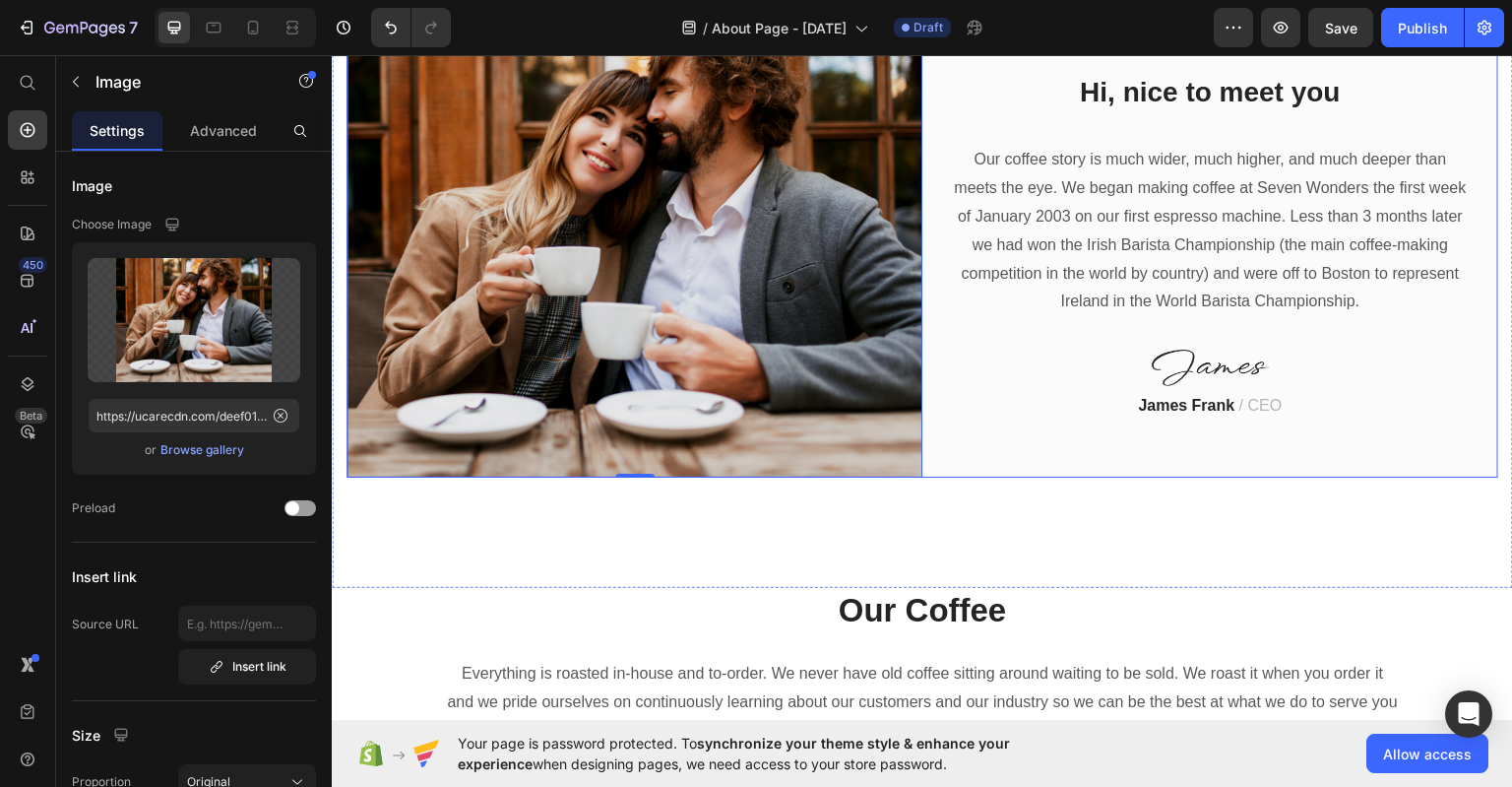 scroll, scrollTop: 394, scrollLeft: 0, axis: vertical 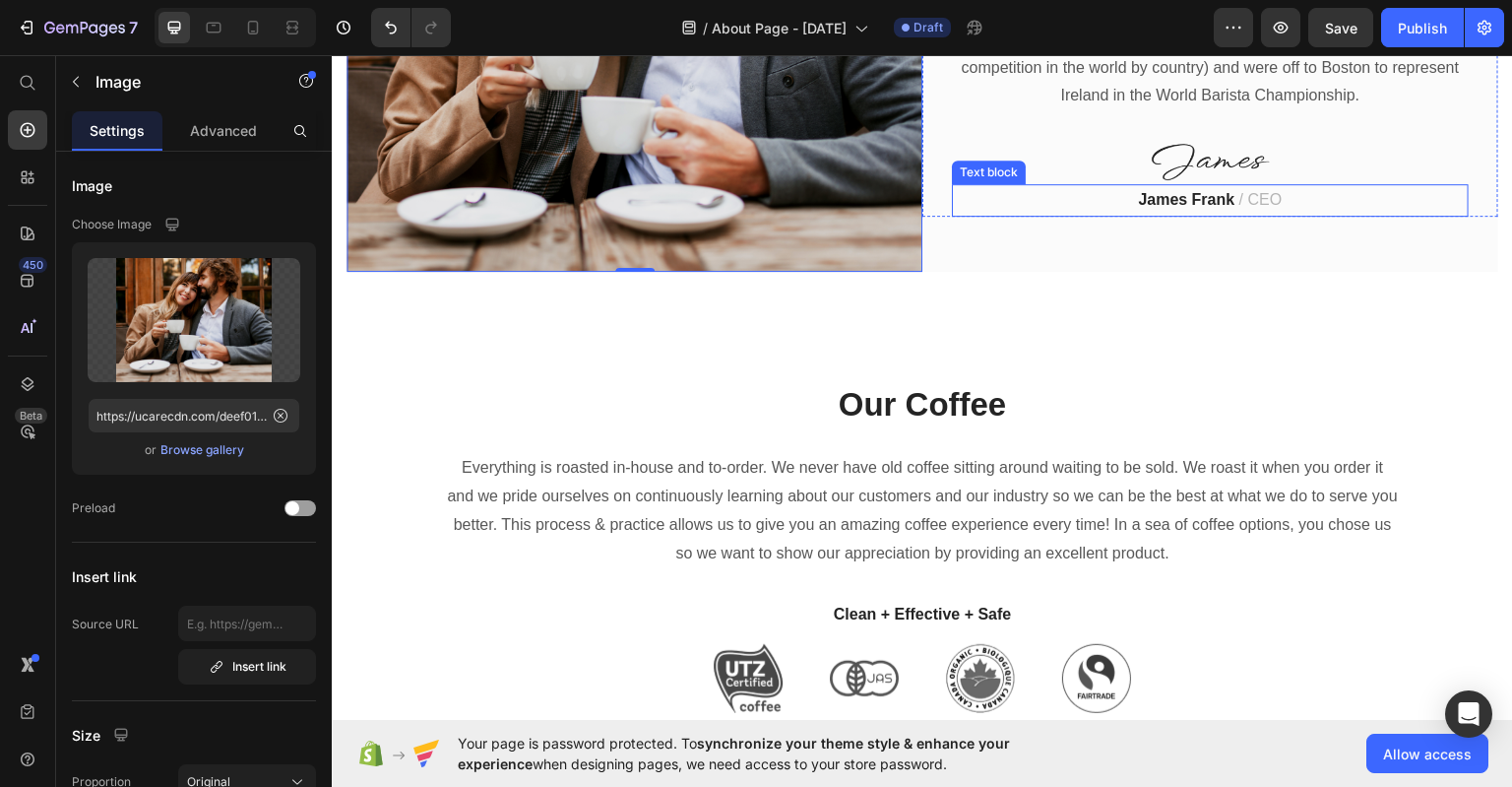click on "James Frank" at bounding box center [1187, 198] 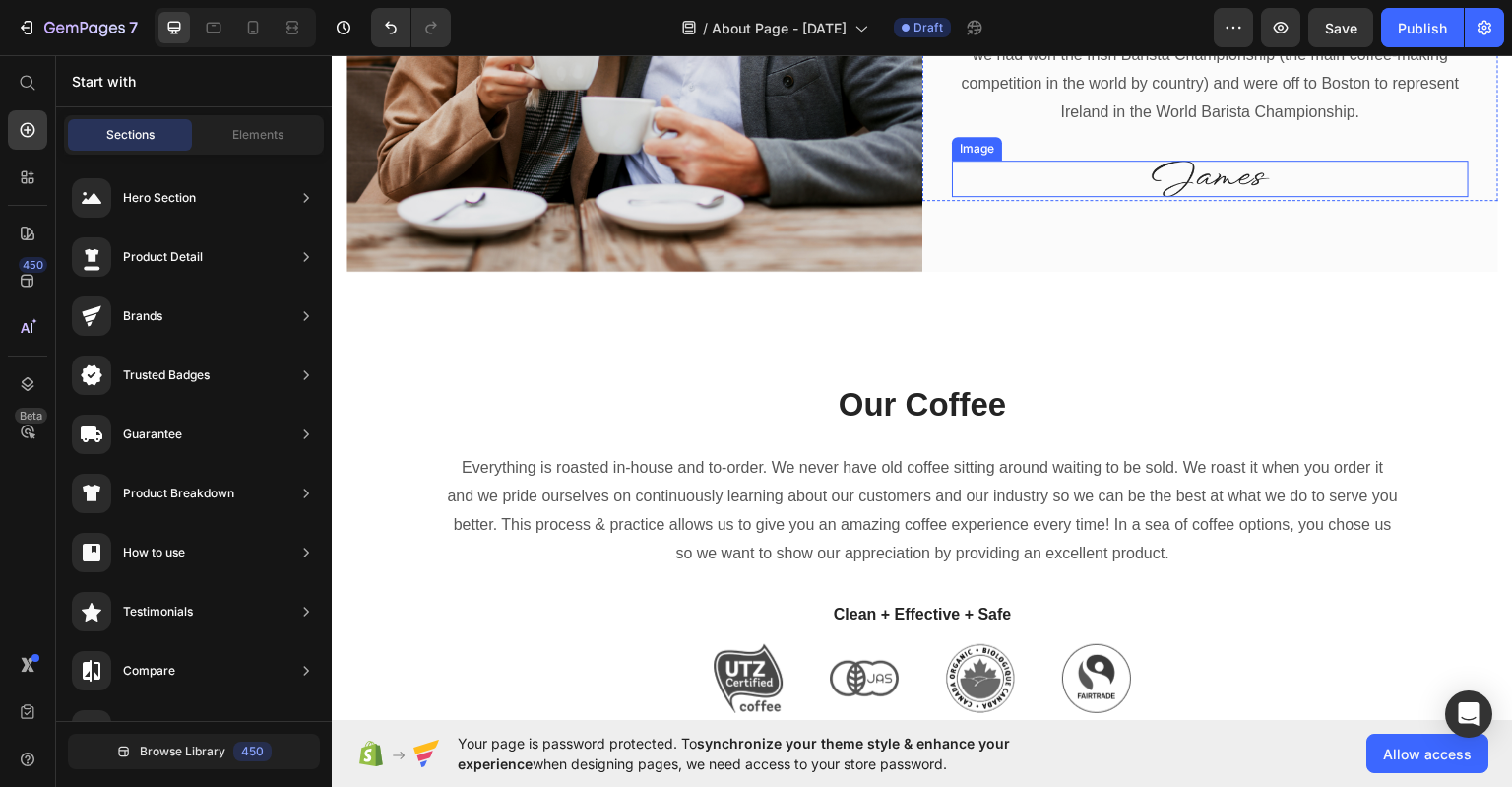 click at bounding box center (1210, 177) 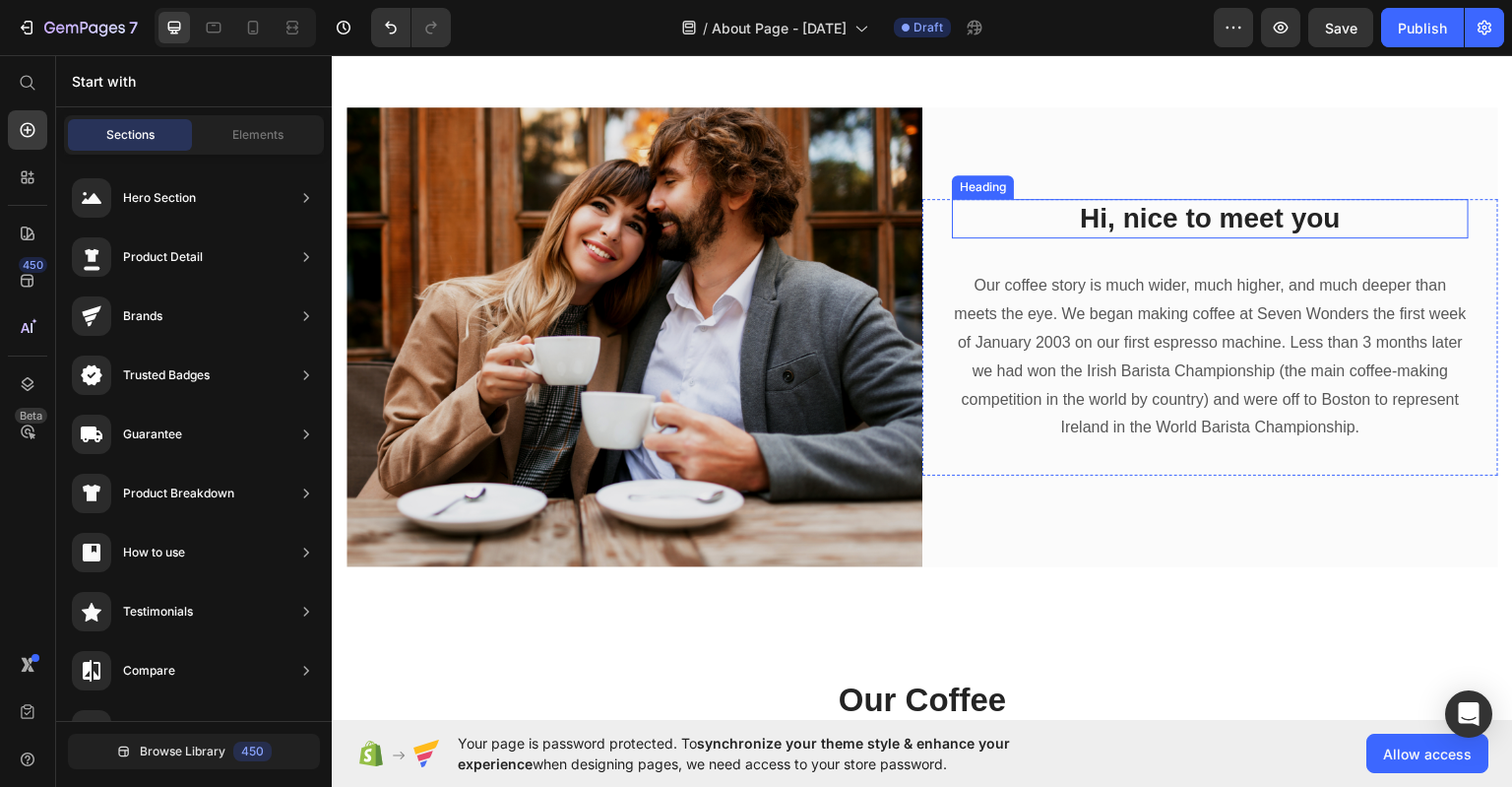 scroll, scrollTop: 0, scrollLeft: 0, axis: both 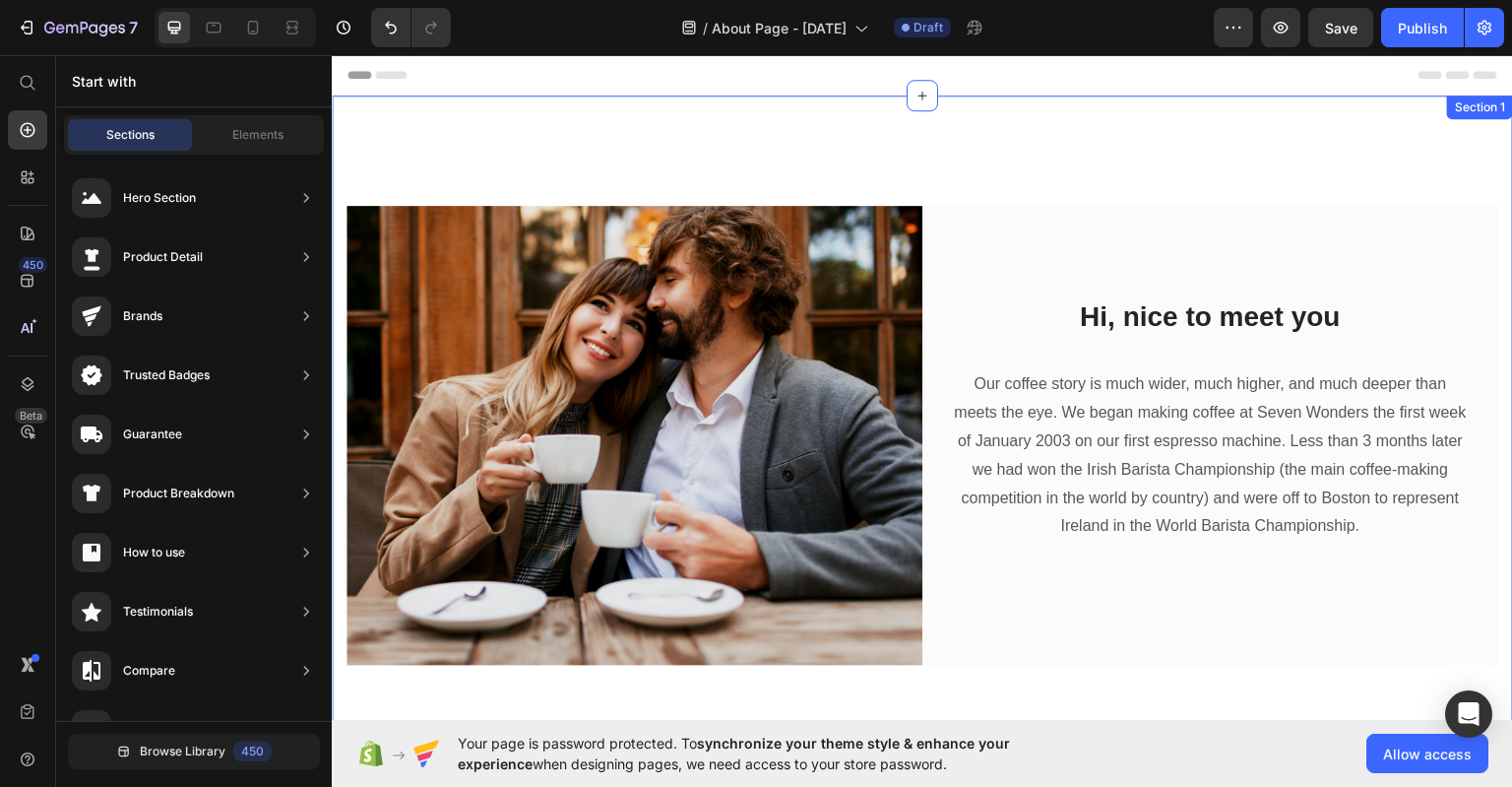 click on "Image Hi, nice to meet you Heading Our coffee story is much wider, much higher, and much deeper than meets the eye. We began making coffee at Seven Wonders the first week of [DATE] on our first espresso machine. Less than 3 months later we had won the Irish Barista Championship (the main coffee-making competition in the world by country) and were off to Boston to represent Ireland in the World Barista Championship. Text block Row Row Section 1" at bounding box center [922, 434] 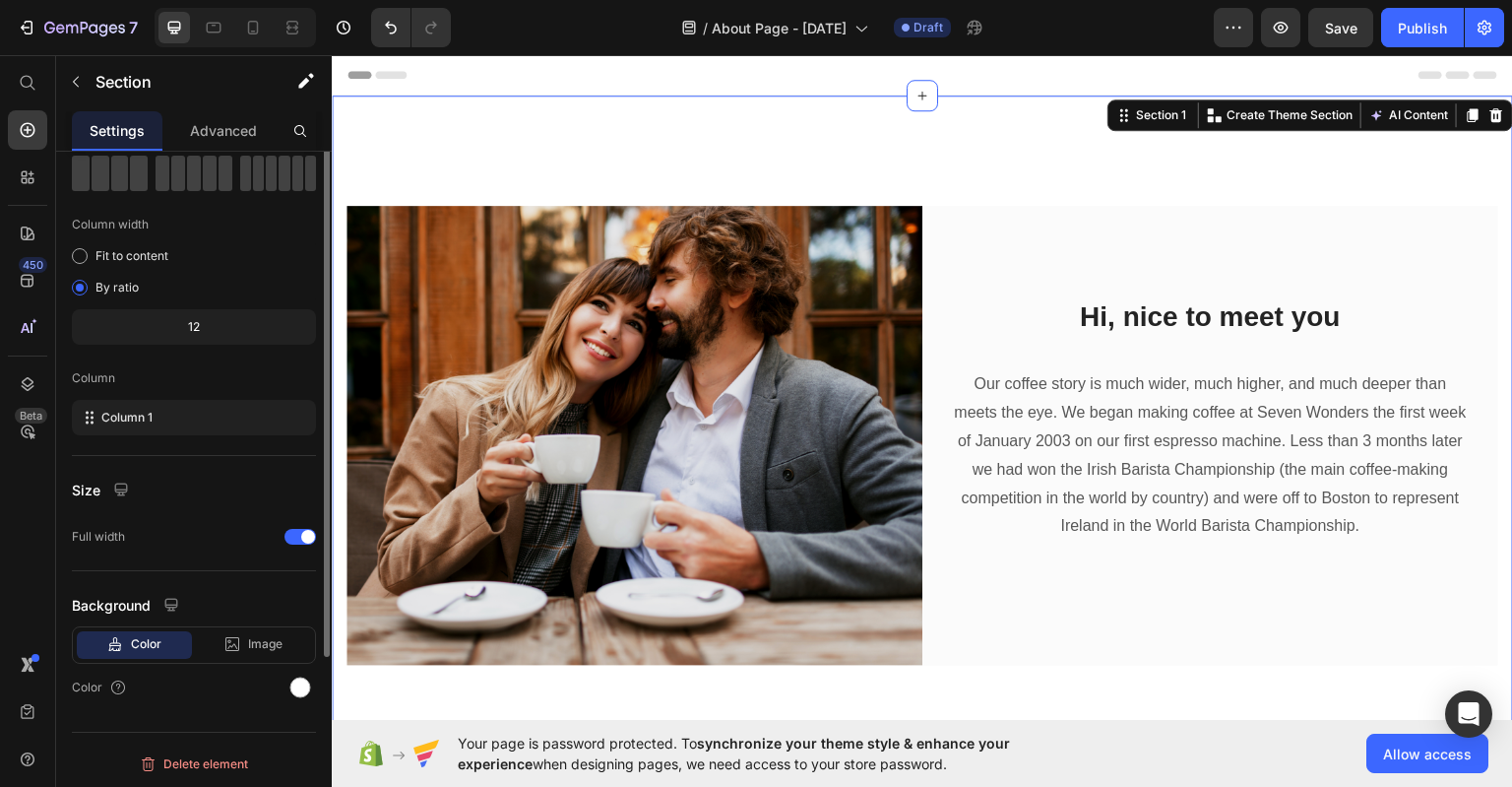 scroll, scrollTop: 0, scrollLeft: 0, axis: both 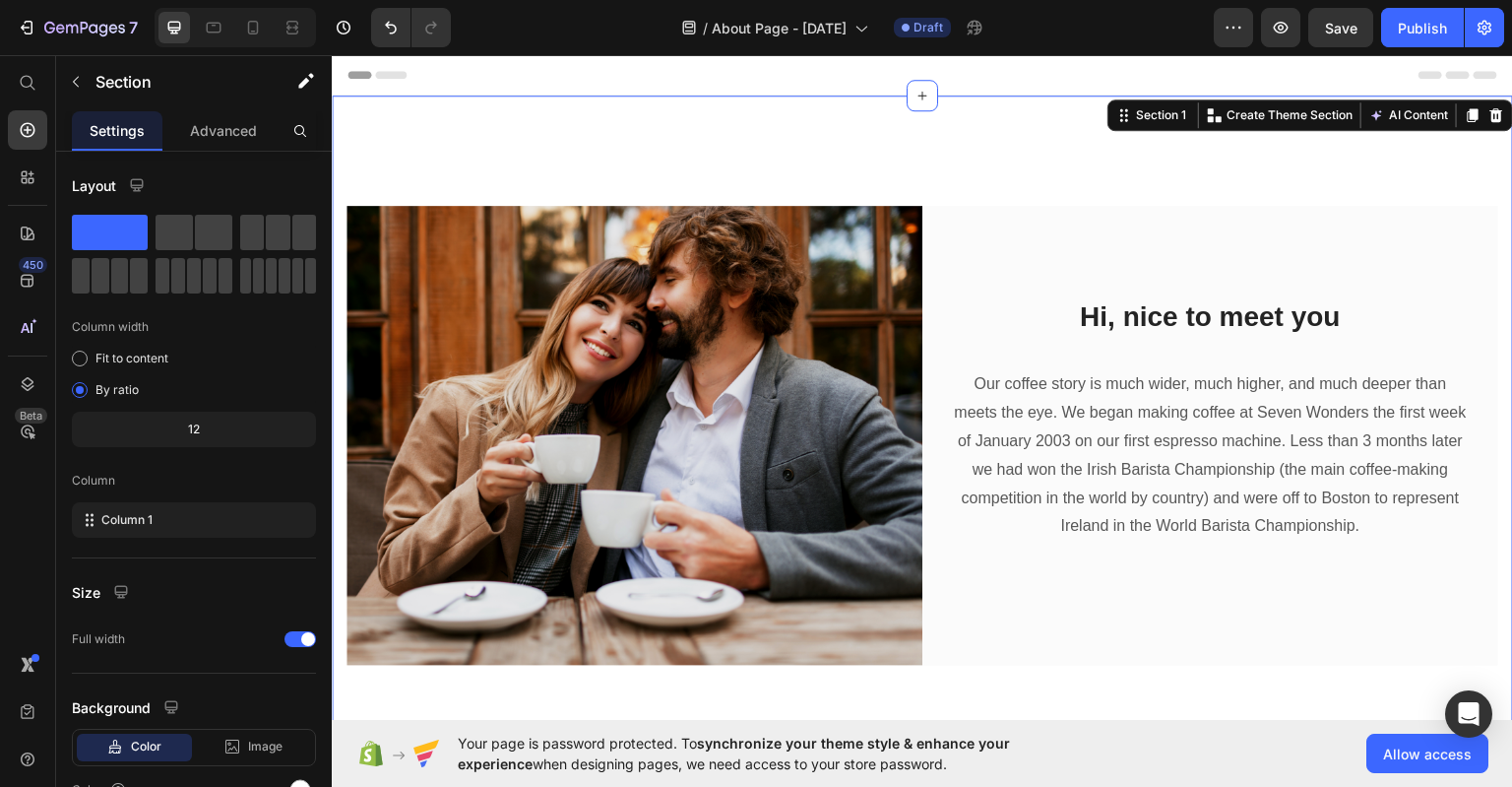 click on "Image Hi, nice to meet you Heading Our coffee story is much wider, much higher, and much deeper than meets the eye. We began making coffee at Seven Wonders the first week of [DATE] on our first espresso machine. Less than 3 months later we had won the Irish Barista Championship (the main coffee-making competition in the world by country) and were off to Boston to represent Ireland in the World Barista Championship. Text block Row Row Section 1   You can create reusable sections Create Theme Section AI Content Write with GemAI What would you like to describe here? Tone and Voice Persuasive Product Qadam Marco Suede & Patent Leather Lace-Up Shoes Show more Generate" at bounding box center (922, 434) 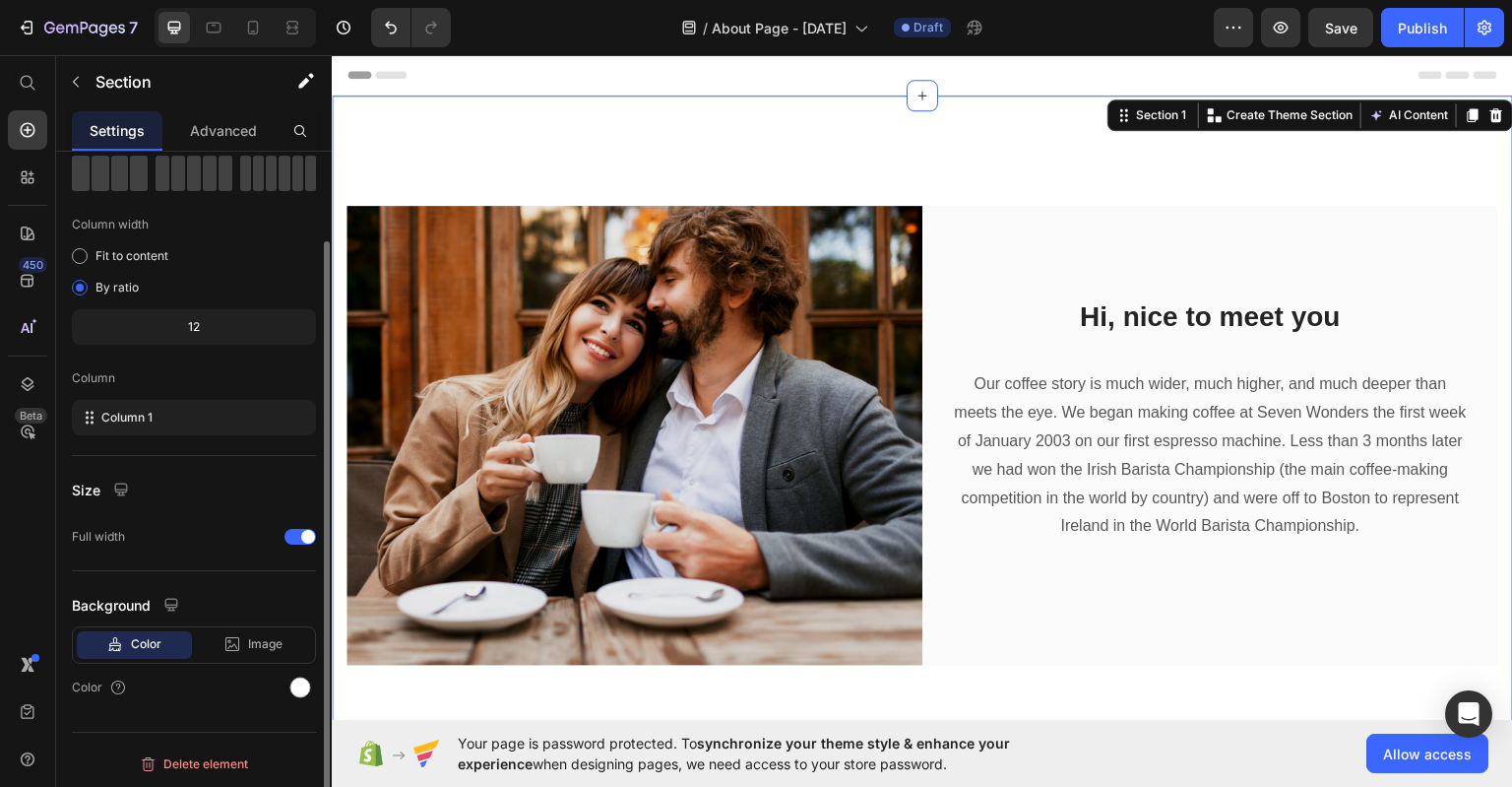 scroll, scrollTop: 0, scrollLeft: 0, axis: both 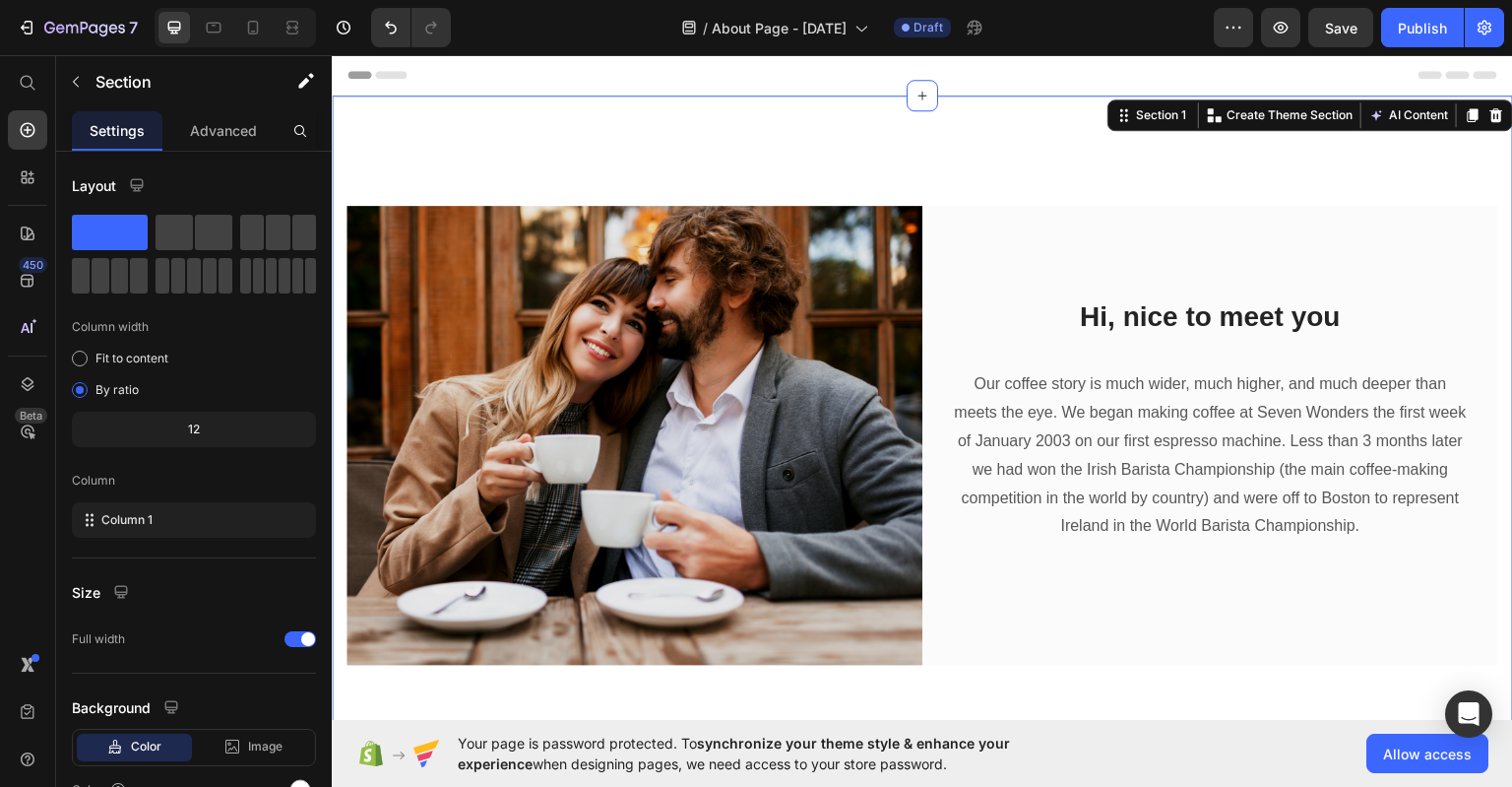 drag, startPoint x: 503, startPoint y: 444, endPoint x: 1168, endPoint y: 185, distance: 713.6568 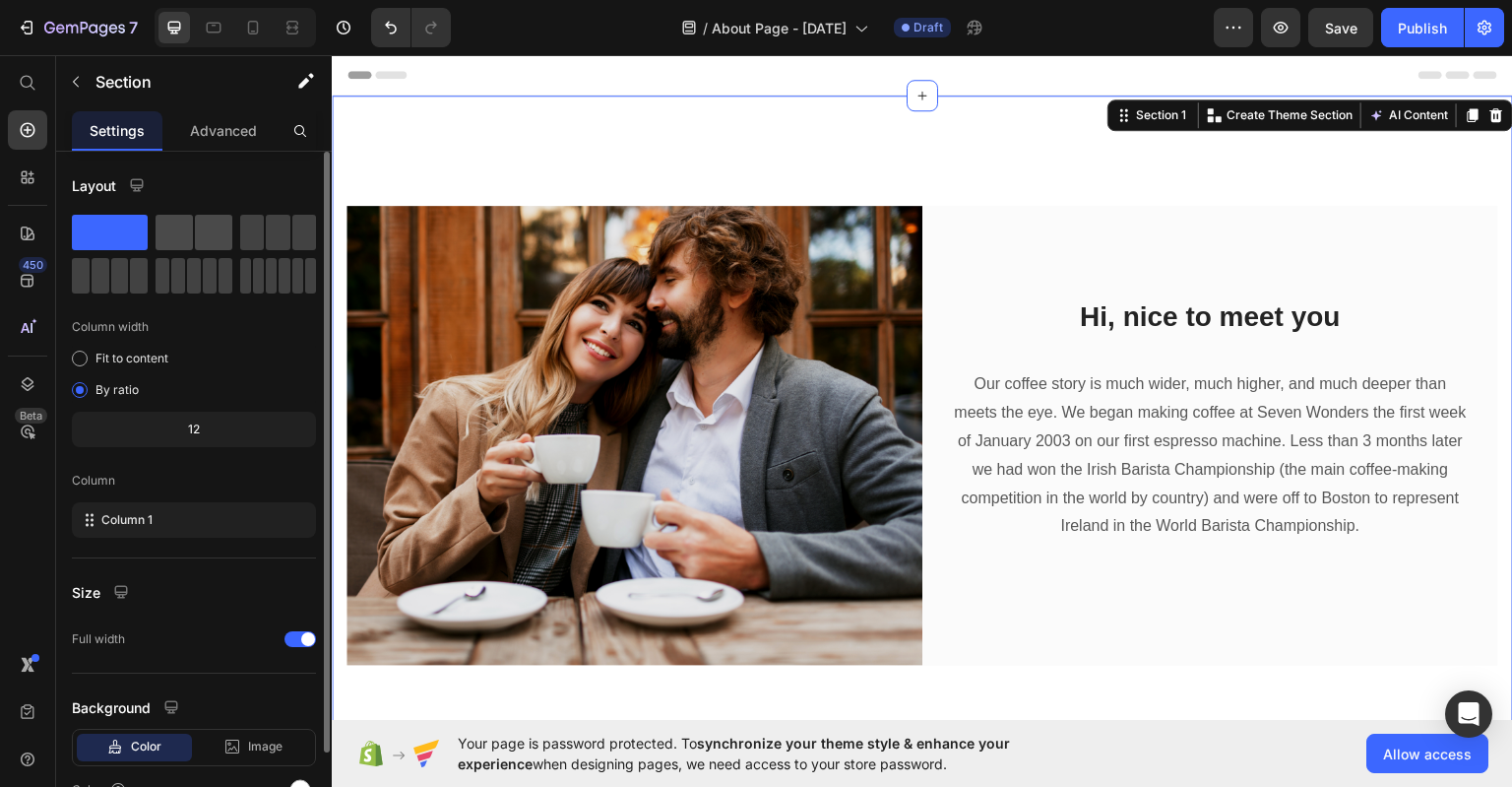 click 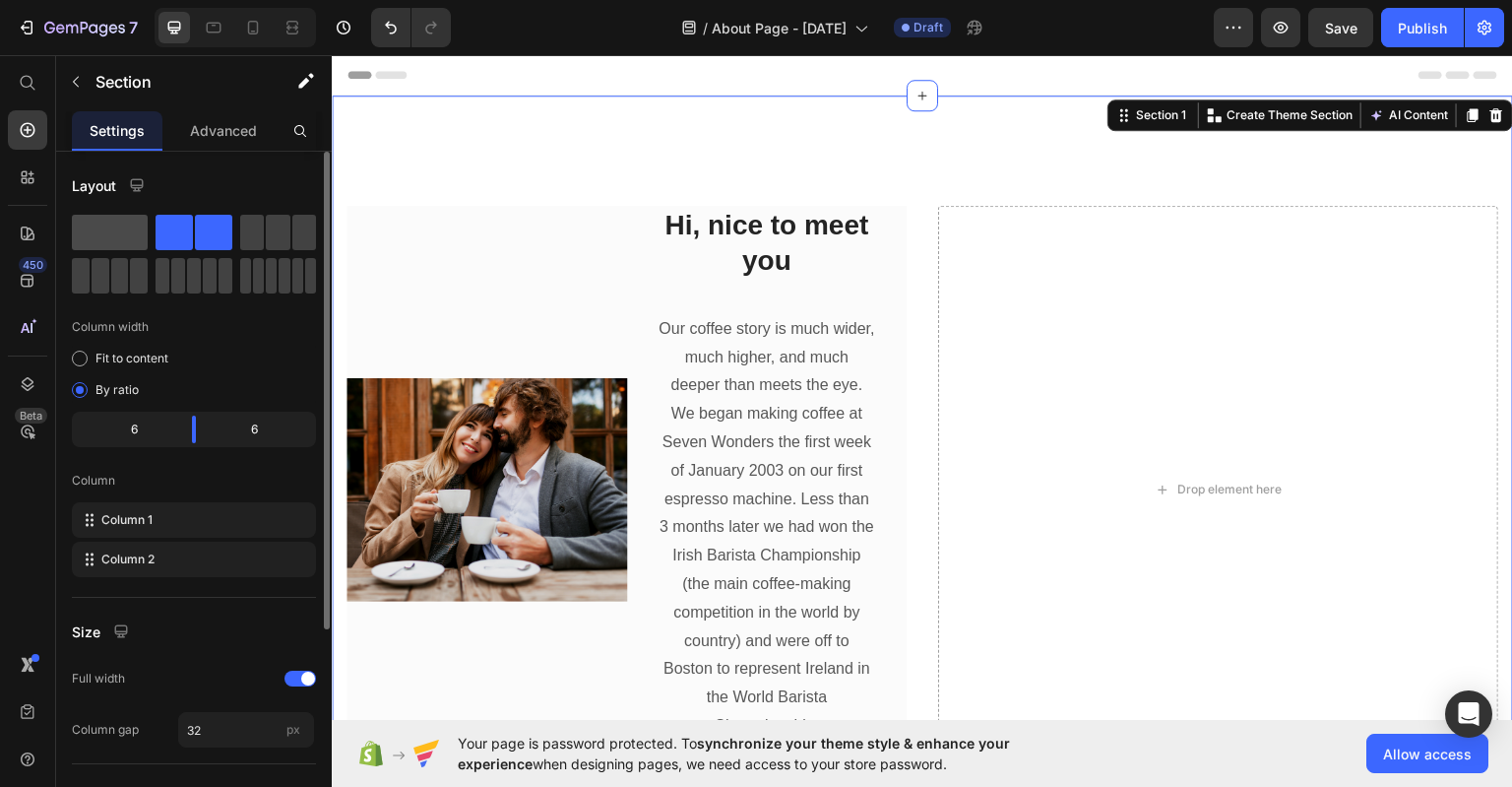 click 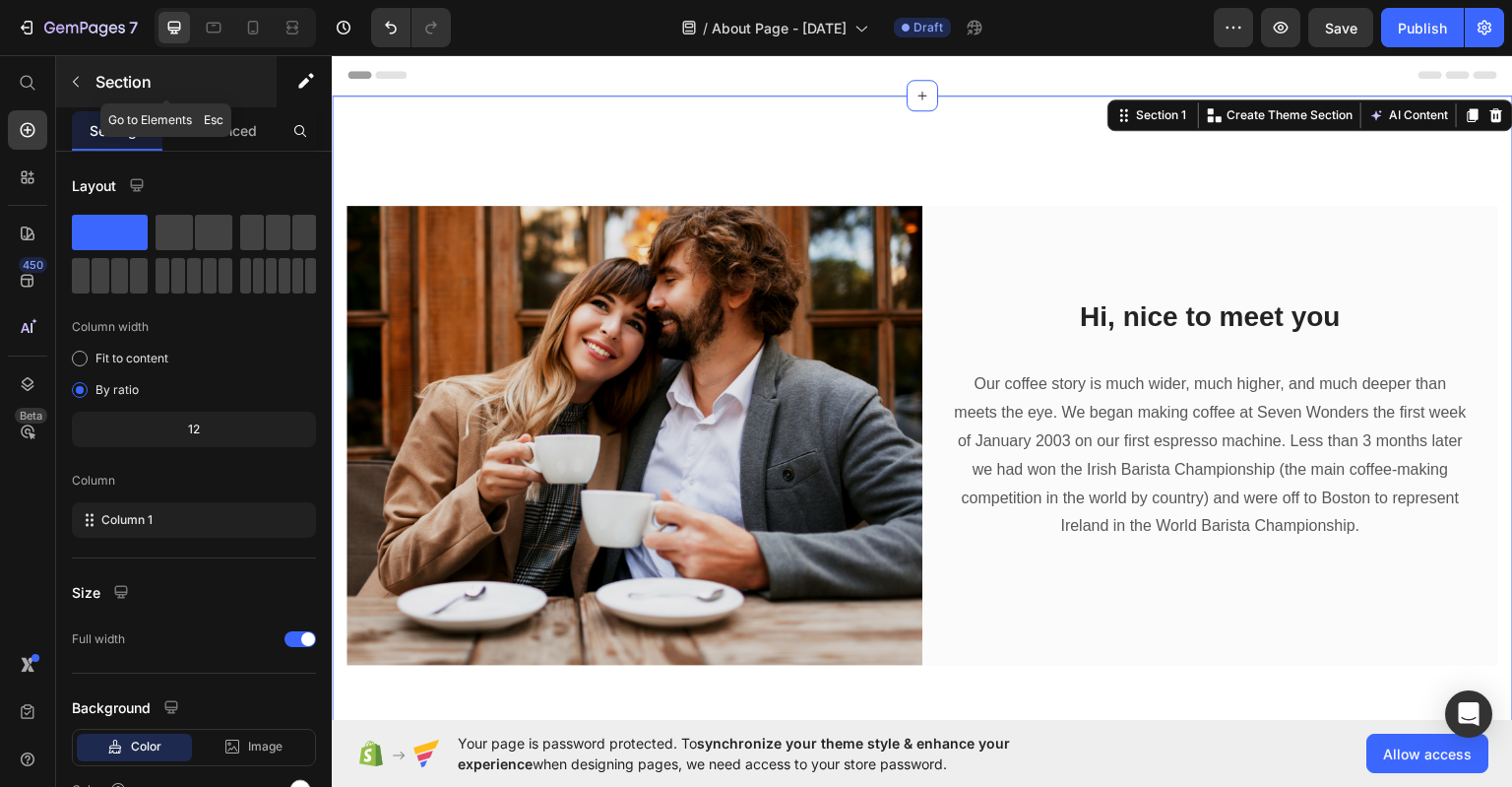 click 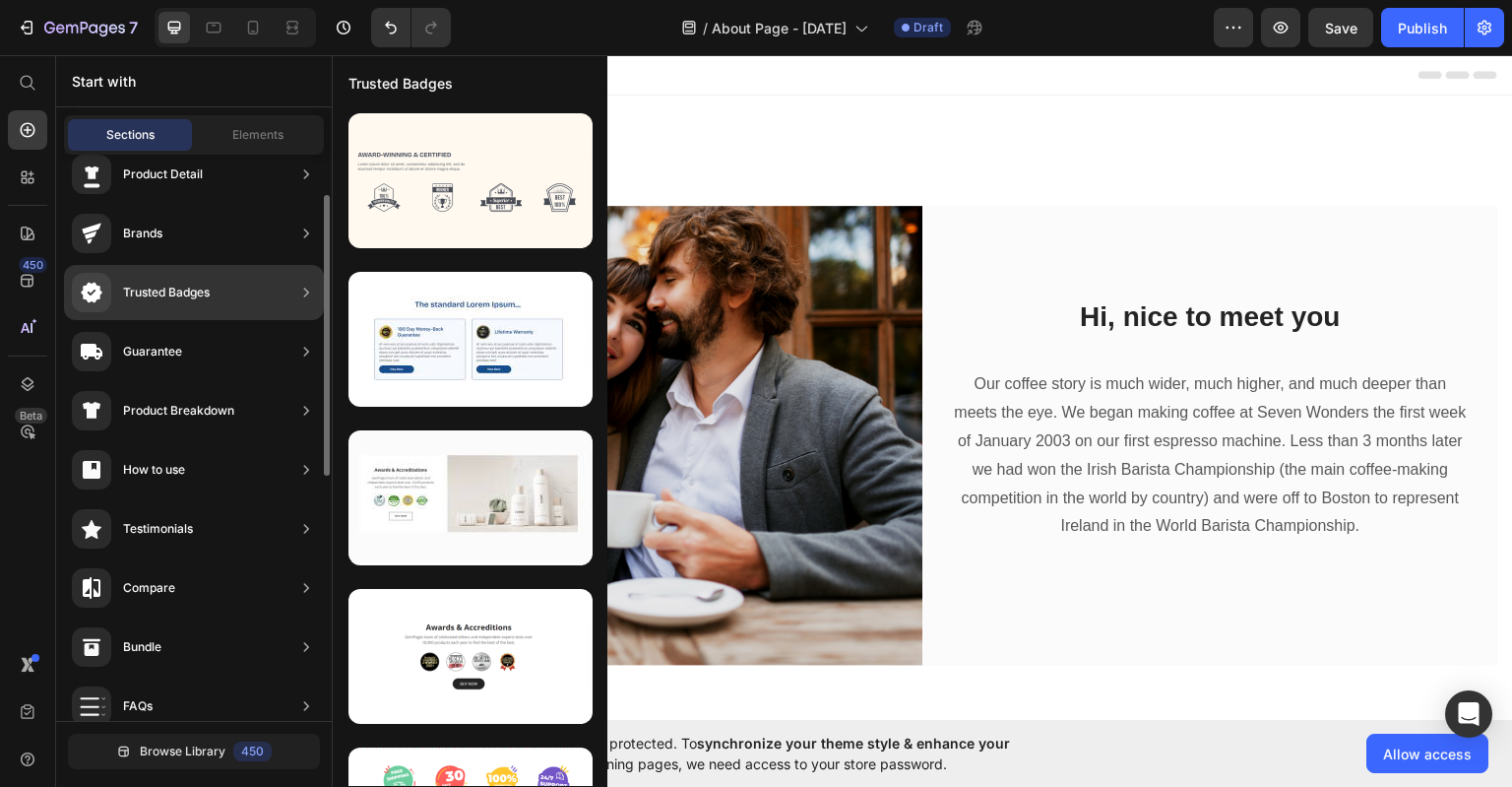scroll, scrollTop: 0, scrollLeft: 0, axis: both 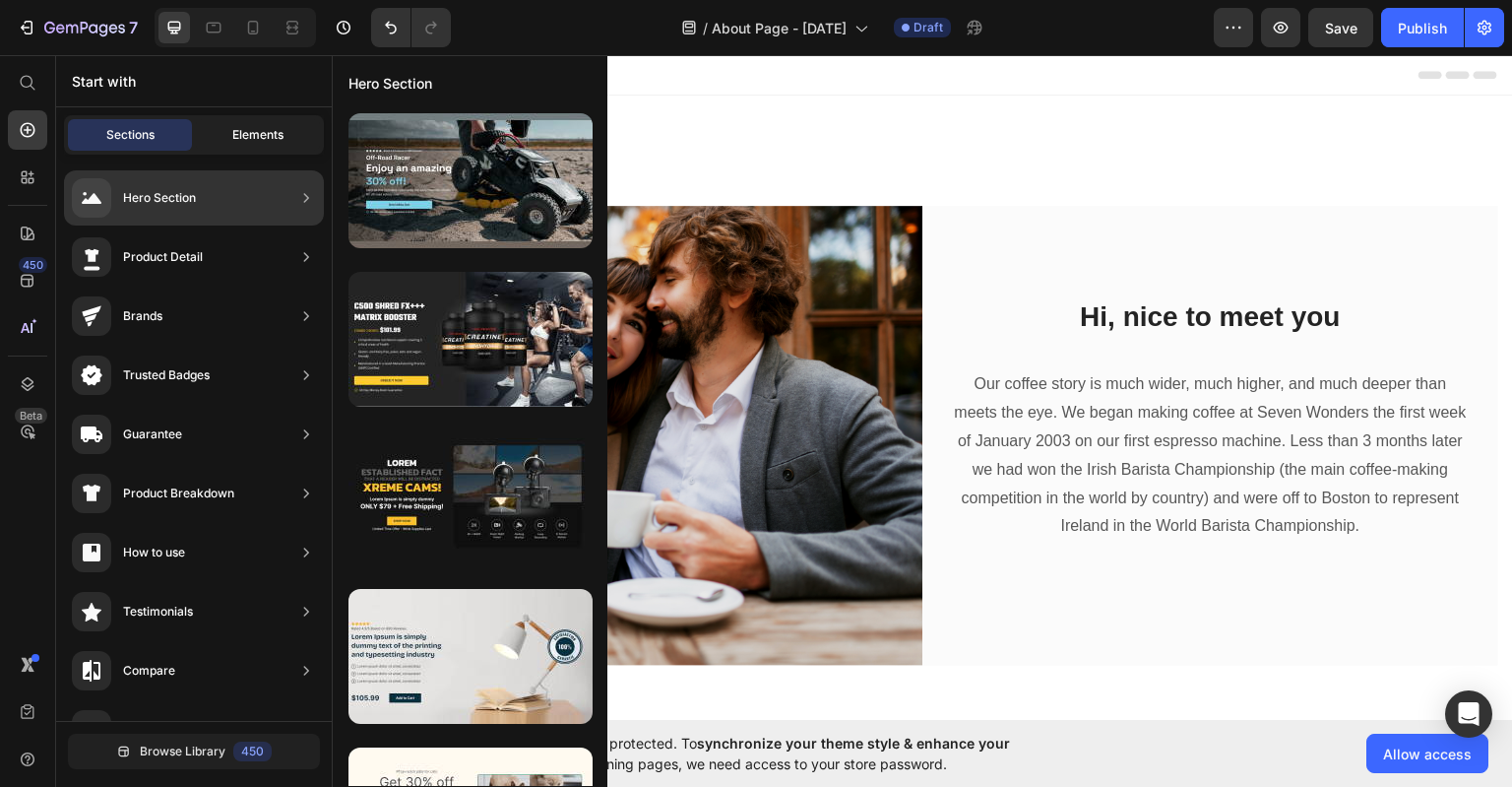 click on "Elements" 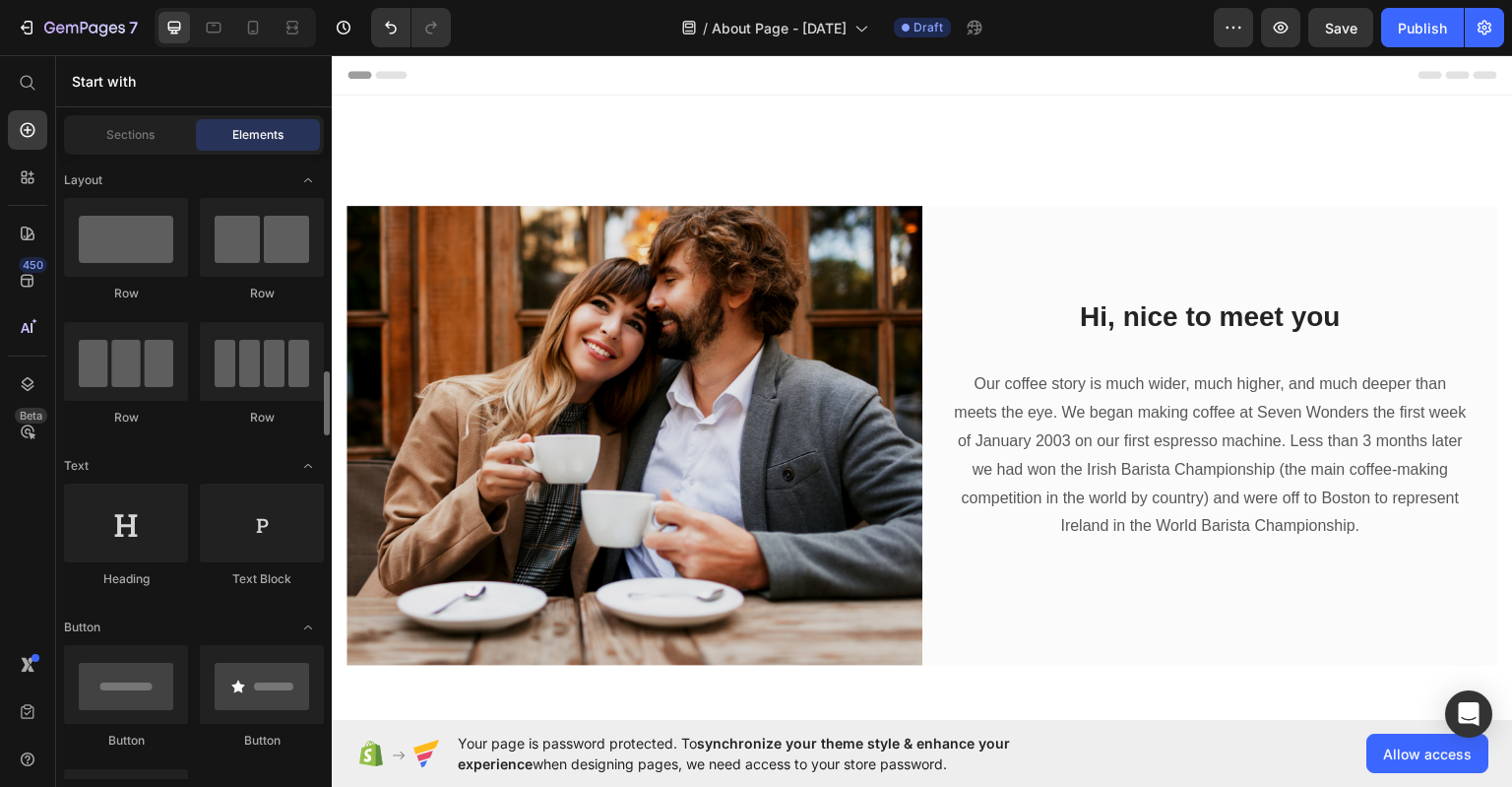 scroll, scrollTop: 295, scrollLeft: 0, axis: vertical 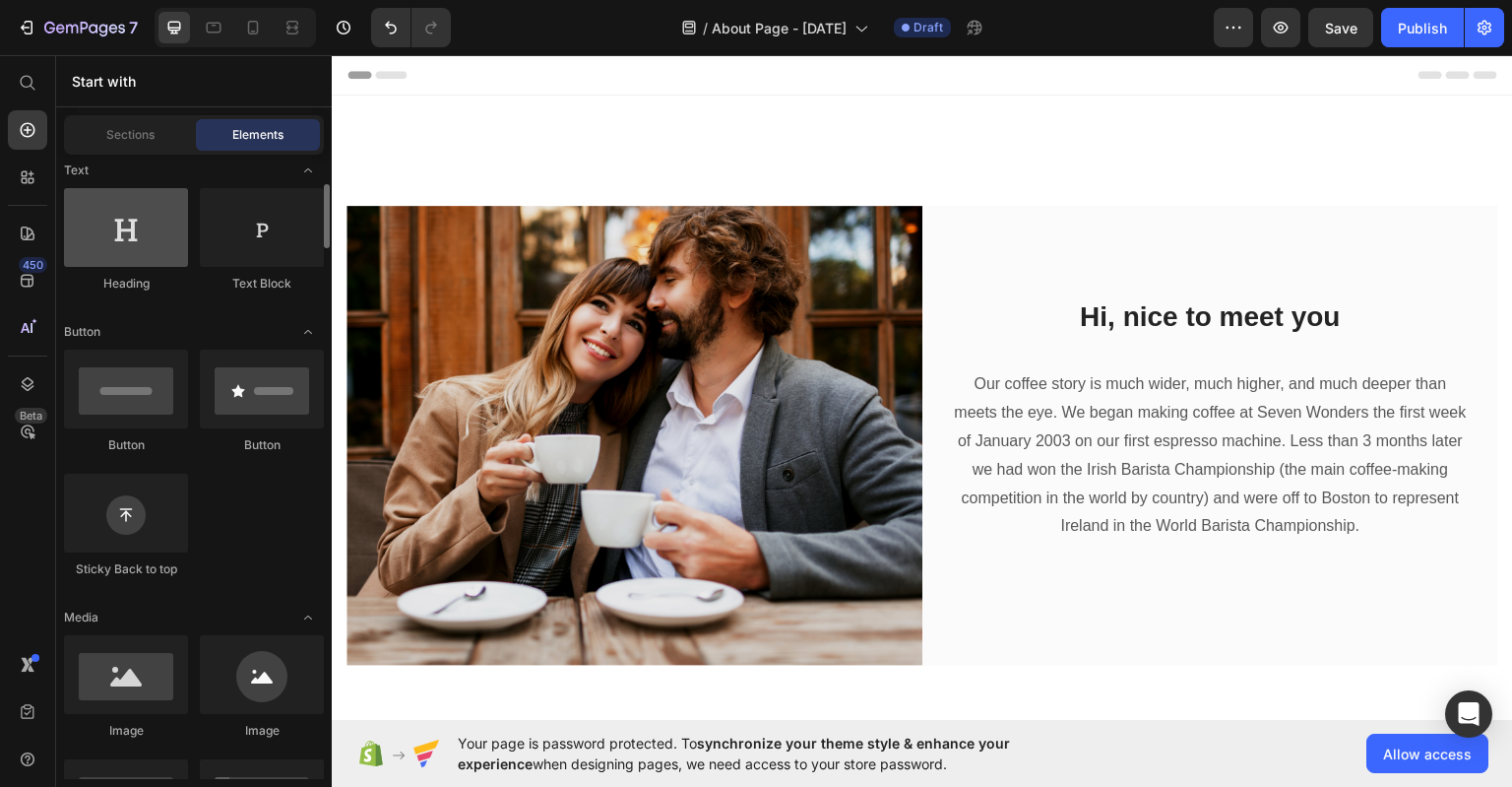 click at bounding box center [126, 228] 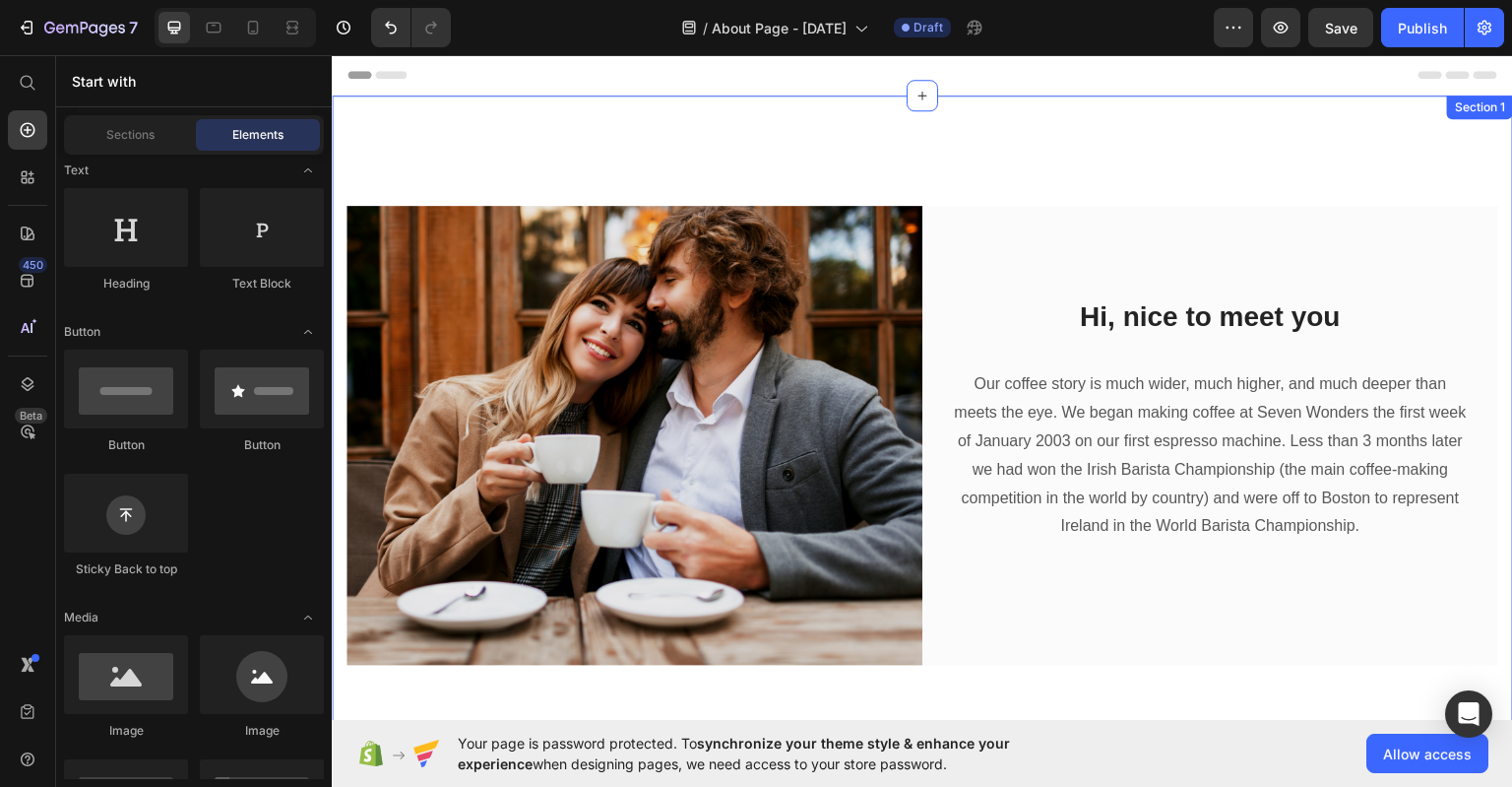 click on "Image Hi, nice to meet you Heading Our coffee story is much wider, much higher, and much deeper than meets the eye. We began making coffee at Seven Wonders the first week of [DATE] on our first espresso machine. Less than 3 months later we had won the Irish Barista Championship (the main coffee-making competition in the world by country) and were off to Boston to represent Ireland in the World Barista Championship. Text block Row Row Section 1" at bounding box center (922, 434) 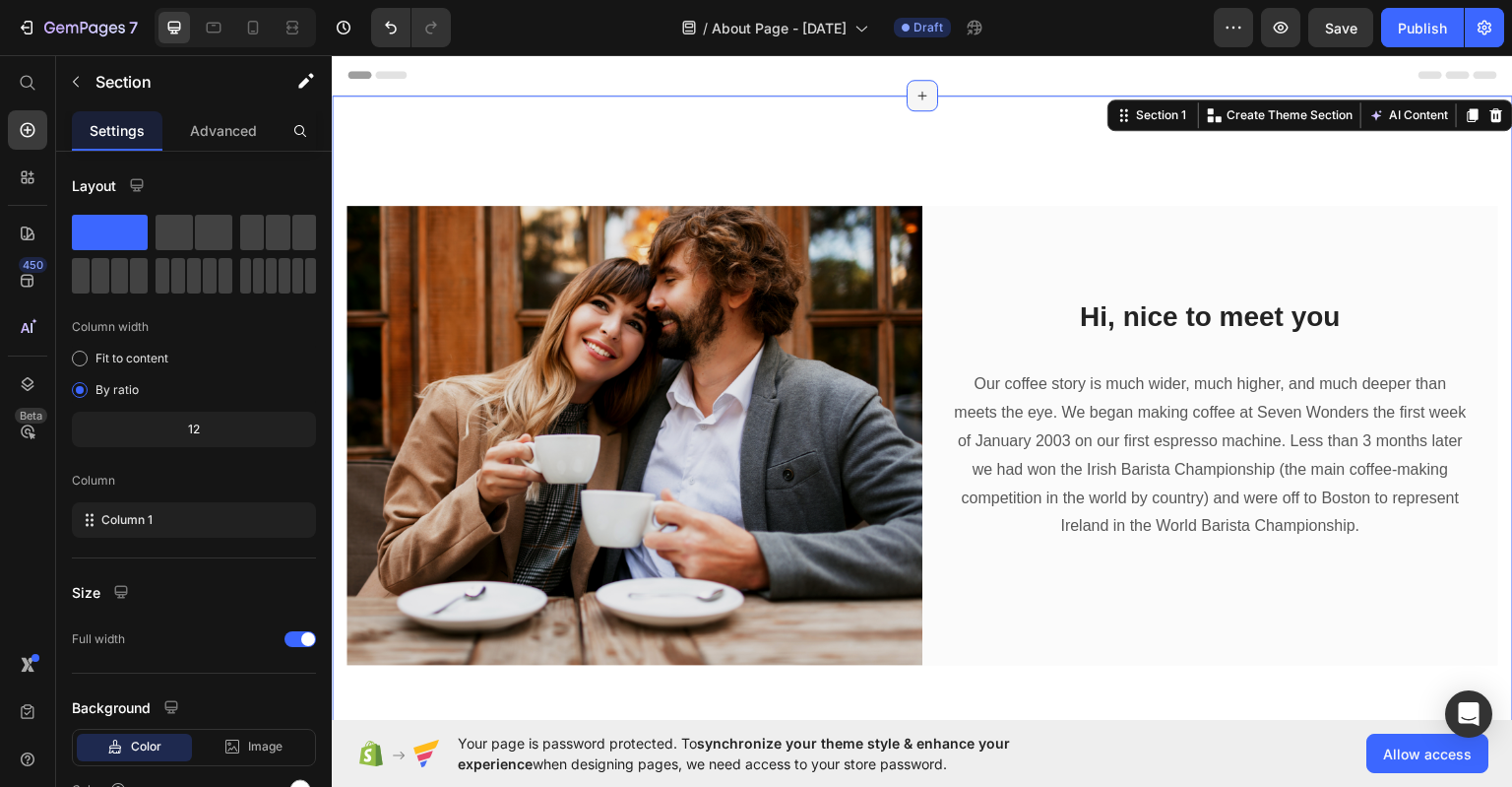 click at bounding box center [922, 95] 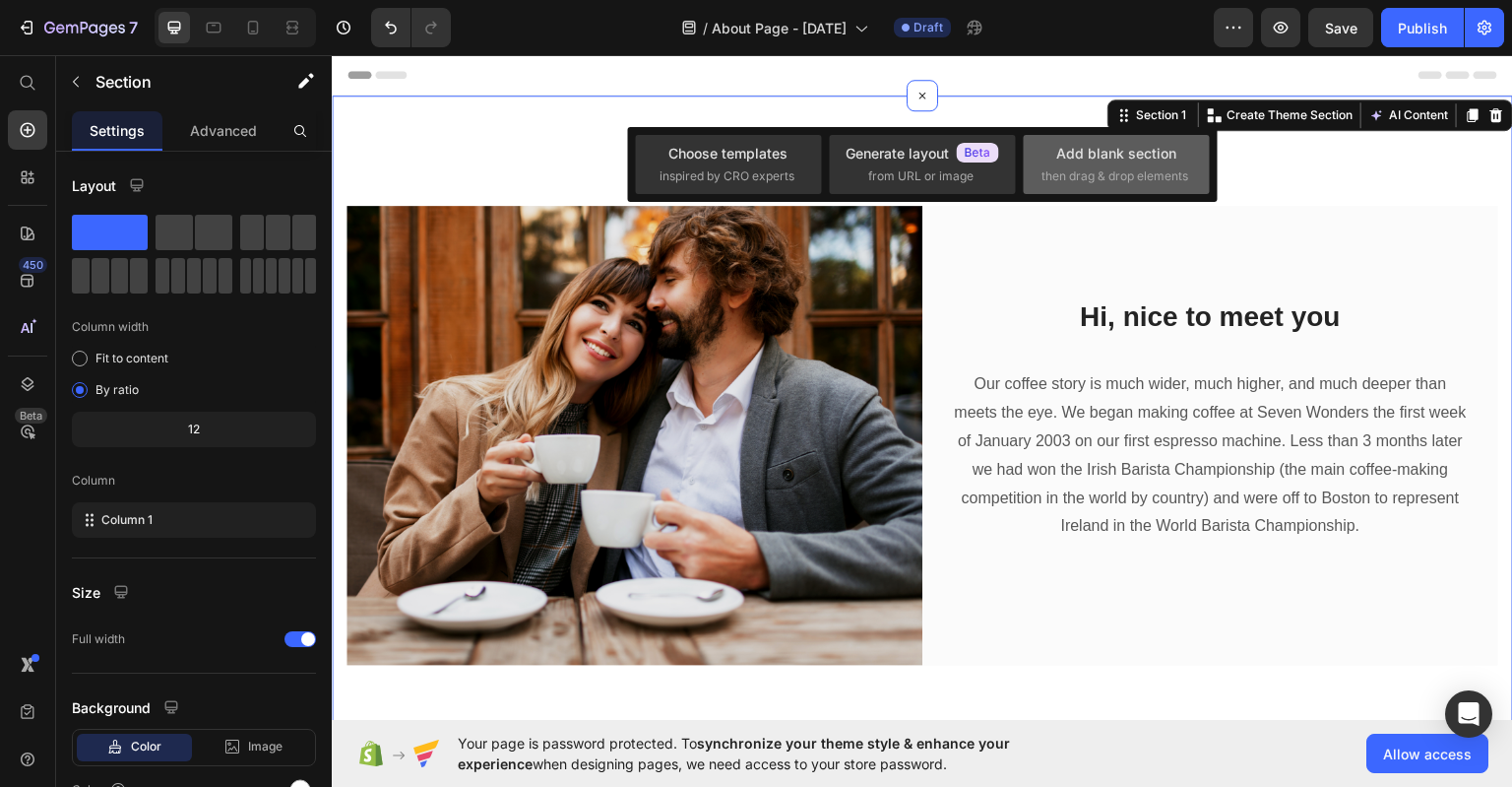 click on "Add blank section  then drag & drop elements" 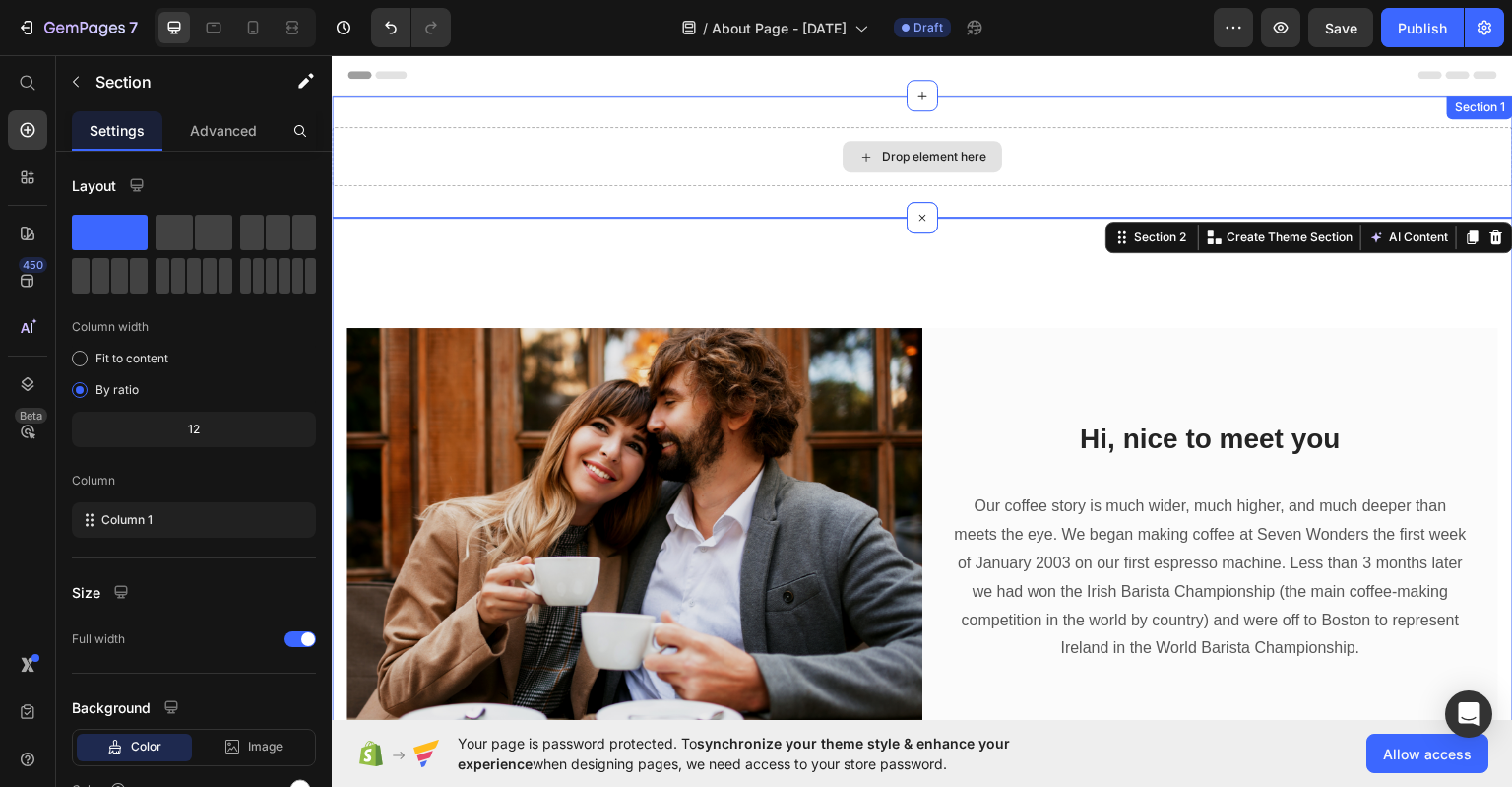 click on "Drop element here" at bounding box center [934, 156] 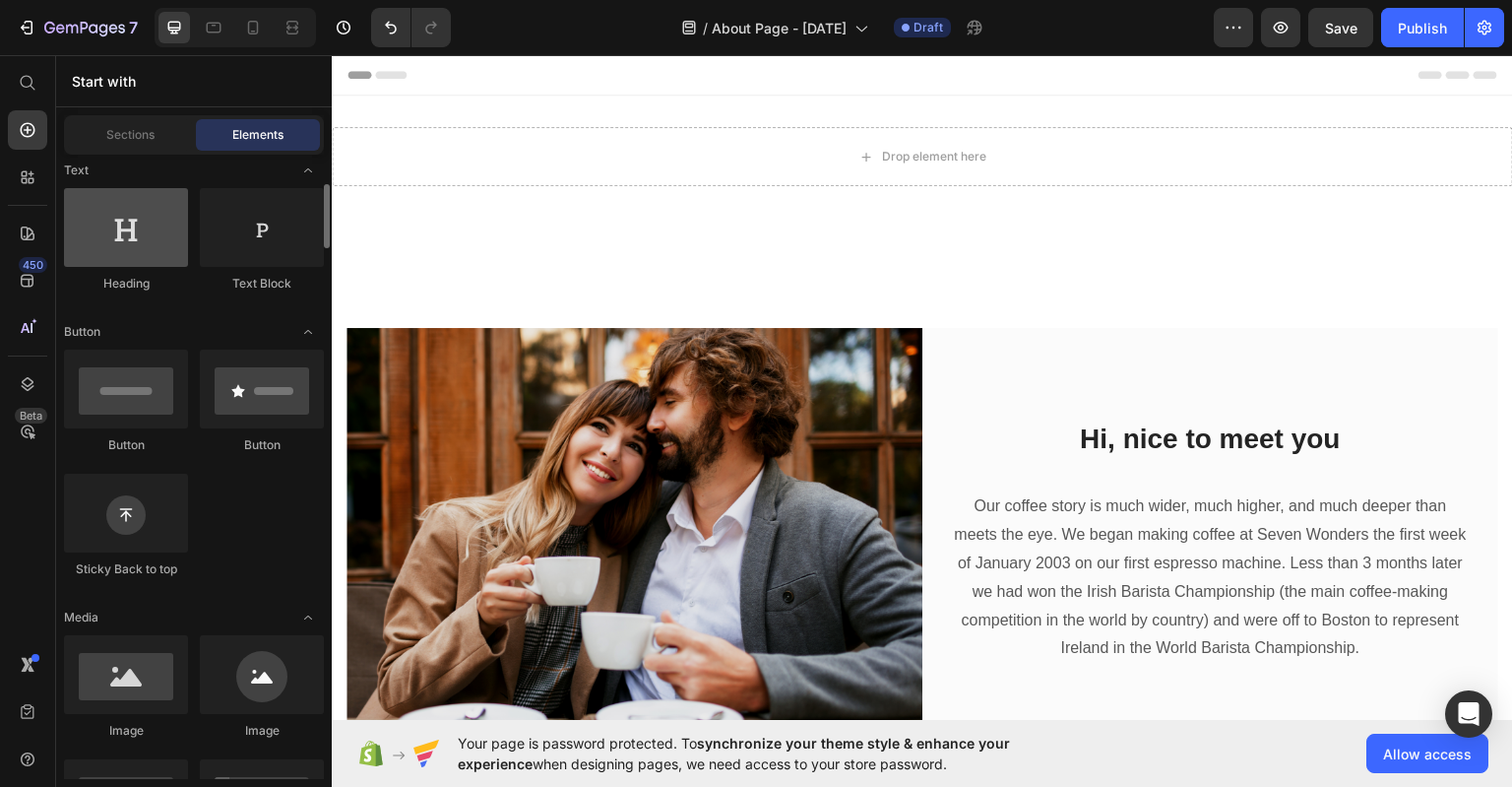 click at bounding box center [126, 228] 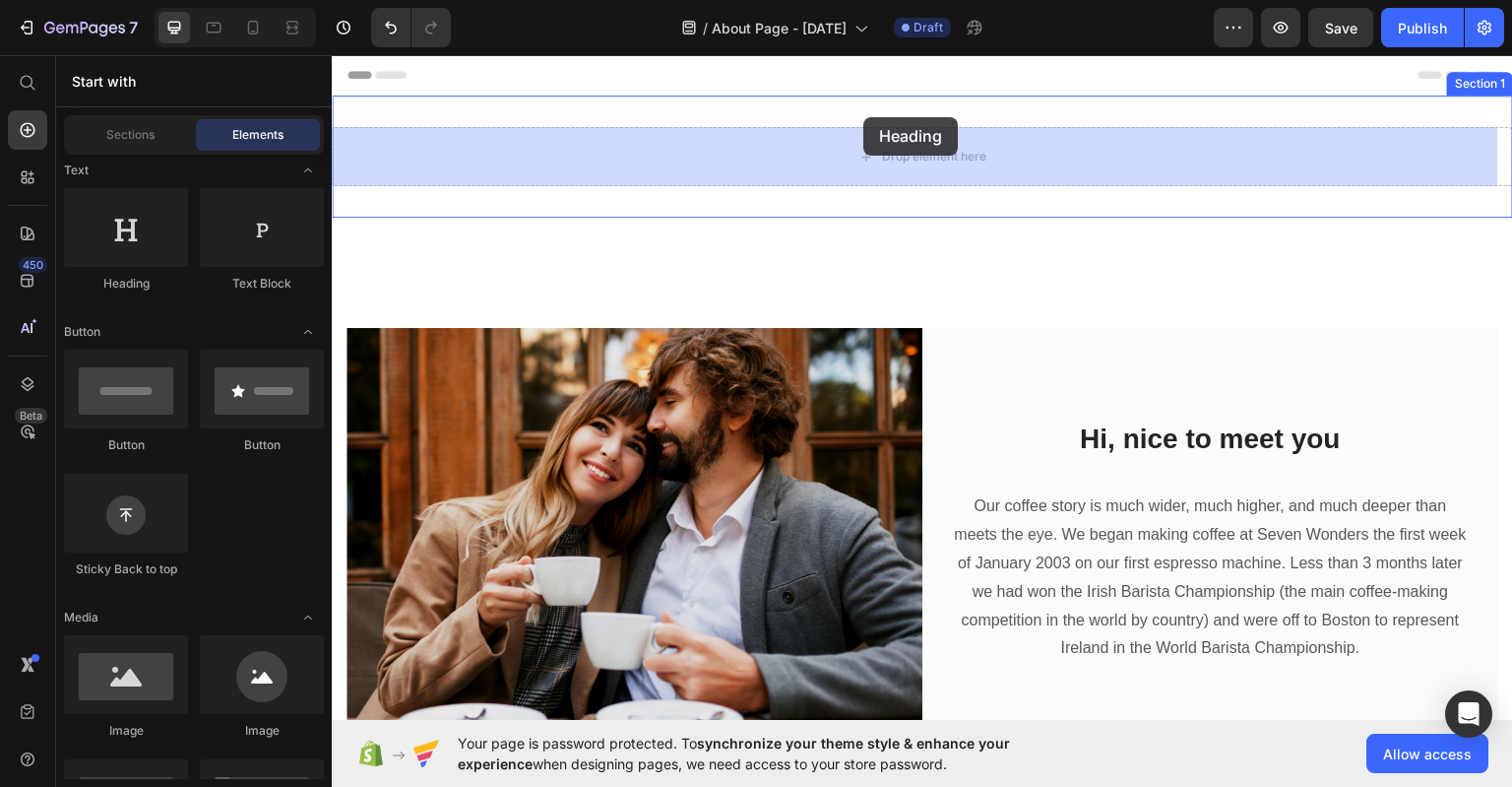 drag, startPoint x: 621, startPoint y: 232, endPoint x: 863, endPoint y: 116, distance: 268.36542 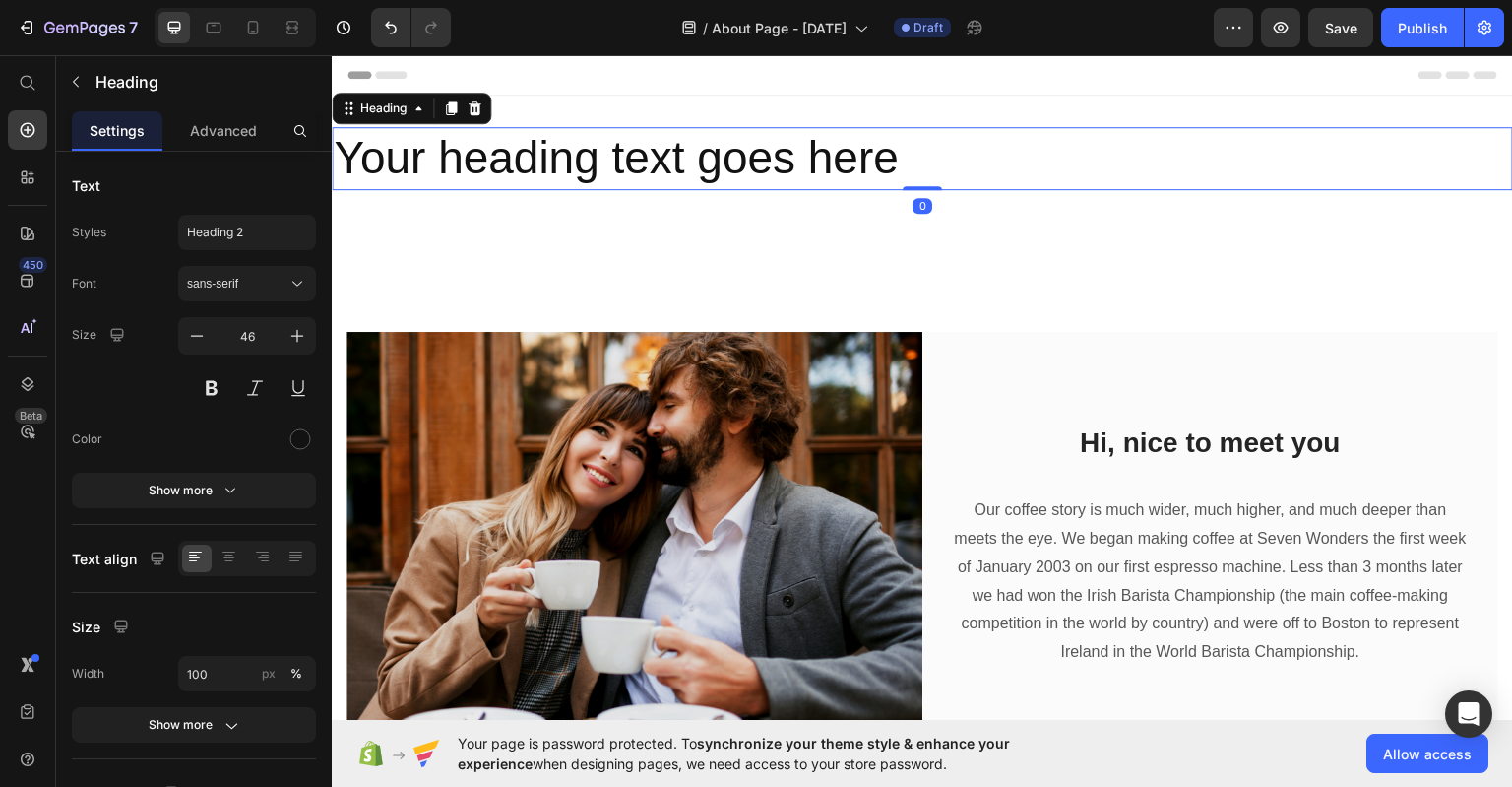 click on "Your heading text goes here" at bounding box center (922, 158) 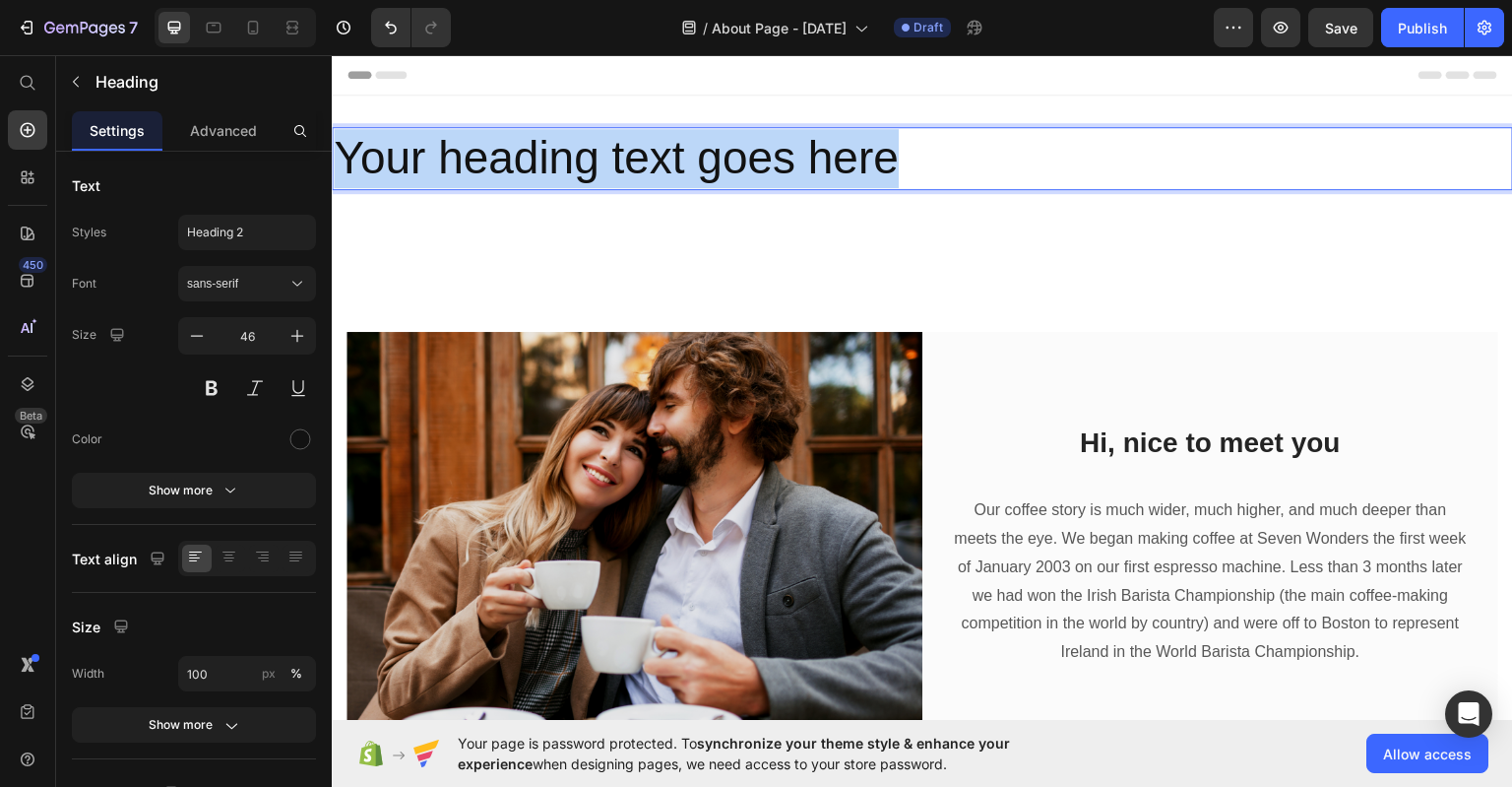 click on "Your heading text goes here" at bounding box center [922, 158] 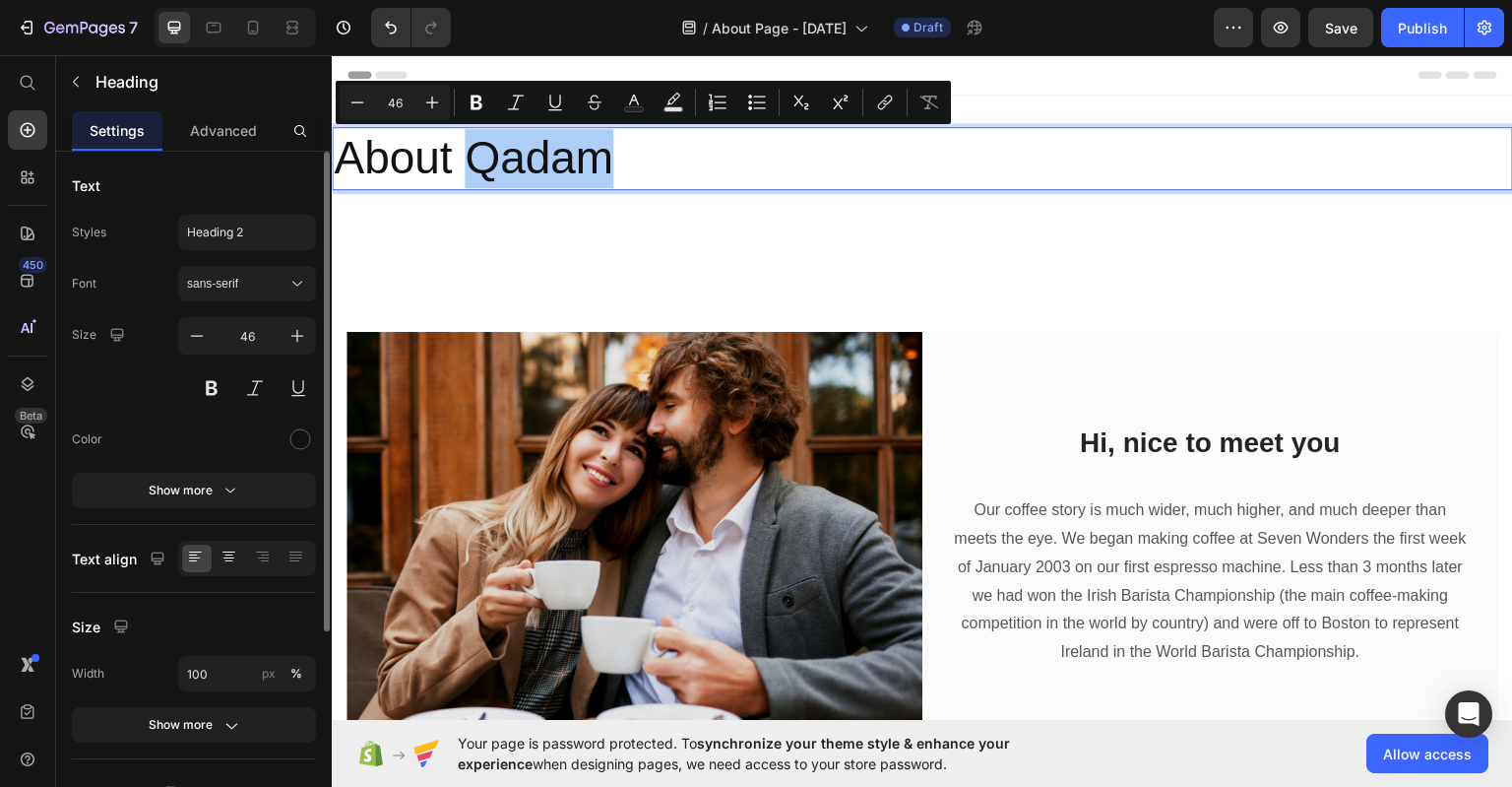 drag, startPoint x: 432, startPoint y: 105, endPoint x: 228, endPoint y: 566, distance: 504.12 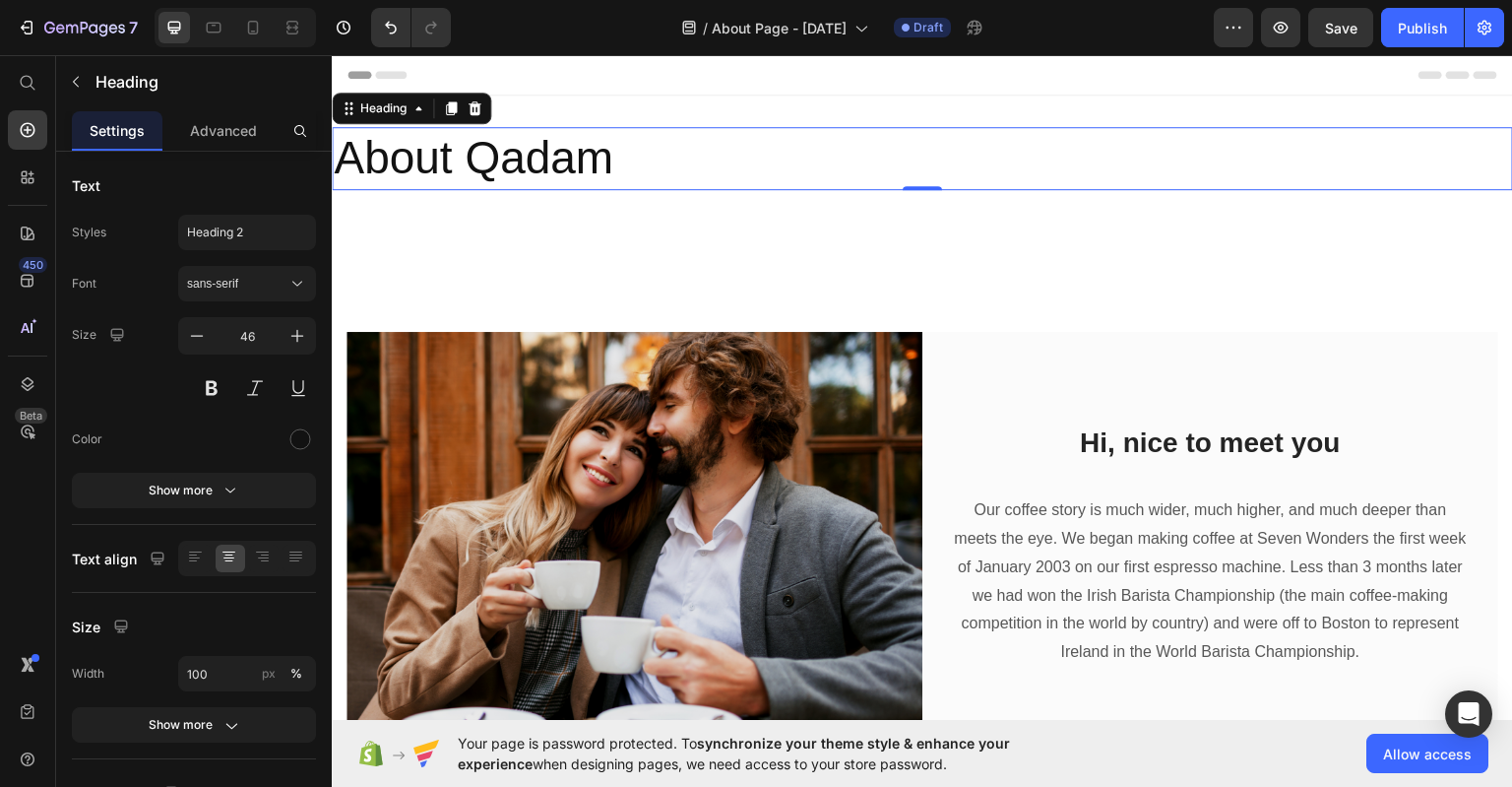 click on "About Qadam" at bounding box center (922, 158) 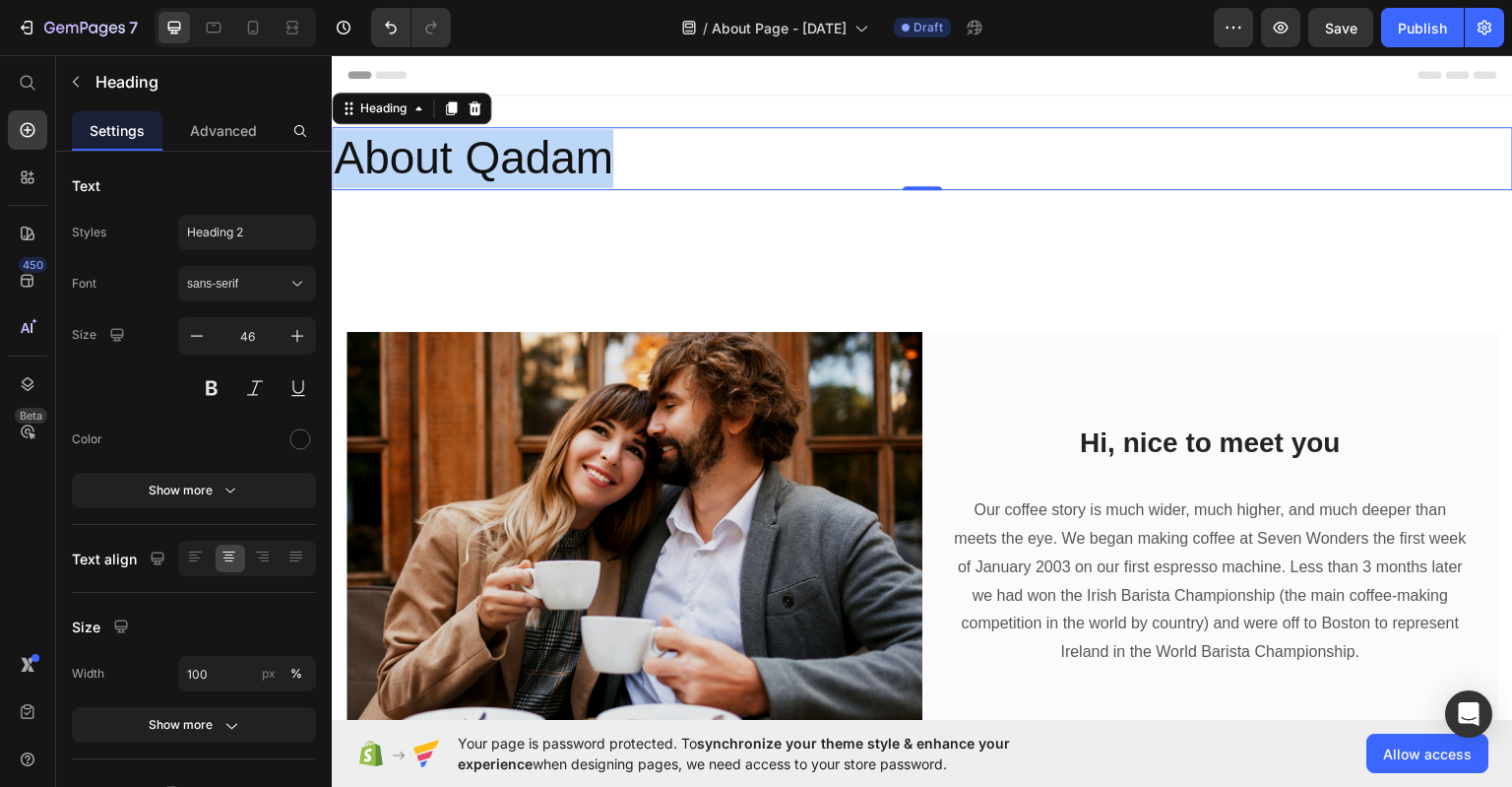 click on "About Qadam" at bounding box center [922, 158] 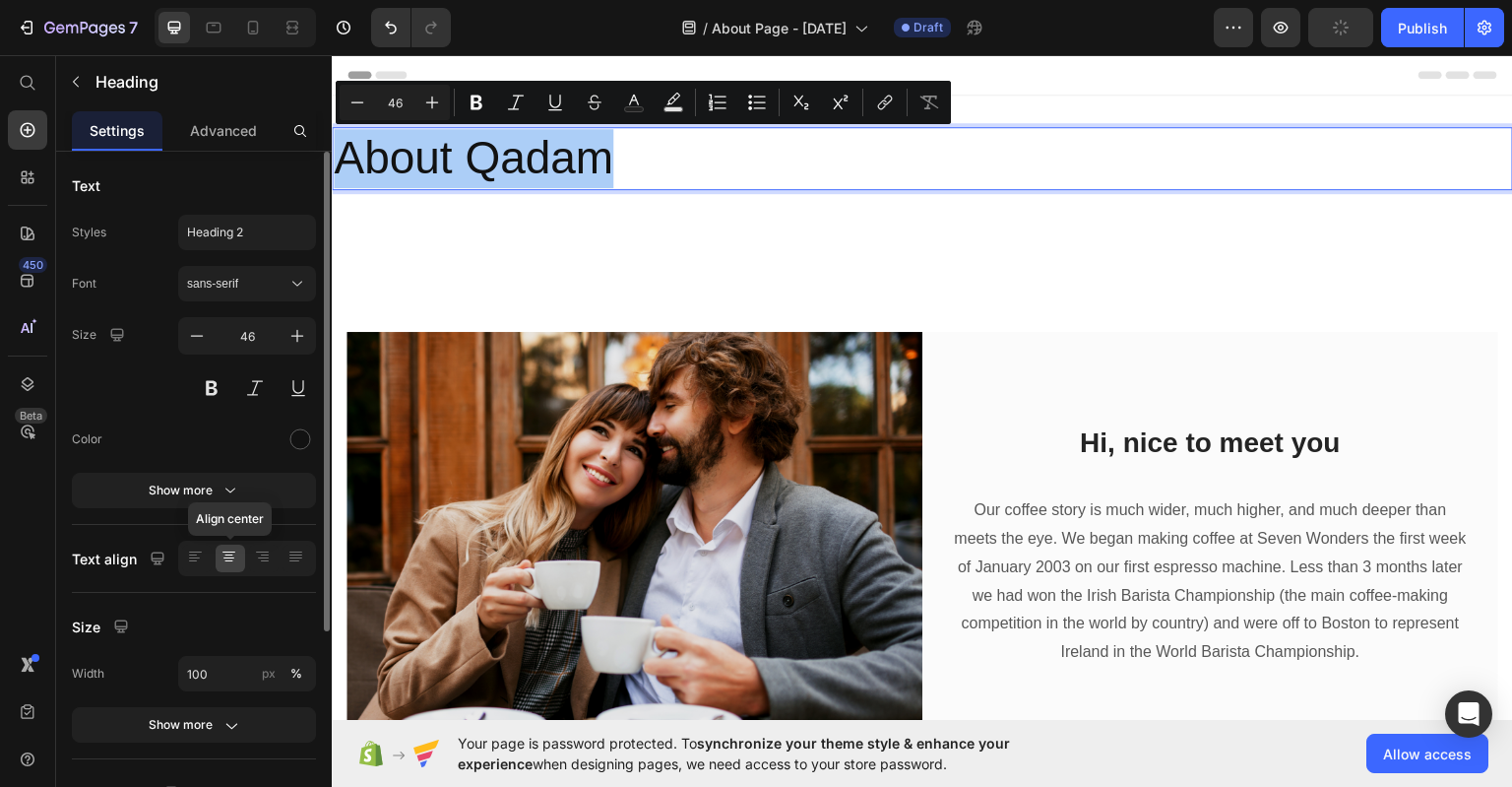 click 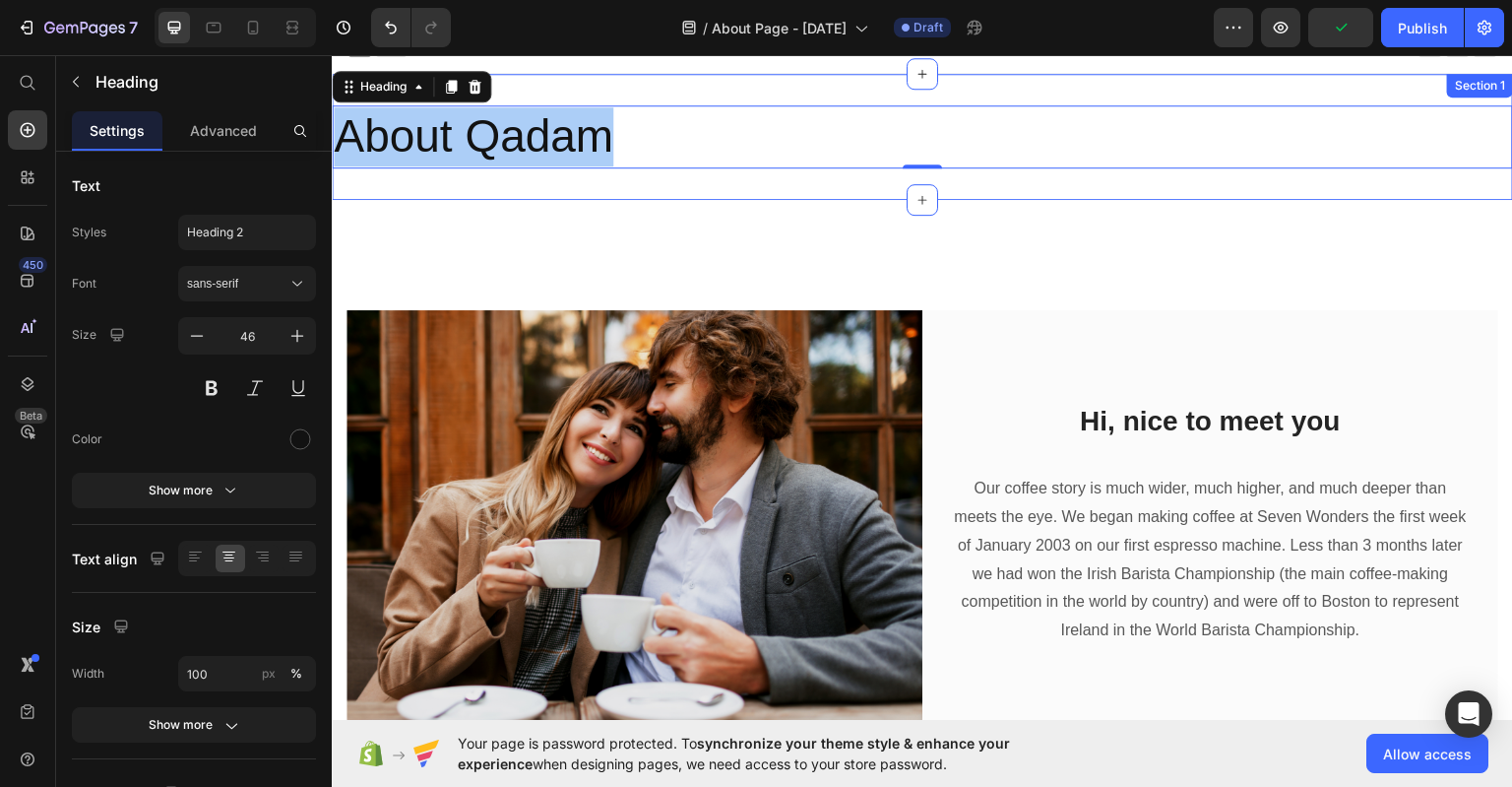 scroll, scrollTop: 0, scrollLeft: 0, axis: both 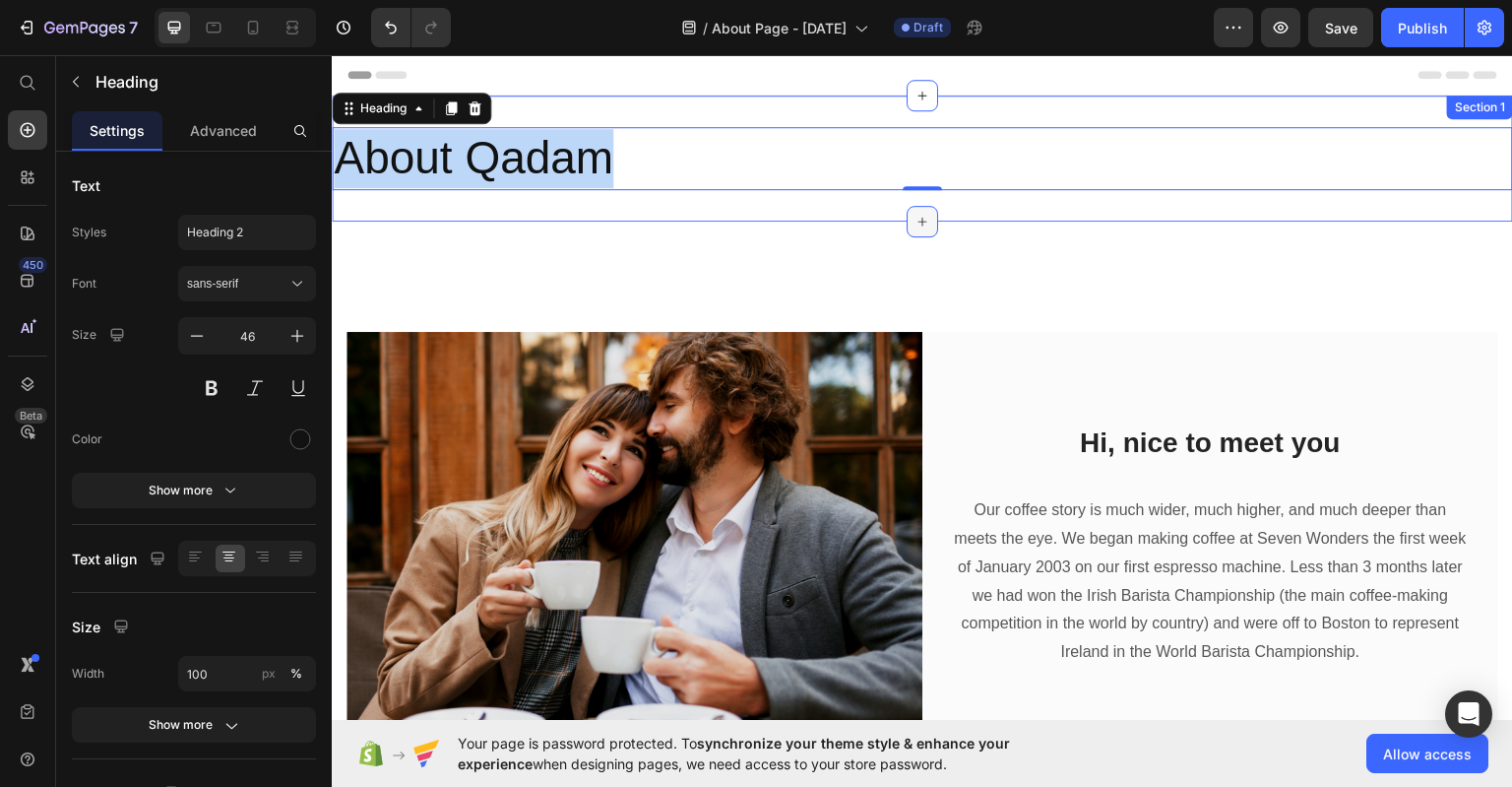 click 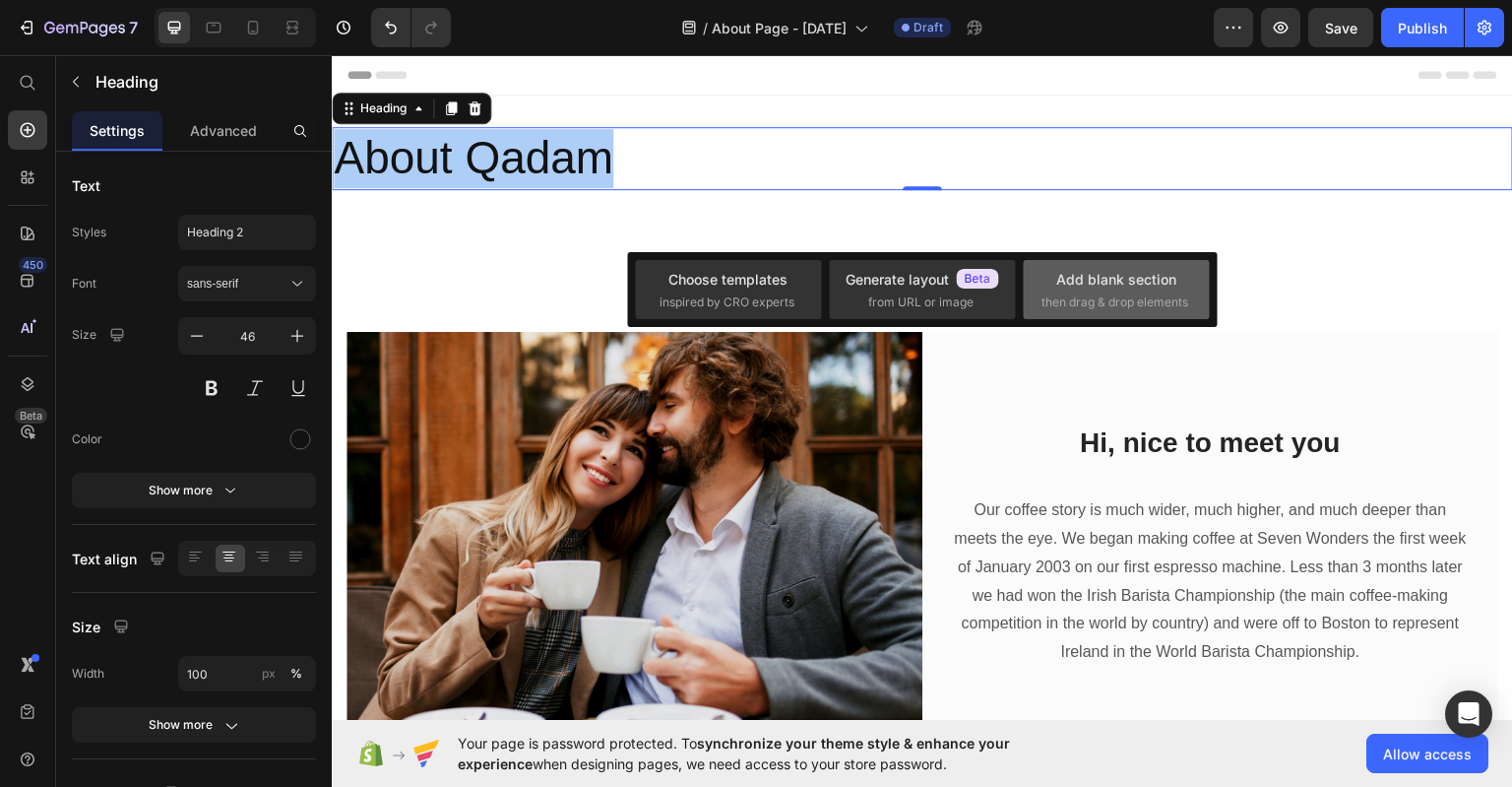 click on "Add blank section  then drag & drop elements" 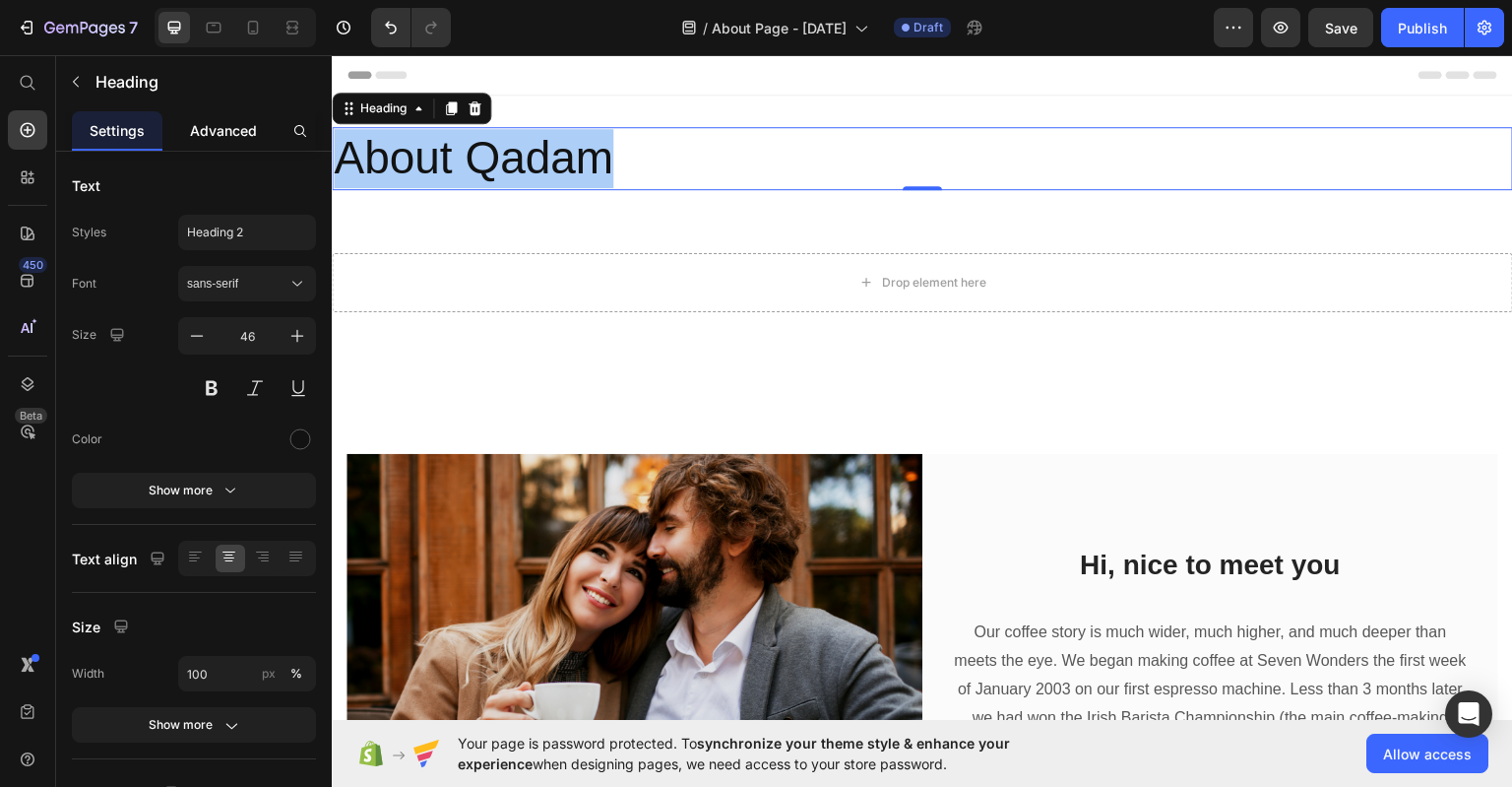 click on "Advanced" at bounding box center [223, 130] 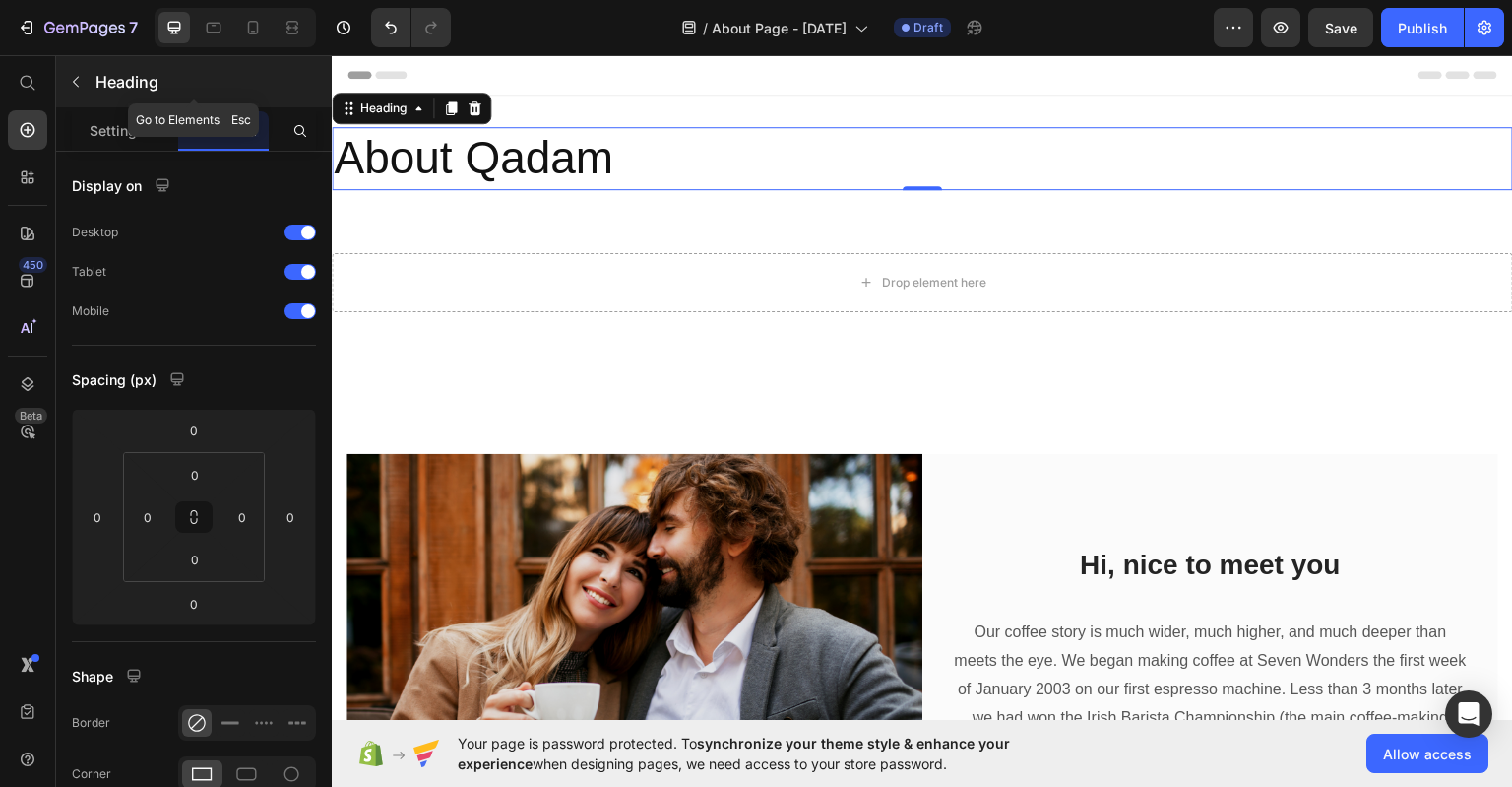 click at bounding box center [76, 82] 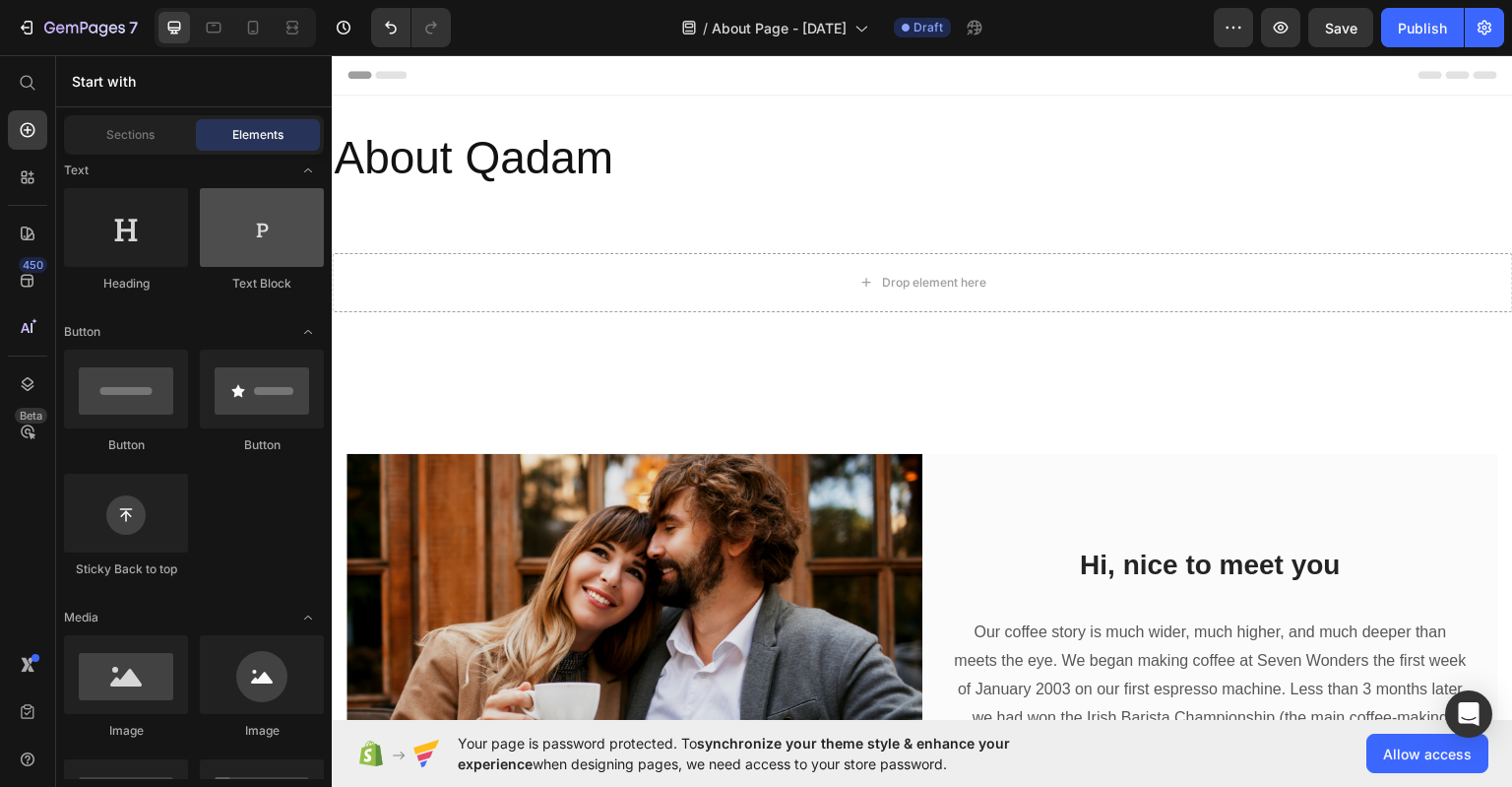click at bounding box center [262, 228] 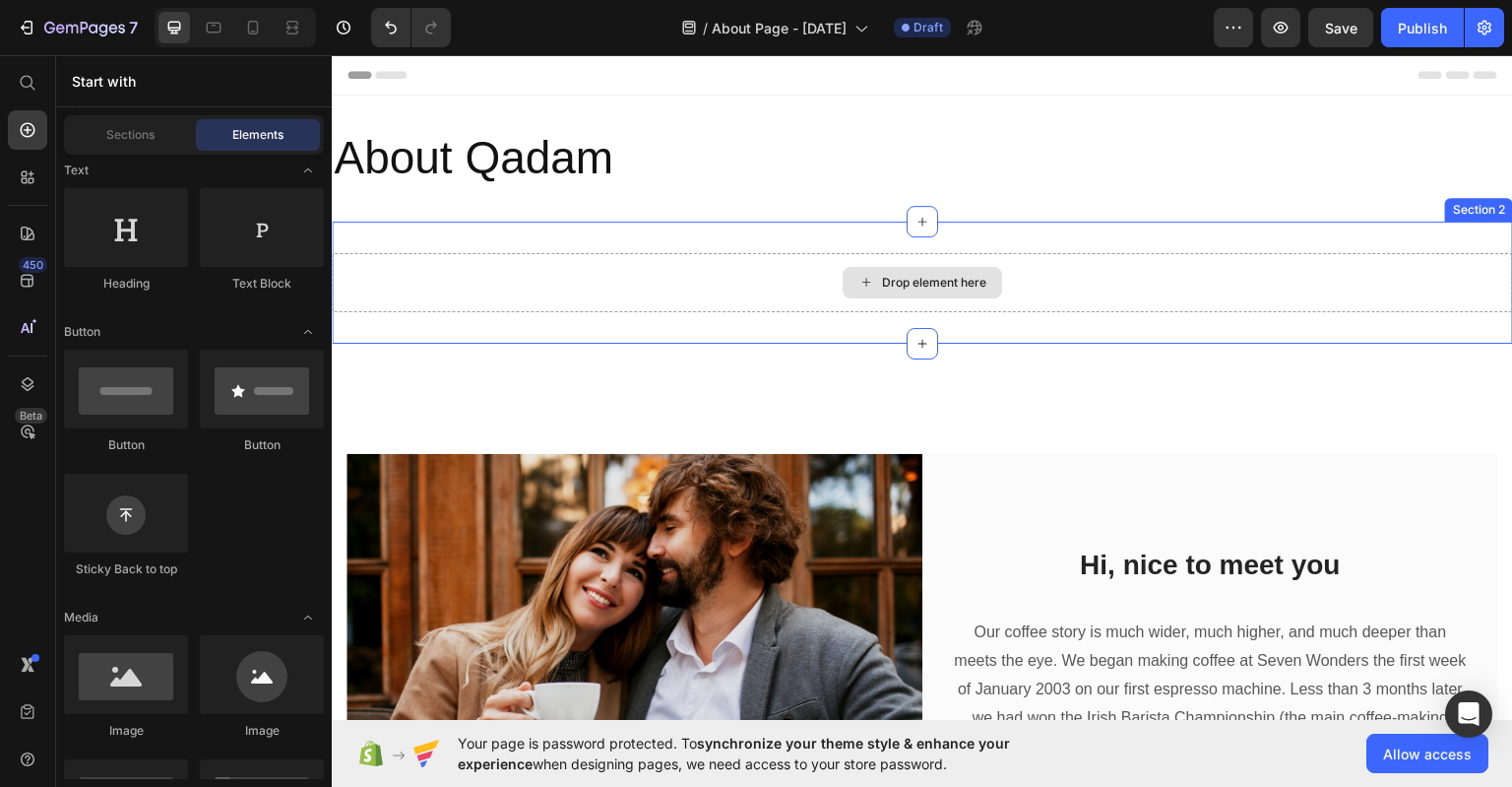 click on "Drop element here" at bounding box center (922, 282) 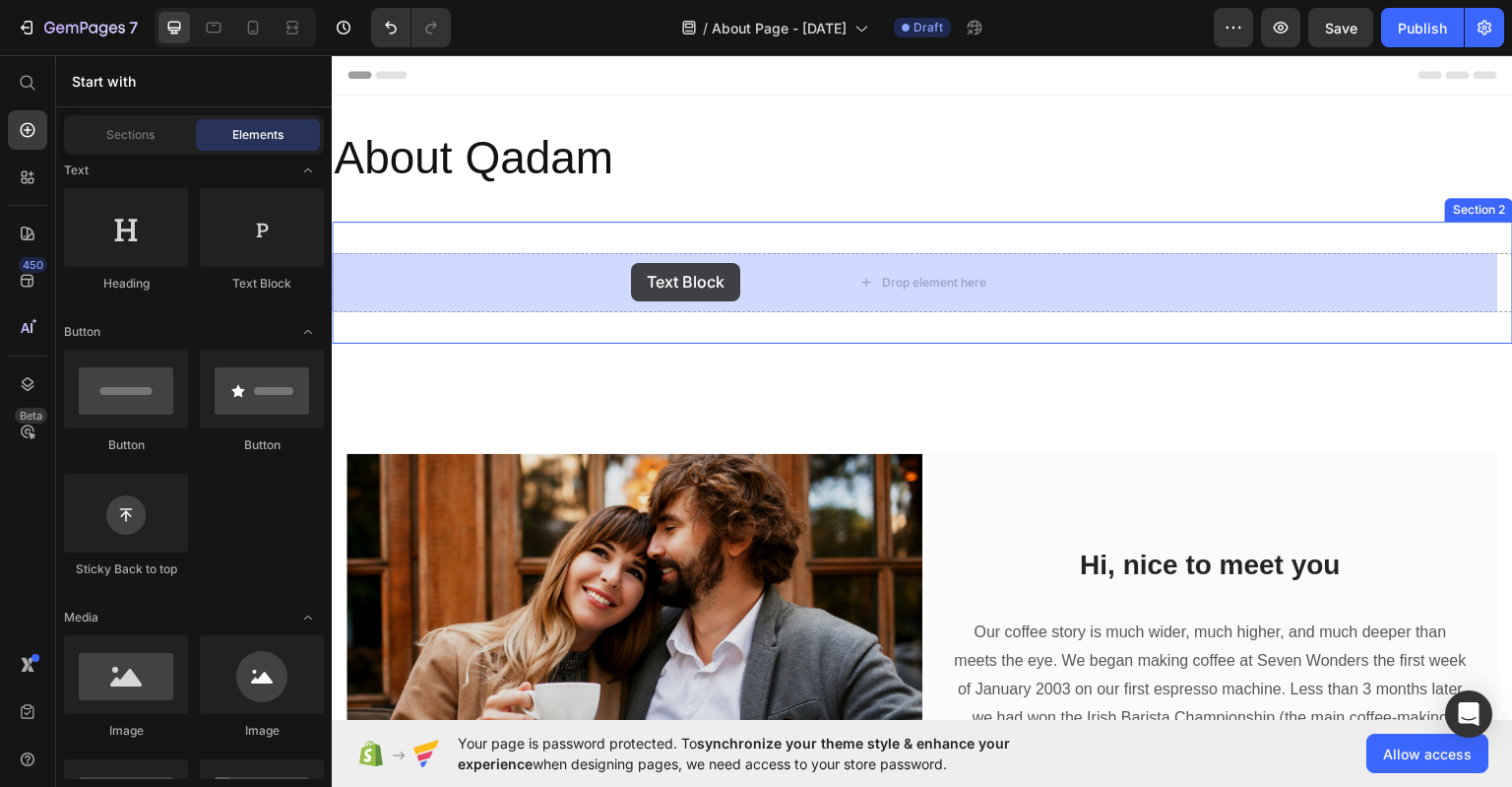 drag, startPoint x: 502, startPoint y: 240, endPoint x: 722, endPoint y: 259, distance: 220.81893 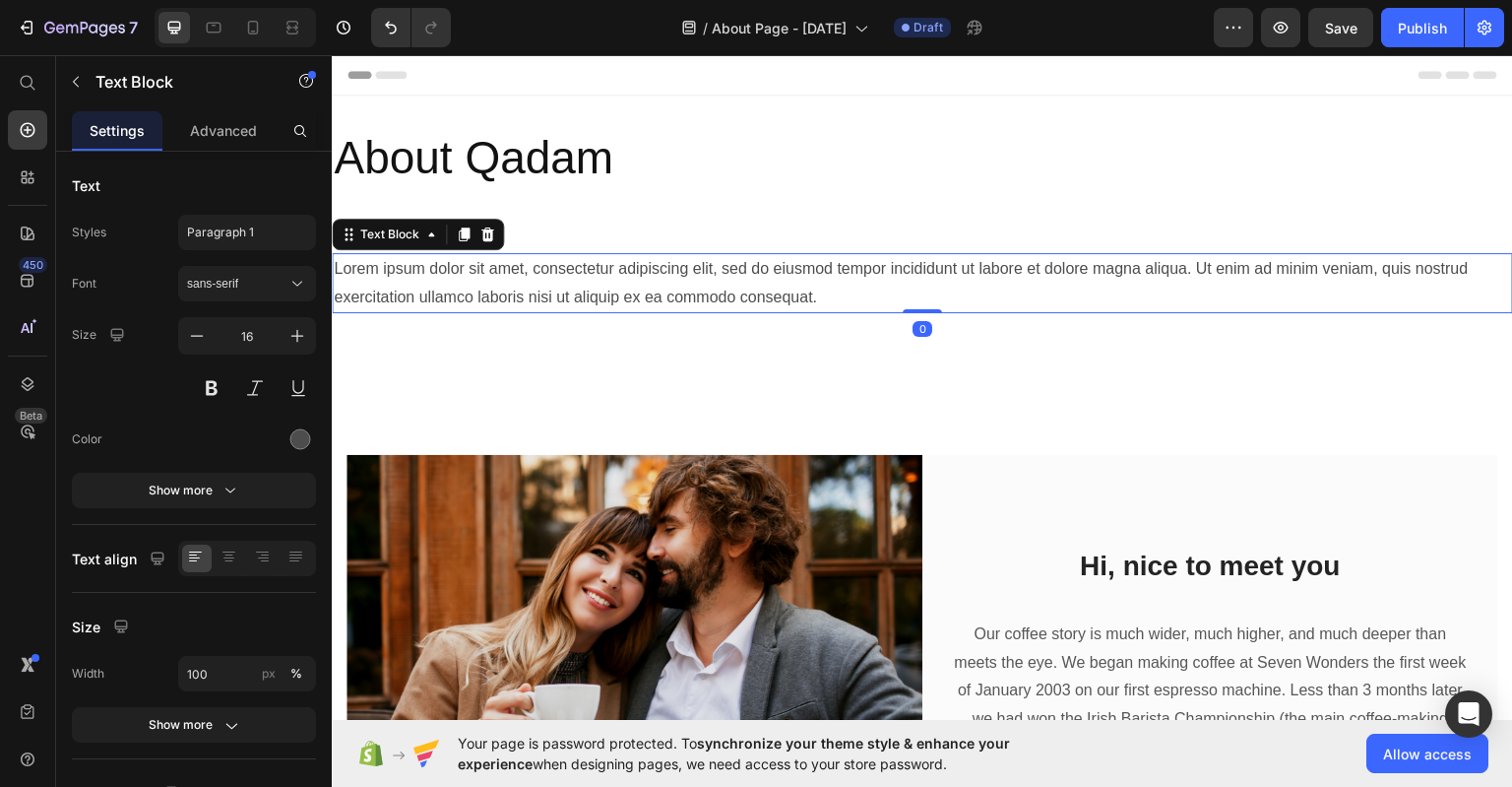 click on "Lorem ipsum dolor sit amet, consectetur adipiscing elit, sed do eiusmod tempor incididunt ut labore et dolore magna aliqua. Ut enim ad minim veniam, quis nostrud exercitation ullamco laboris nisi ut aliquip ex ea commodo consequat." at bounding box center [922, 283] 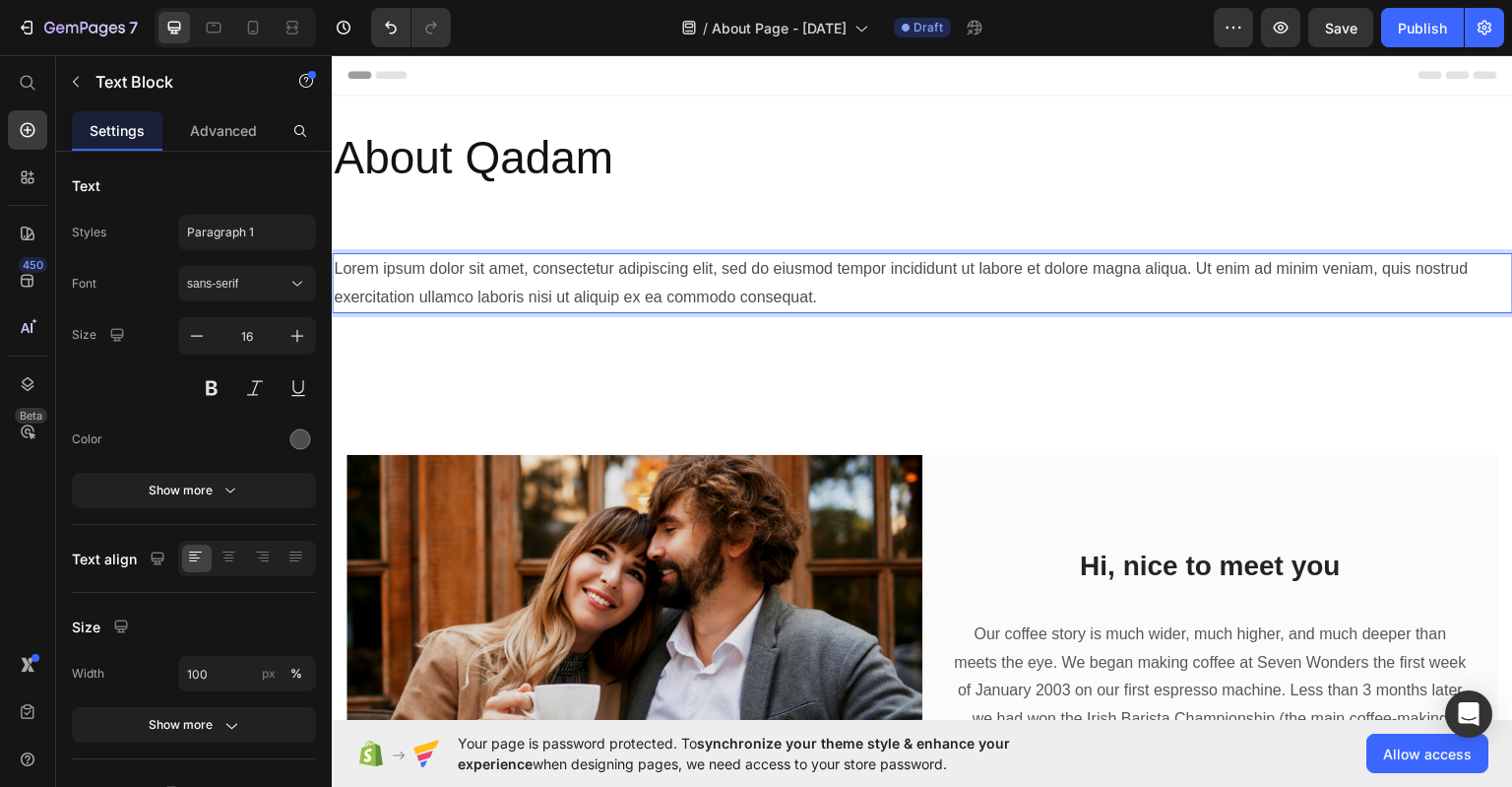 click on "Lorem ipsum dolor sit amet, consectetur adipiscing elit, sed do eiusmod tempor incididunt ut labore et dolore magna aliqua. Ut enim ad minim veniam, quis nostrud exercitation ullamco laboris nisi ut aliquip ex ea commodo consequat." at bounding box center [922, 283] 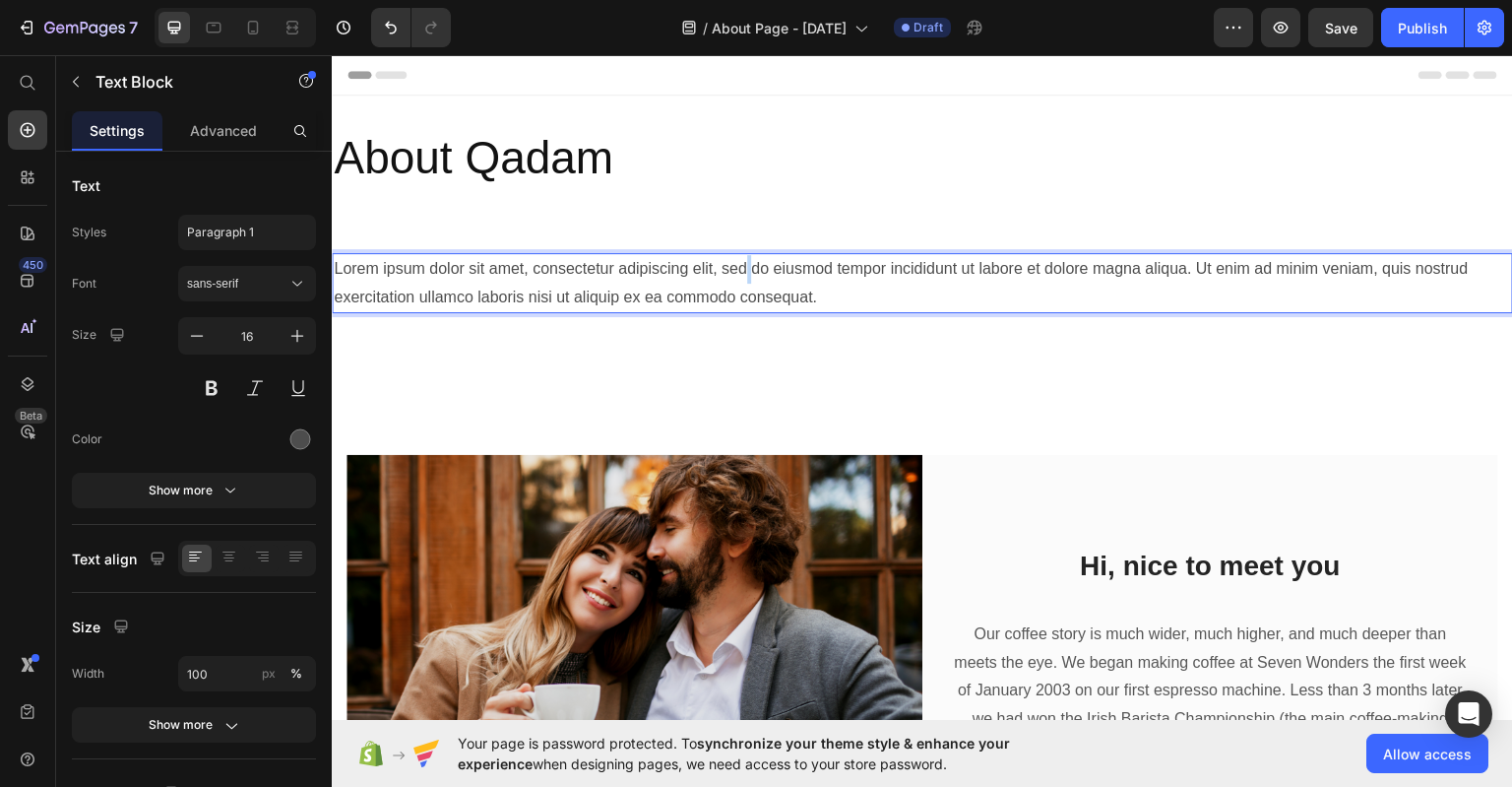 click on "Lorem ipsum dolor sit amet, consectetur adipiscing elit, sed do eiusmod tempor incididunt ut labore et dolore magna aliqua. Ut enim ad minim veniam, quis nostrud exercitation ullamco laboris nisi ut aliquip ex ea commodo consequat." at bounding box center (922, 283) 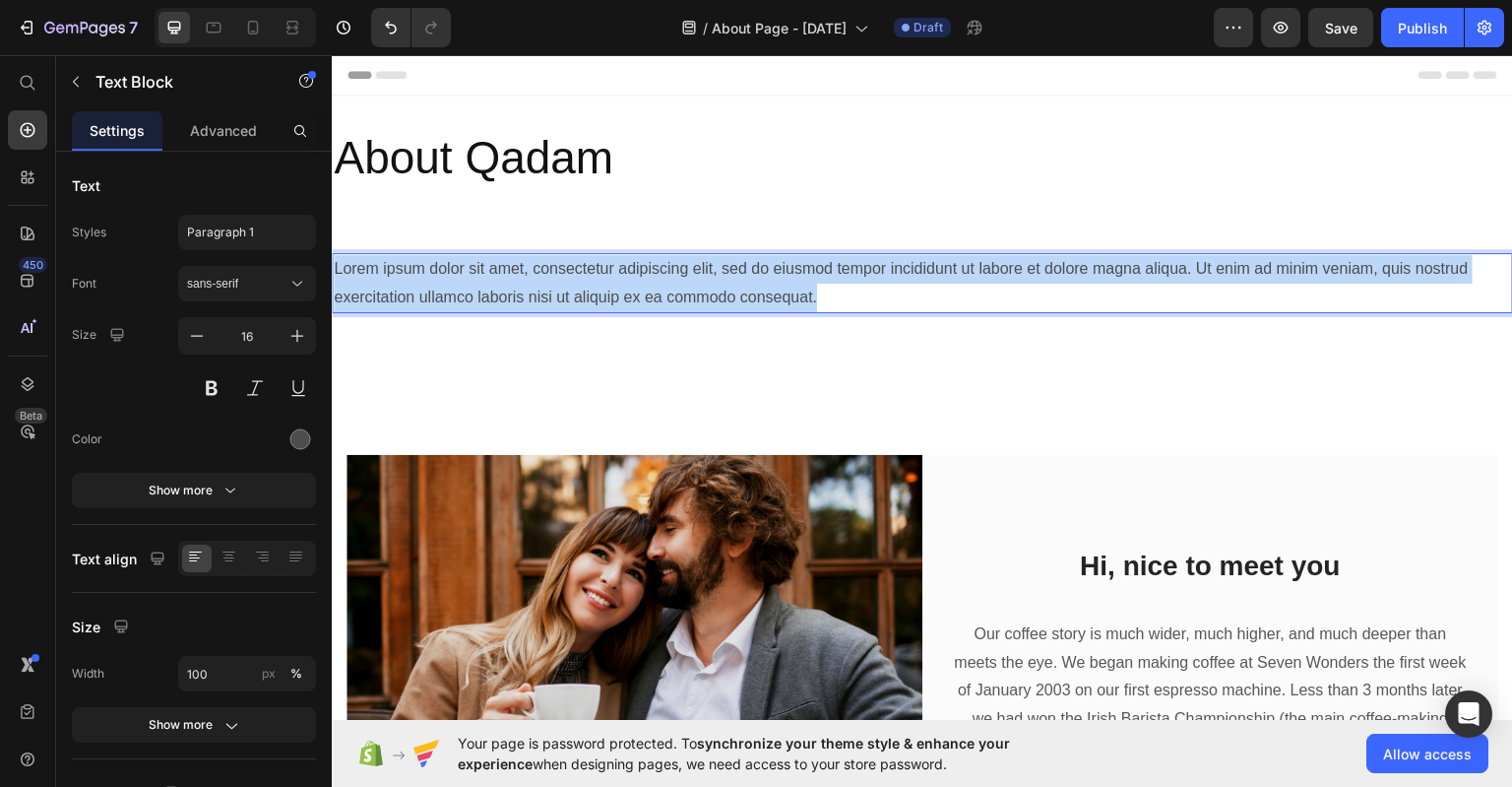 click on "Lorem ipsum dolor sit amet, consectetur adipiscing elit, sed do eiusmod tempor incididunt ut labore et dolore magna aliqua. Ut enim ad minim veniam, quis nostrud exercitation ullamco laboris nisi ut aliquip ex ea commodo consequat." at bounding box center [922, 283] 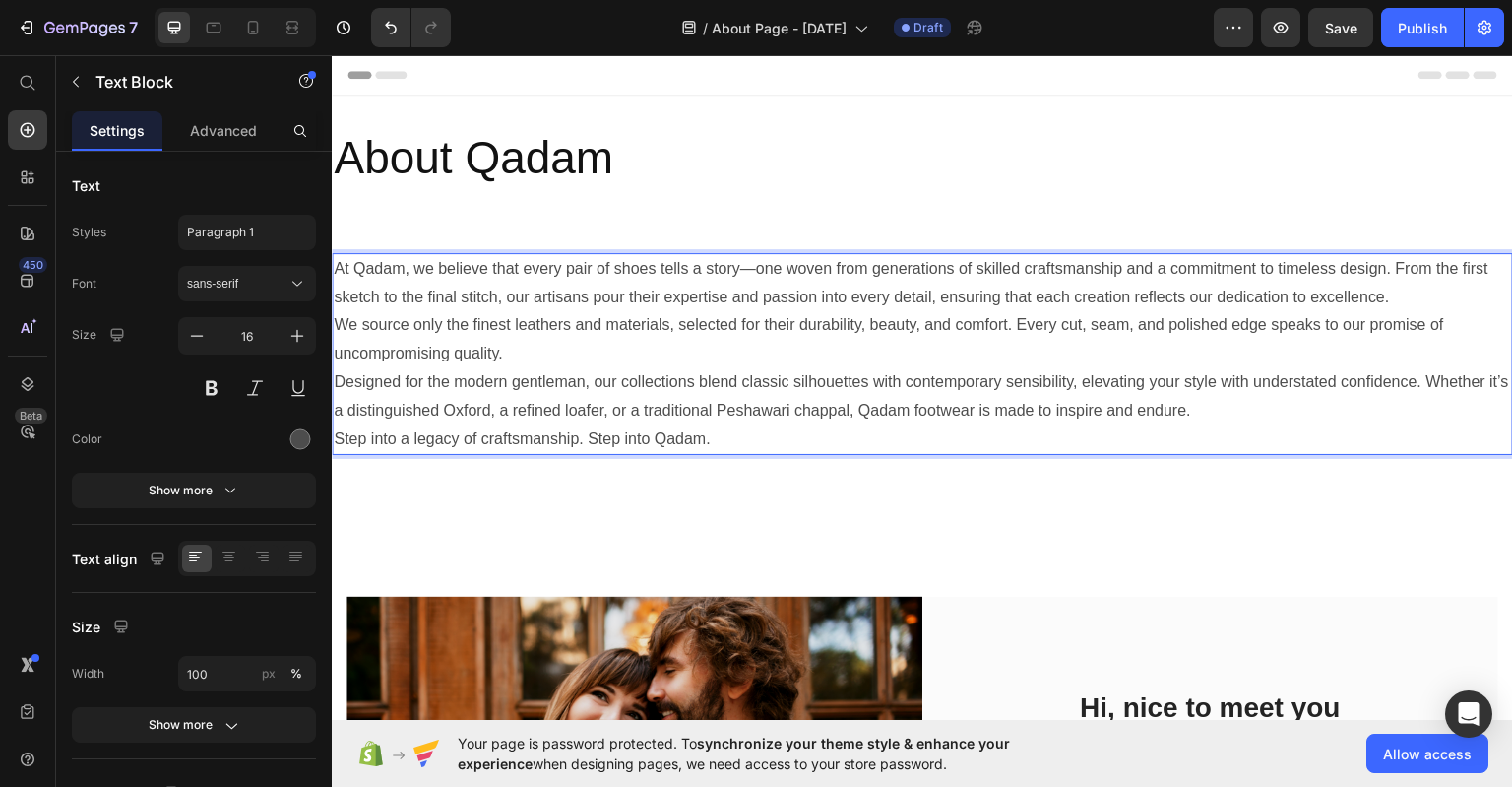 click on "We source only the finest leathers and materials, selected for their durability, beauty, and comfort. Every cut, seam, and polished edge speaks to our promise of uncompromising quality." at bounding box center [922, 339] 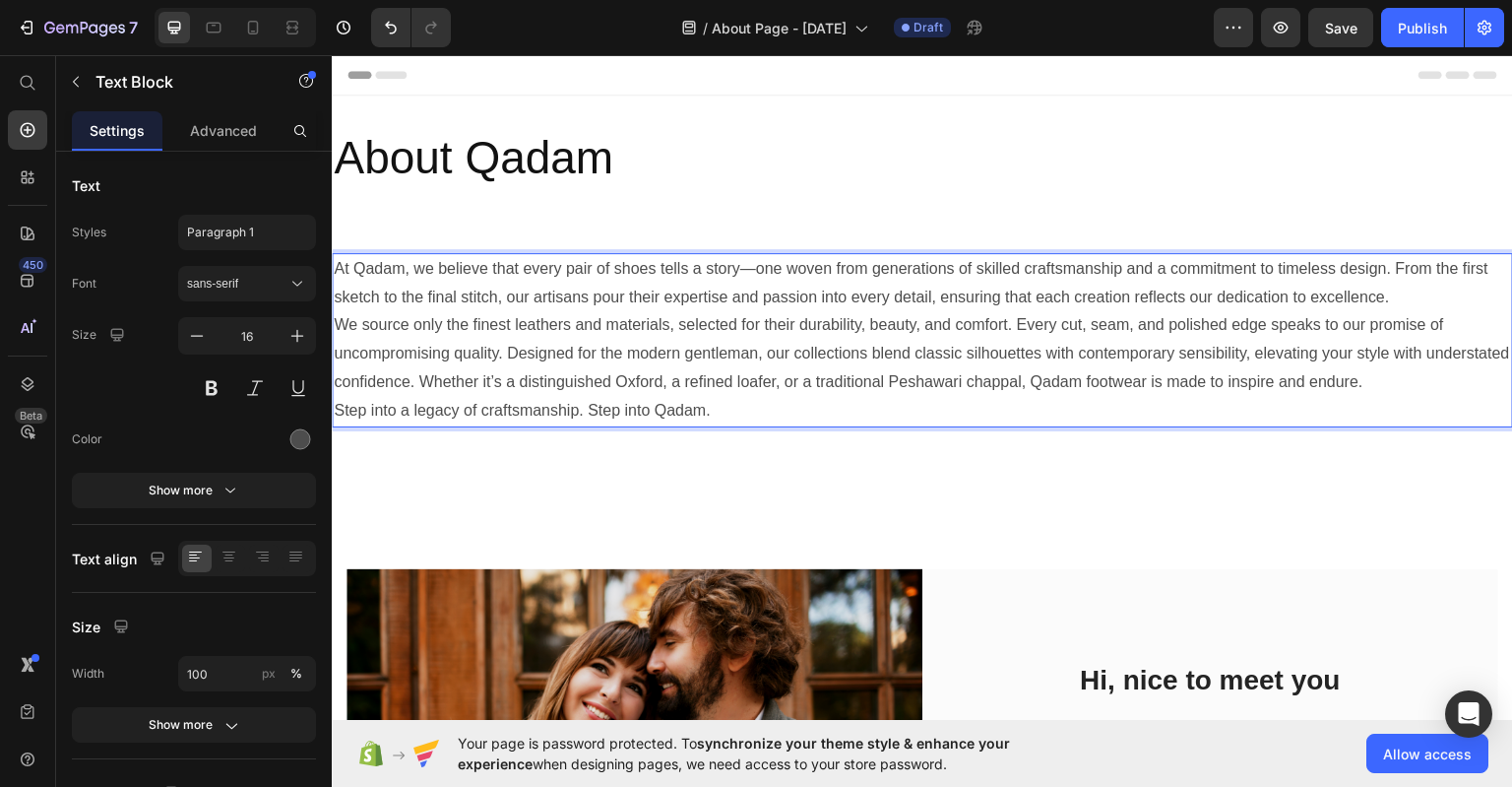 click on "Step into a legacy of craftsmanship. Step into Qadam." at bounding box center [922, 410] 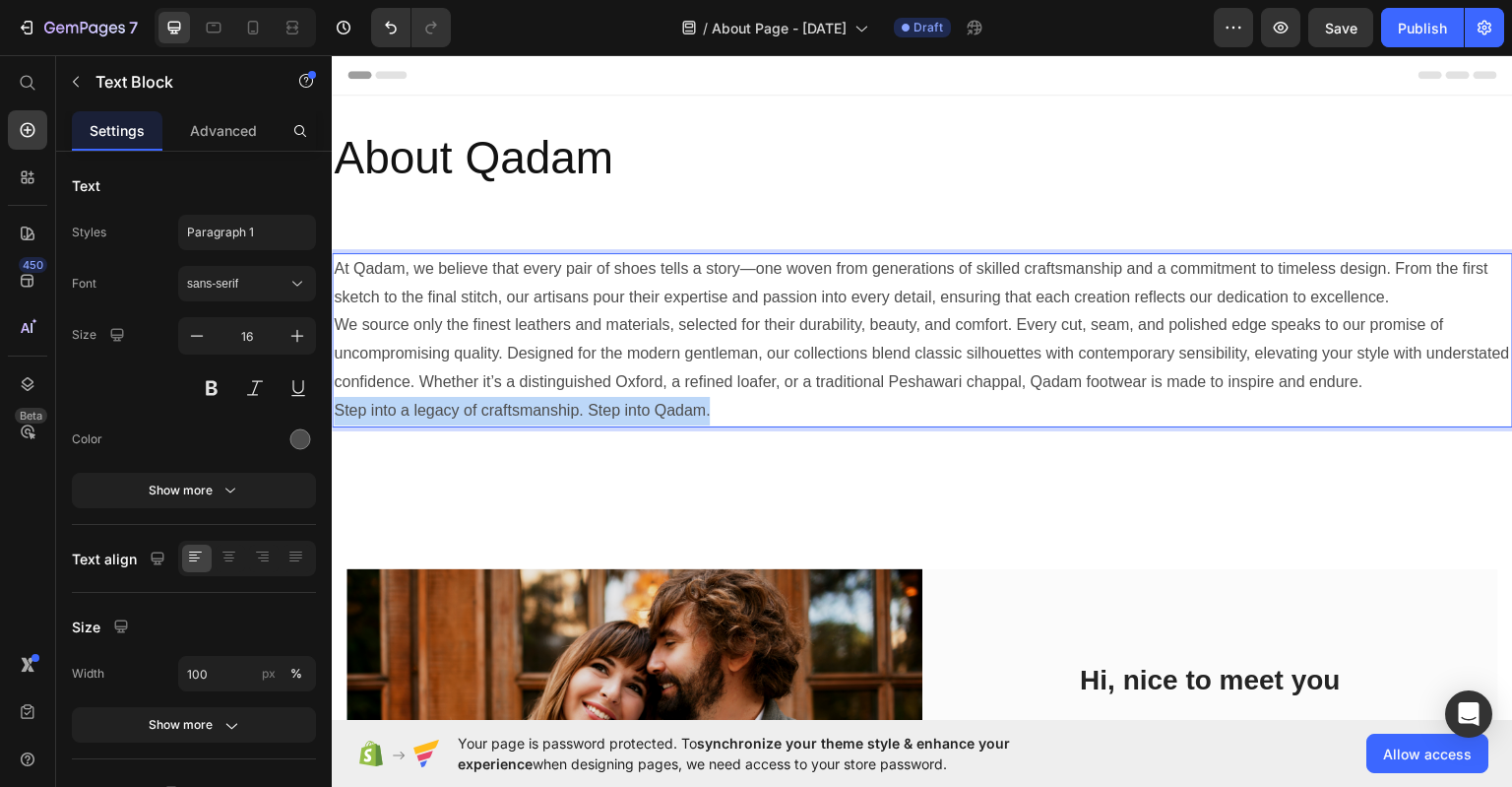 click on "Step into a legacy of craftsmanship. Step into Qadam." at bounding box center [922, 410] 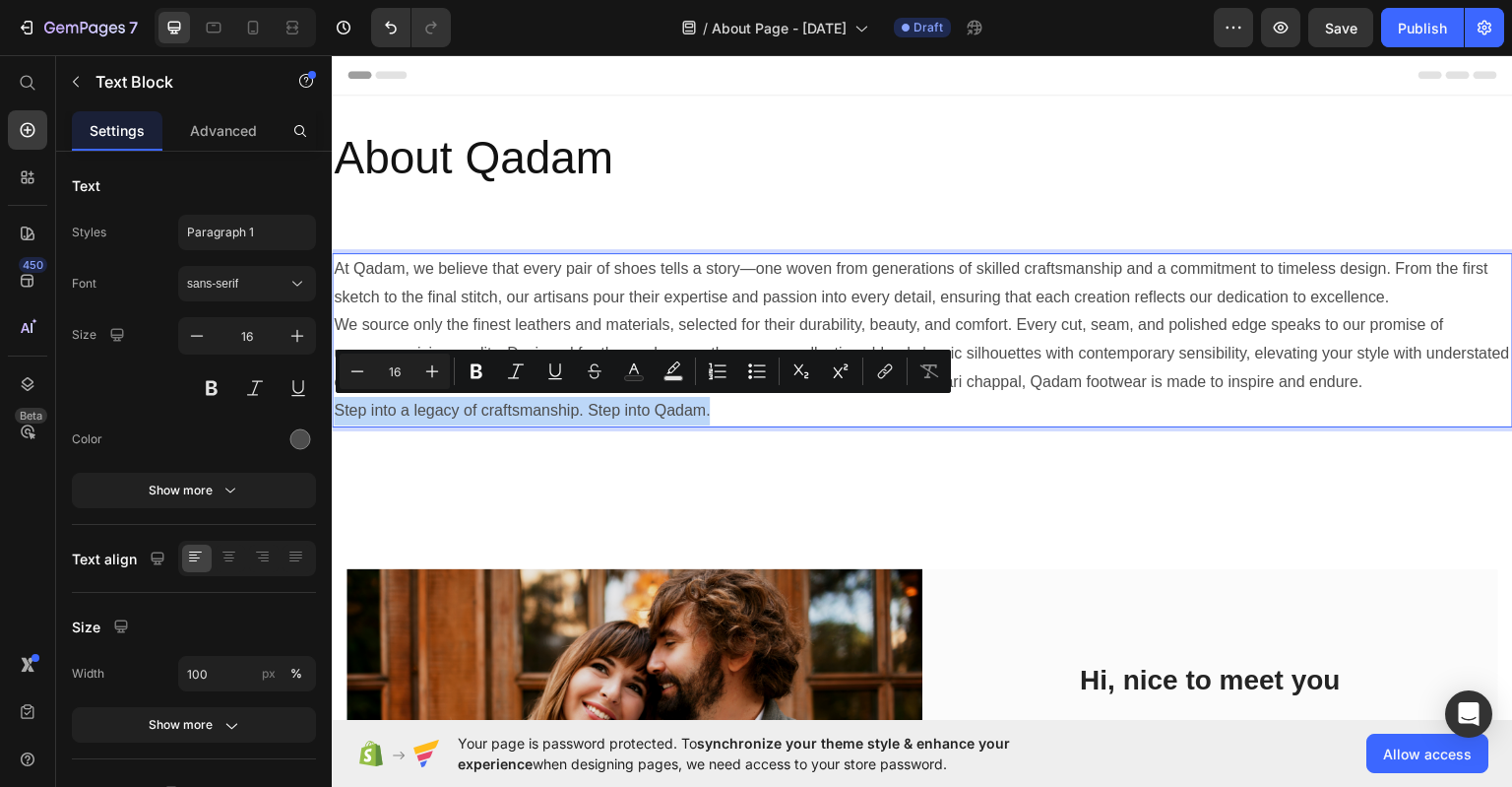 click on "Step into a legacy of craftsmanship. Step into Qadam." at bounding box center [922, 410] 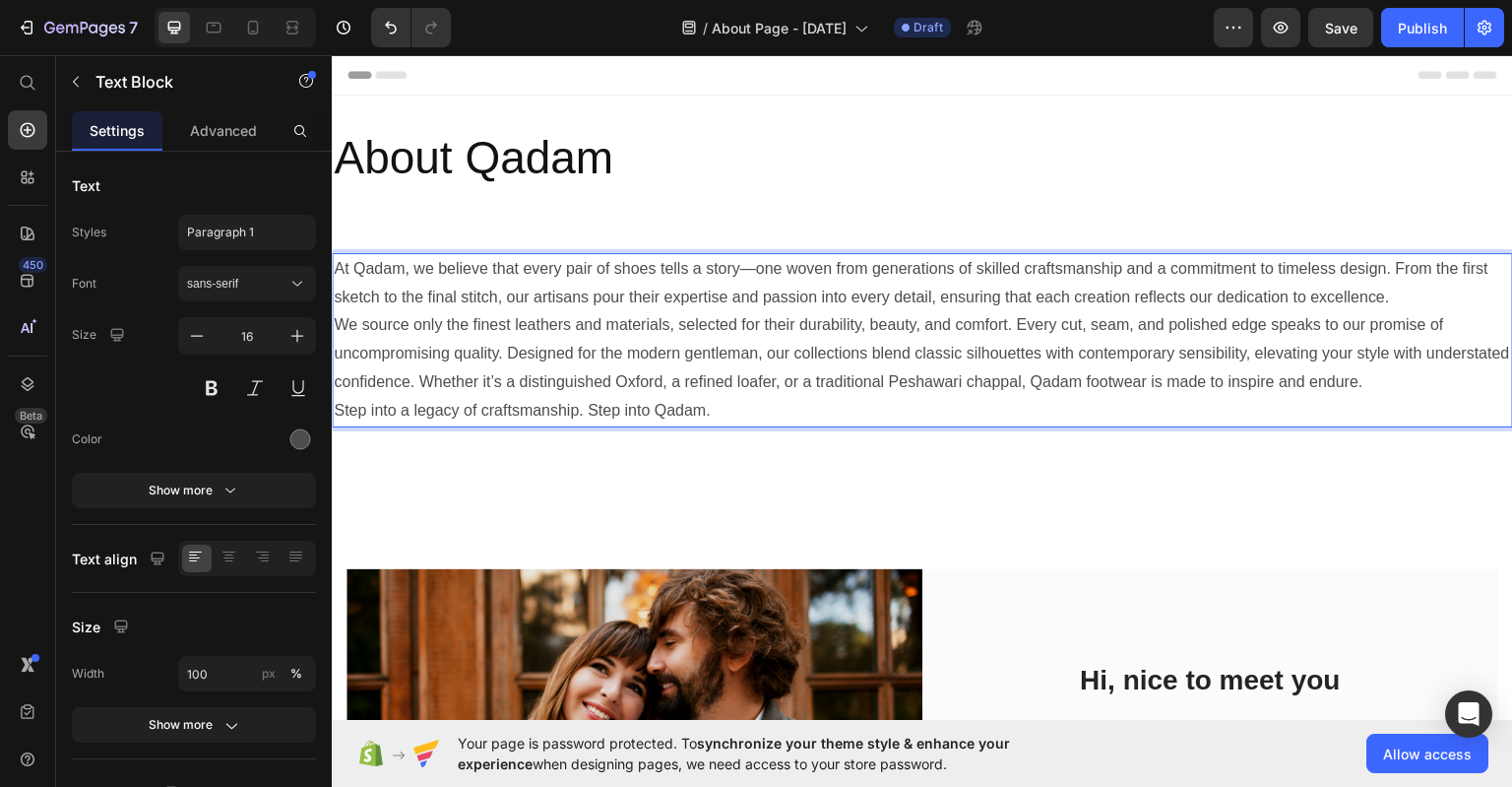 click on "Step into a legacy of craftsmanship. Step into Qadam." at bounding box center [922, 410] 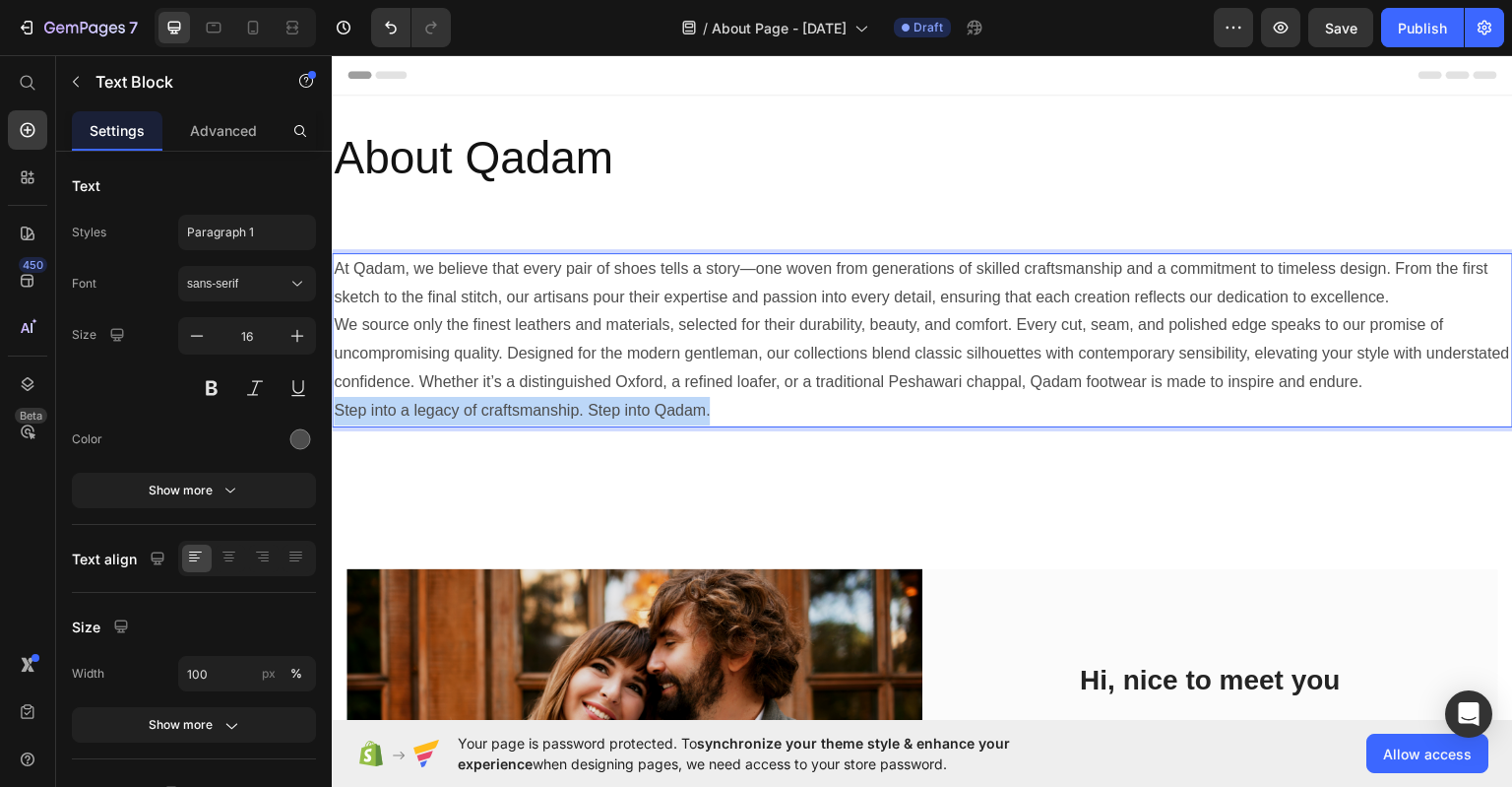 click on "Step into a legacy of craftsmanship. Step into Qadam." at bounding box center [922, 410] 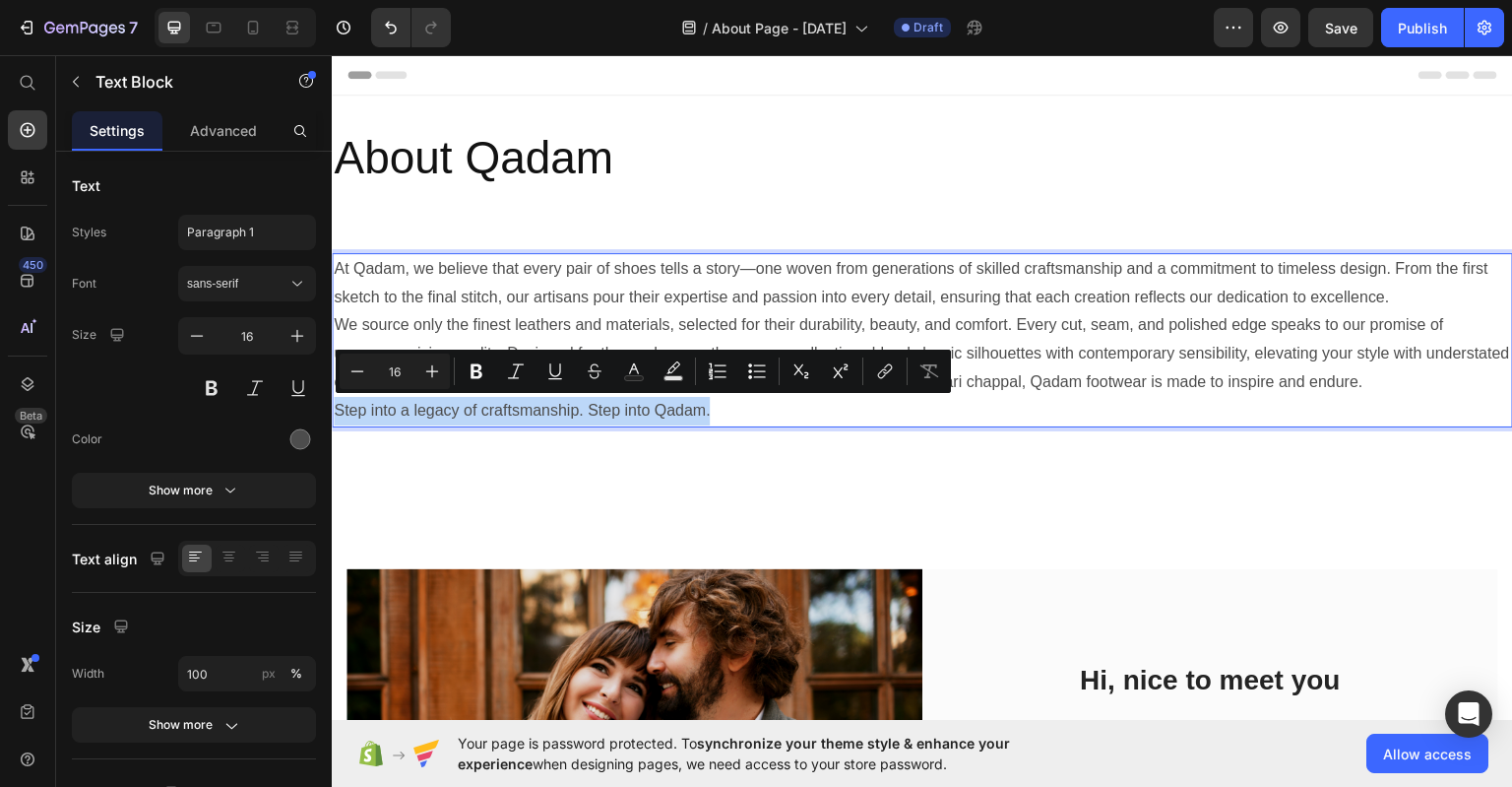 click on "Step into a legacy of craftsmanship. Step into Qadam." at bounding box center [922, 410] 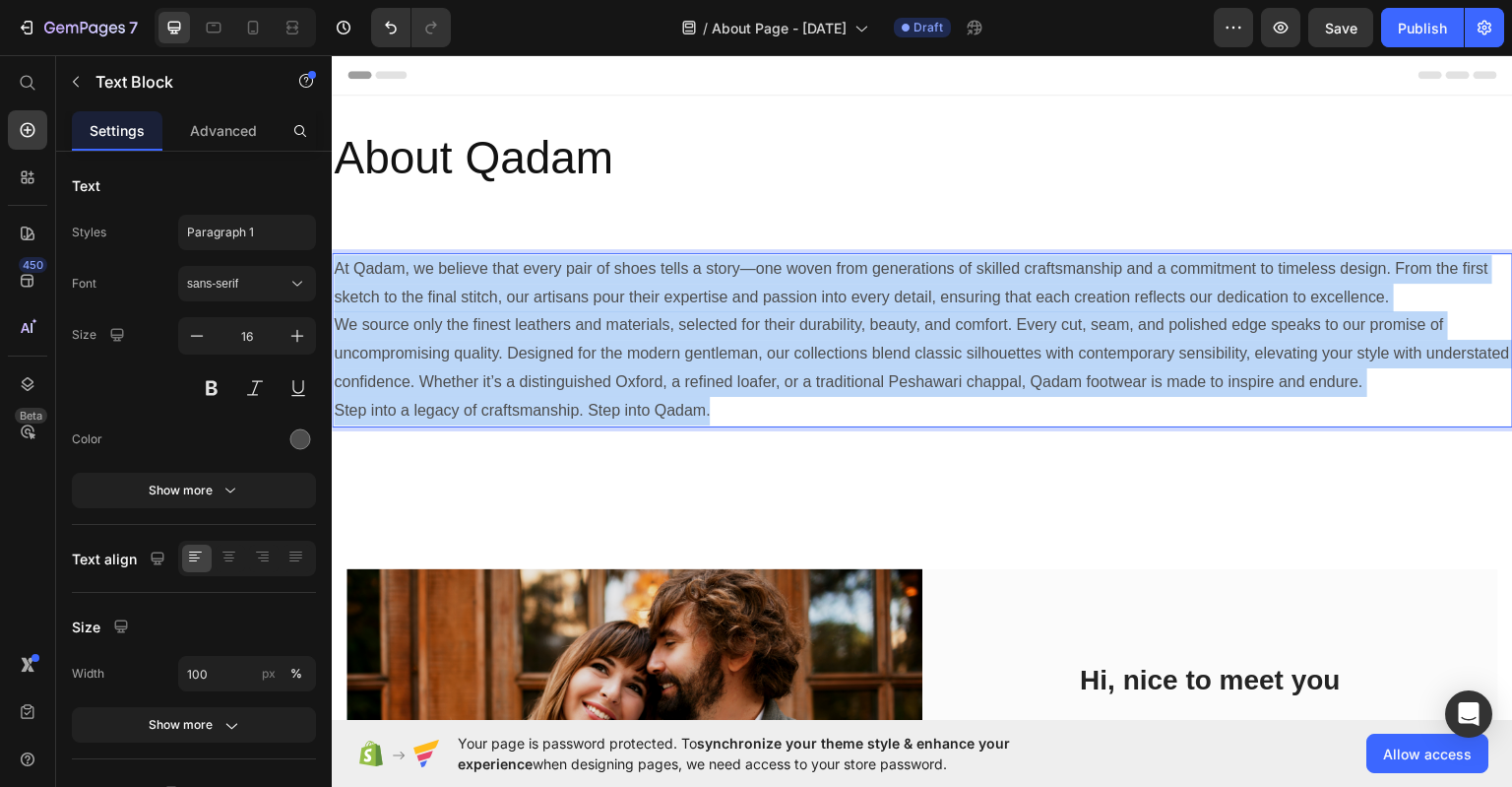 drag, startPoint x: 806, startPoint y: 413, endPoint x: 631, endPoint y: 306, distance: 205.11948 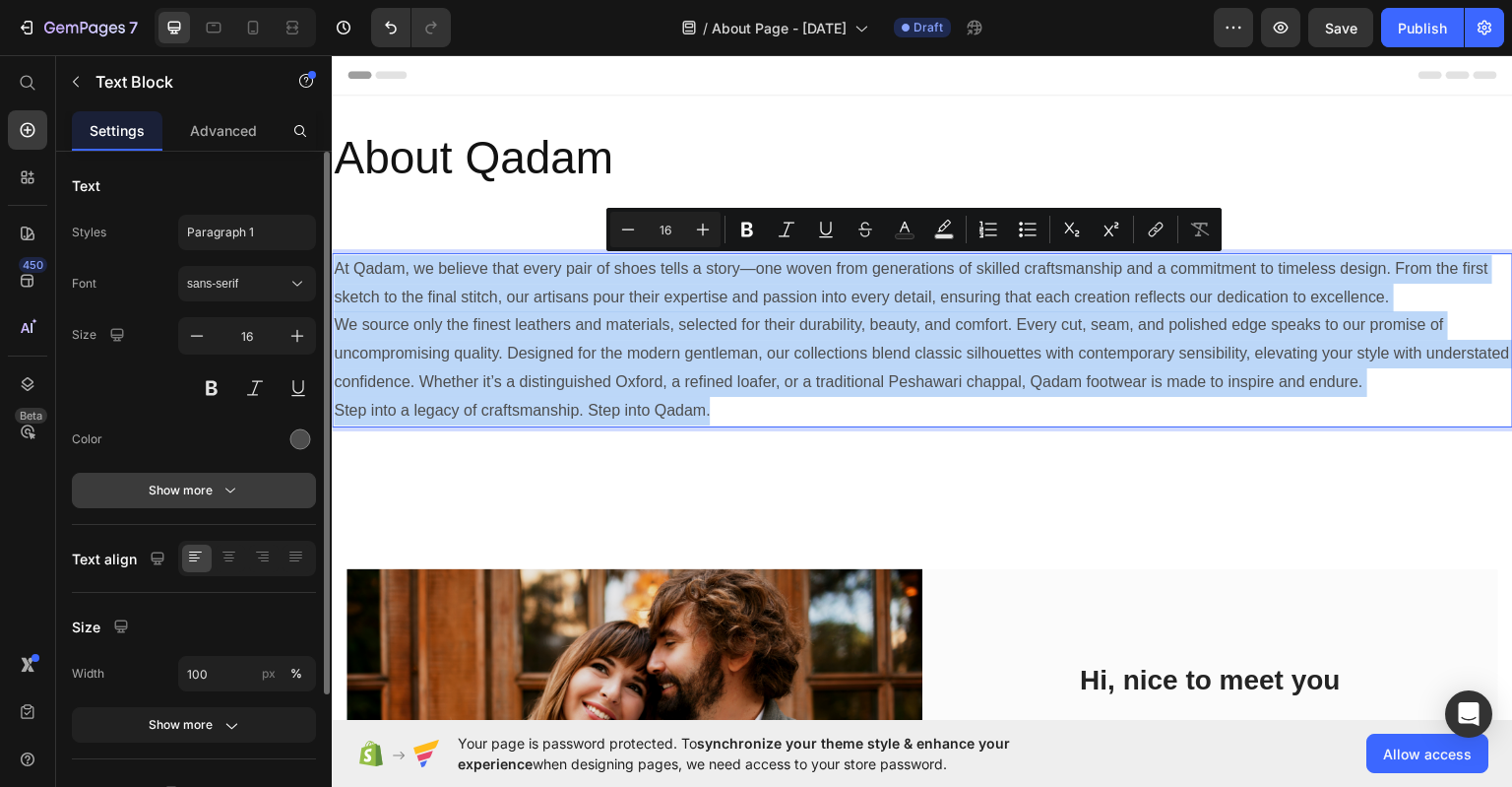 scroll, scrollTop: 187, scrollLeft: 0, axis: vertical 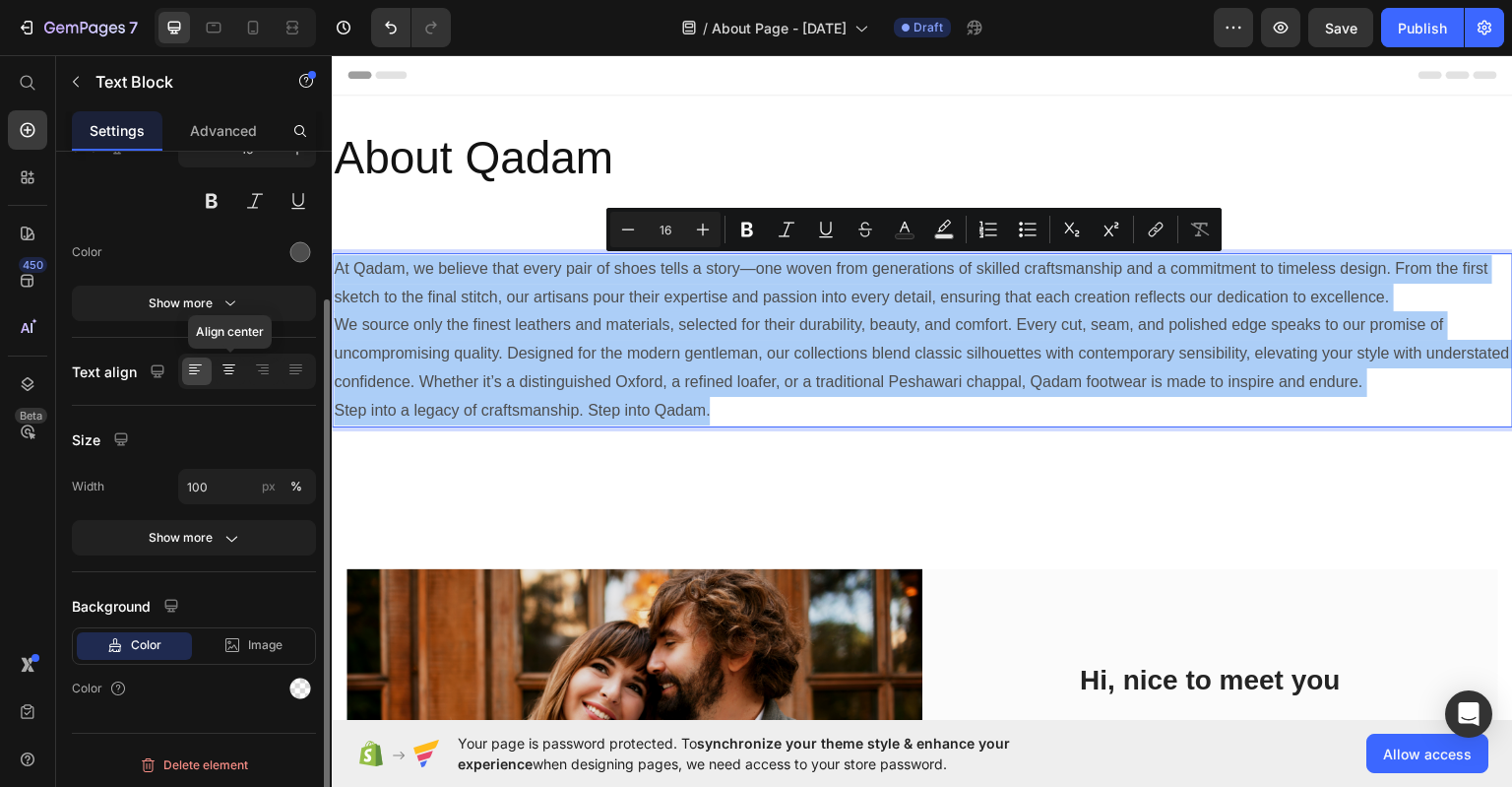 click 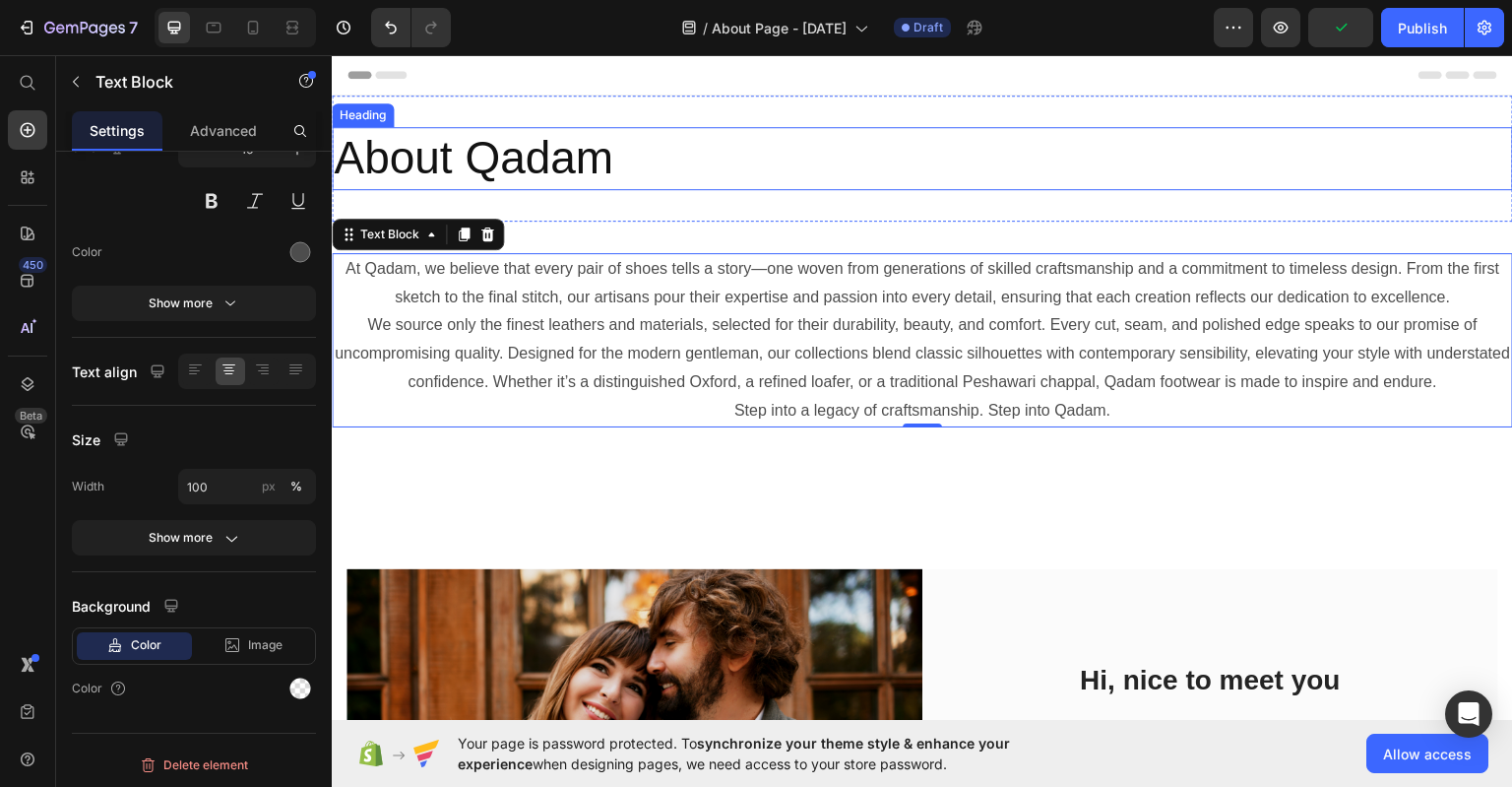 click on "About Qadam" at bounding box center [922, 158] 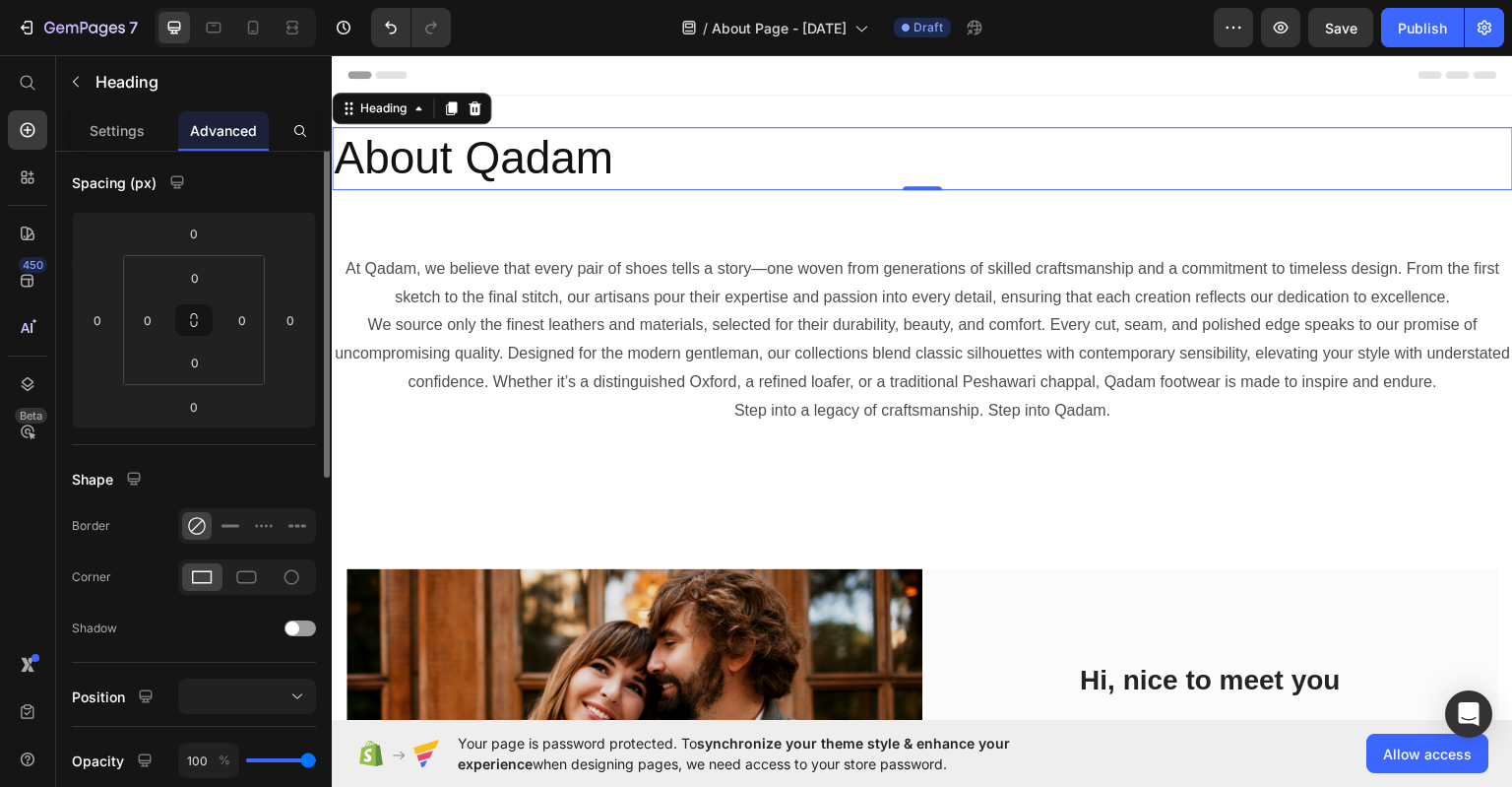 scroll, scrollTop: 0, scrollLeft: 0, axis: both 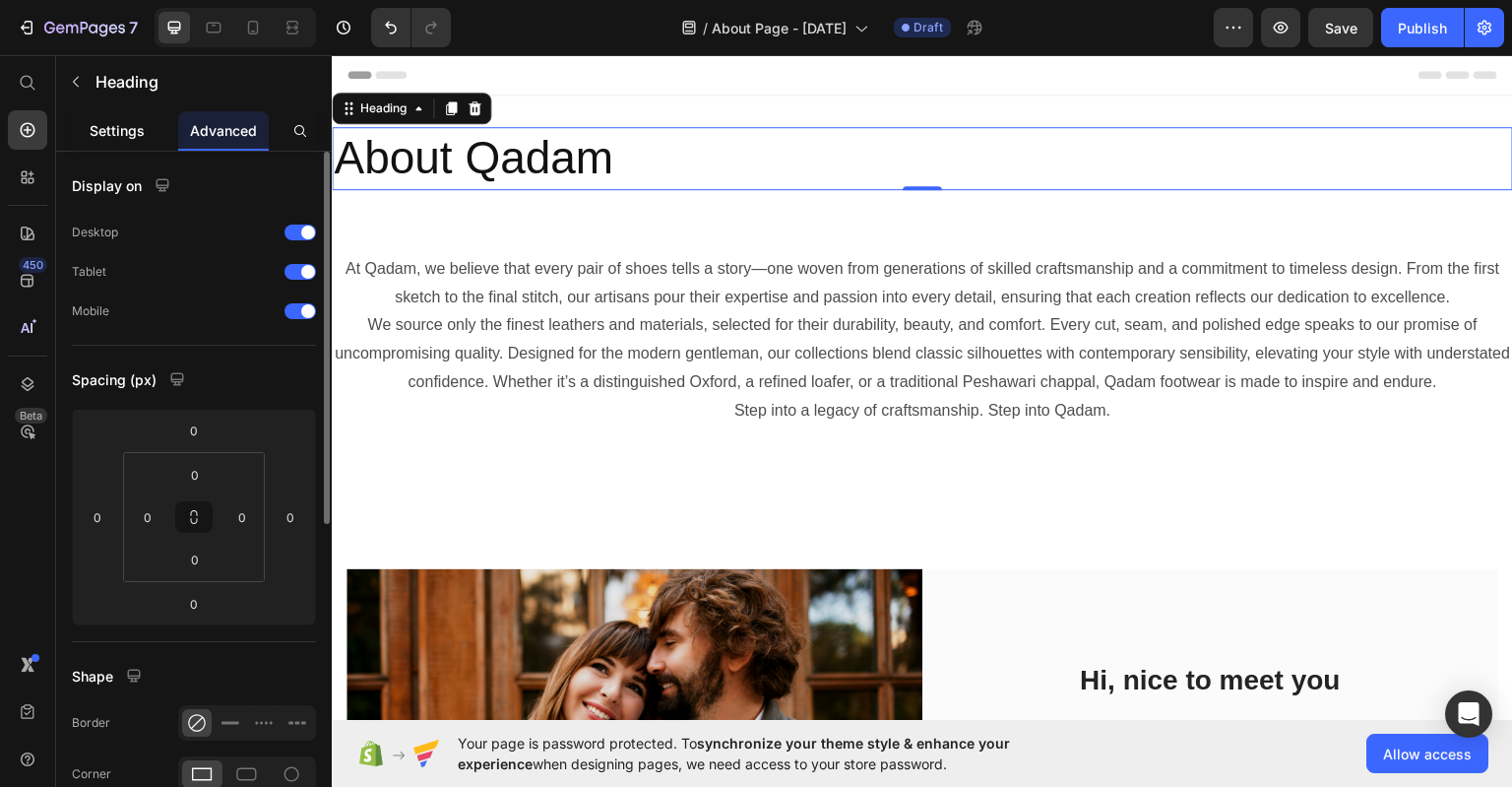 click on "Settings" at bounding box center (117, 130) 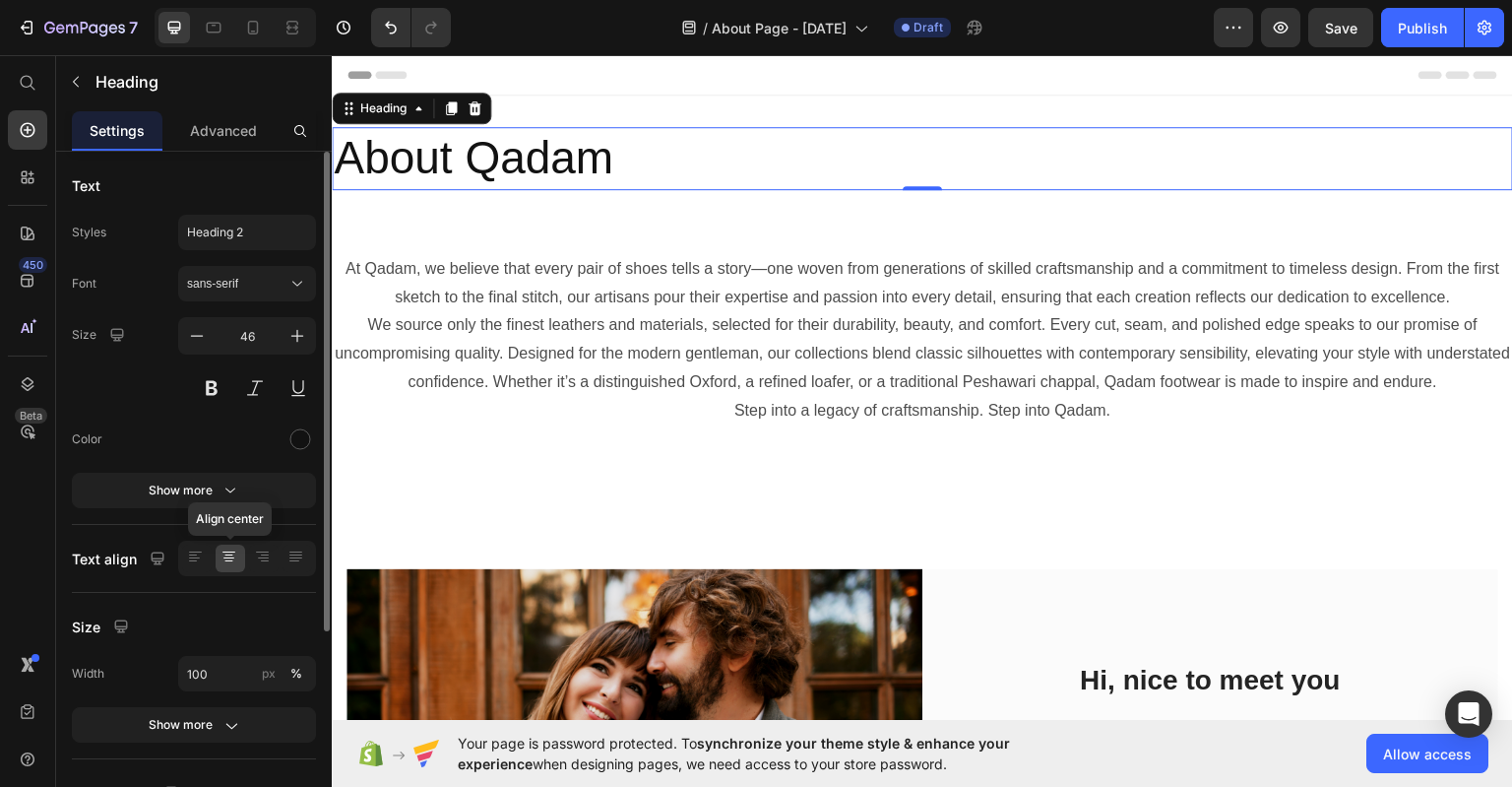 click 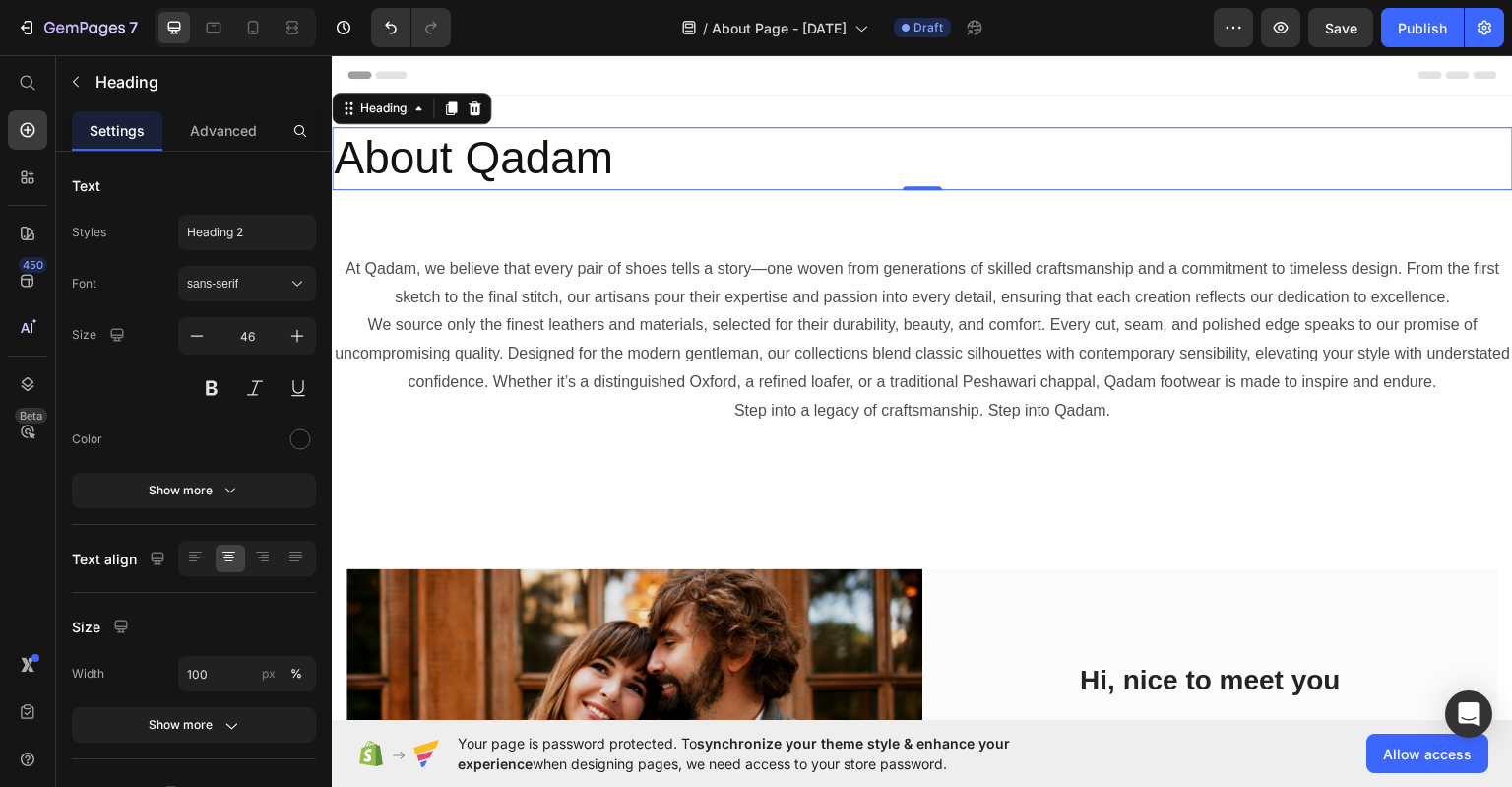 click on "About Qadam Heading   0 Section 1" at bounding box center [922, 158] 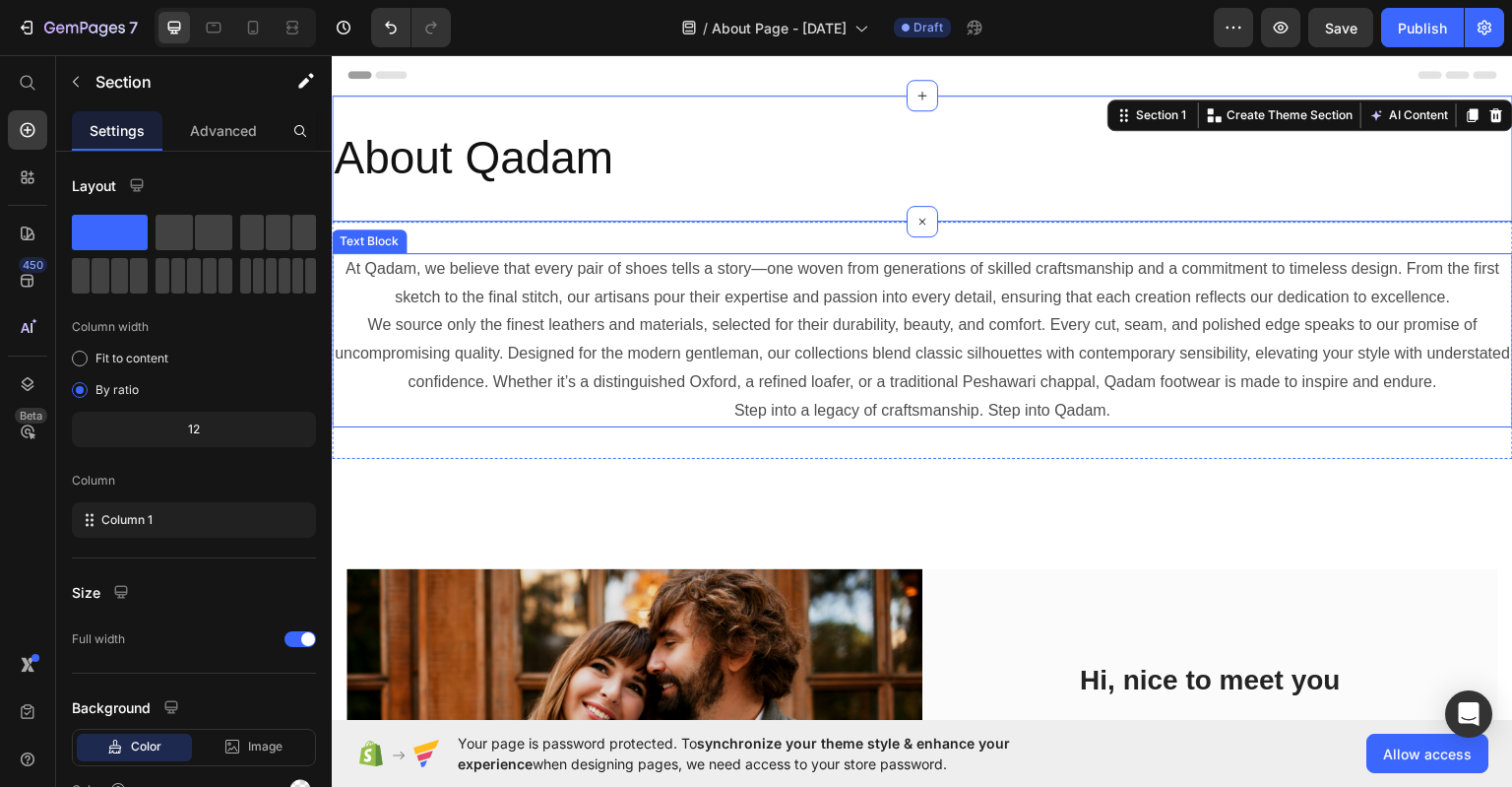 click on "We source only the finest leathers and materials, selected for their durability, beauty, and comfort. Every cut, seam, and polished edge speaks to our promise of uncompromising quality. Designed for the modern gentleman, our collections blend classic silhouettes with contemporary sensibility, elevating your style with understated confidence. Whether it’s a distinguished Oxford, a refined loafer, or a traditional Peshawari chappal, Qadam footwear is made to inspire and endure." at bounding box center (922, 353) 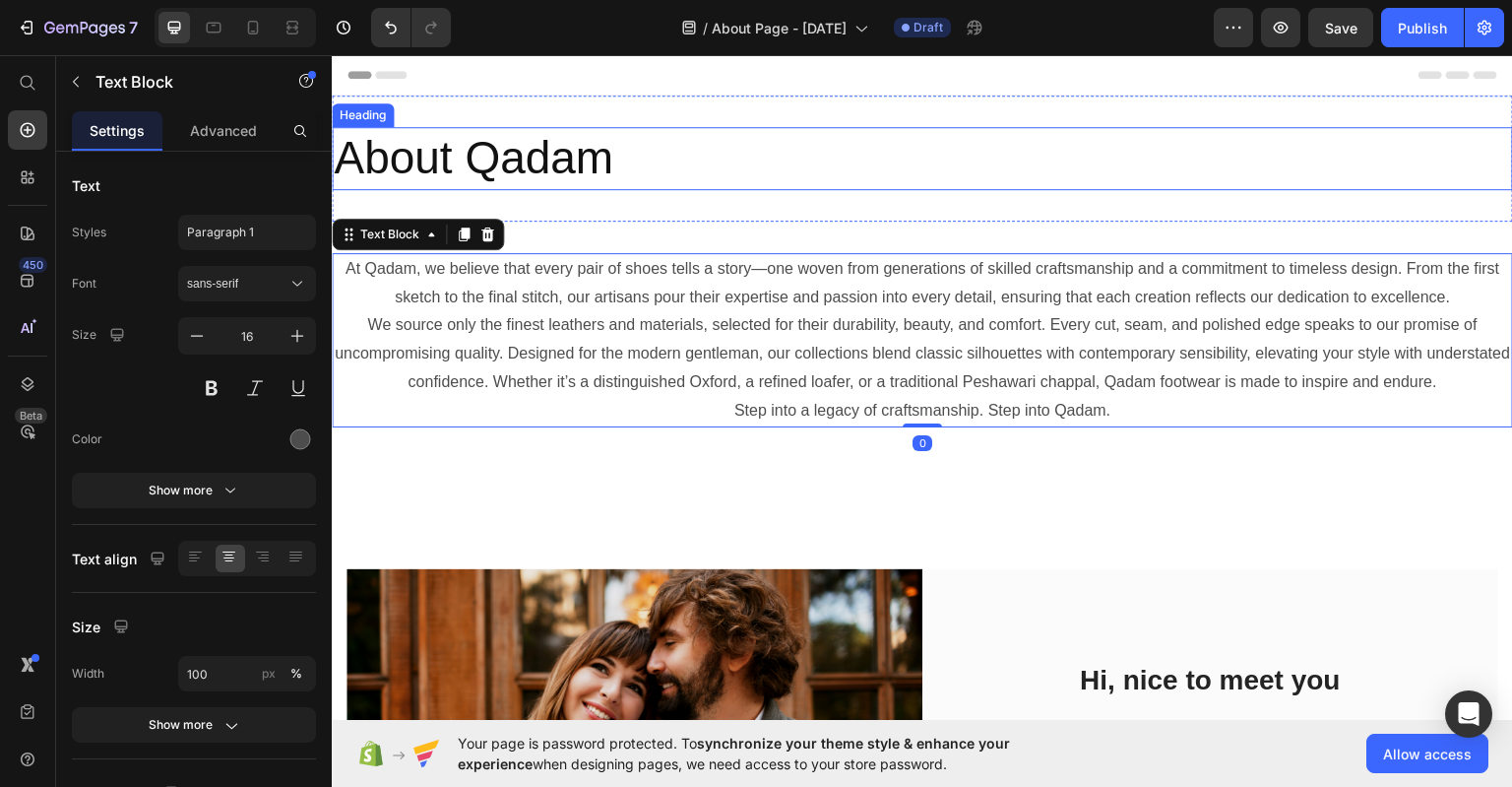 click on "About Qadam" at bounding box center (922, 158) 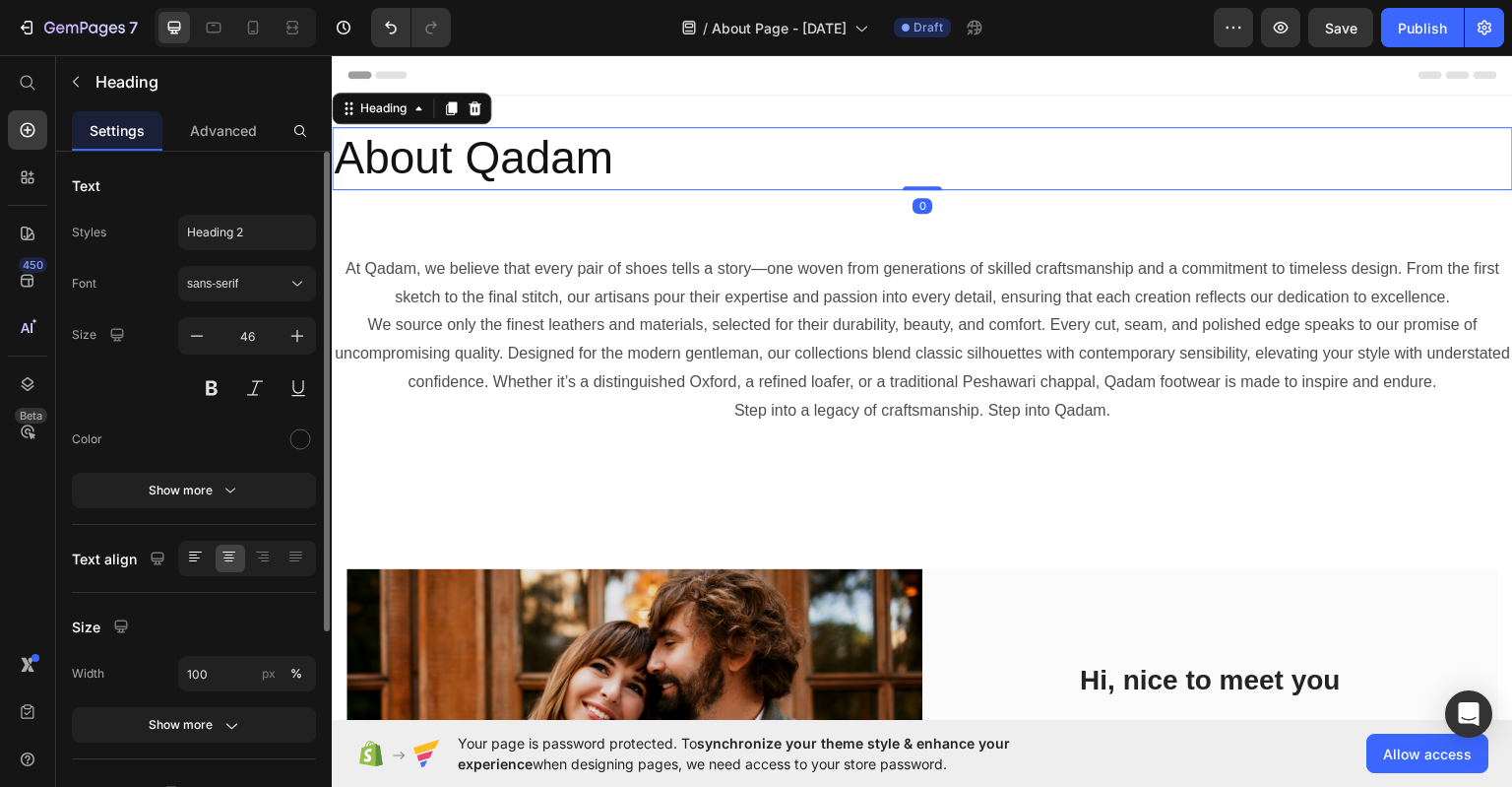 click 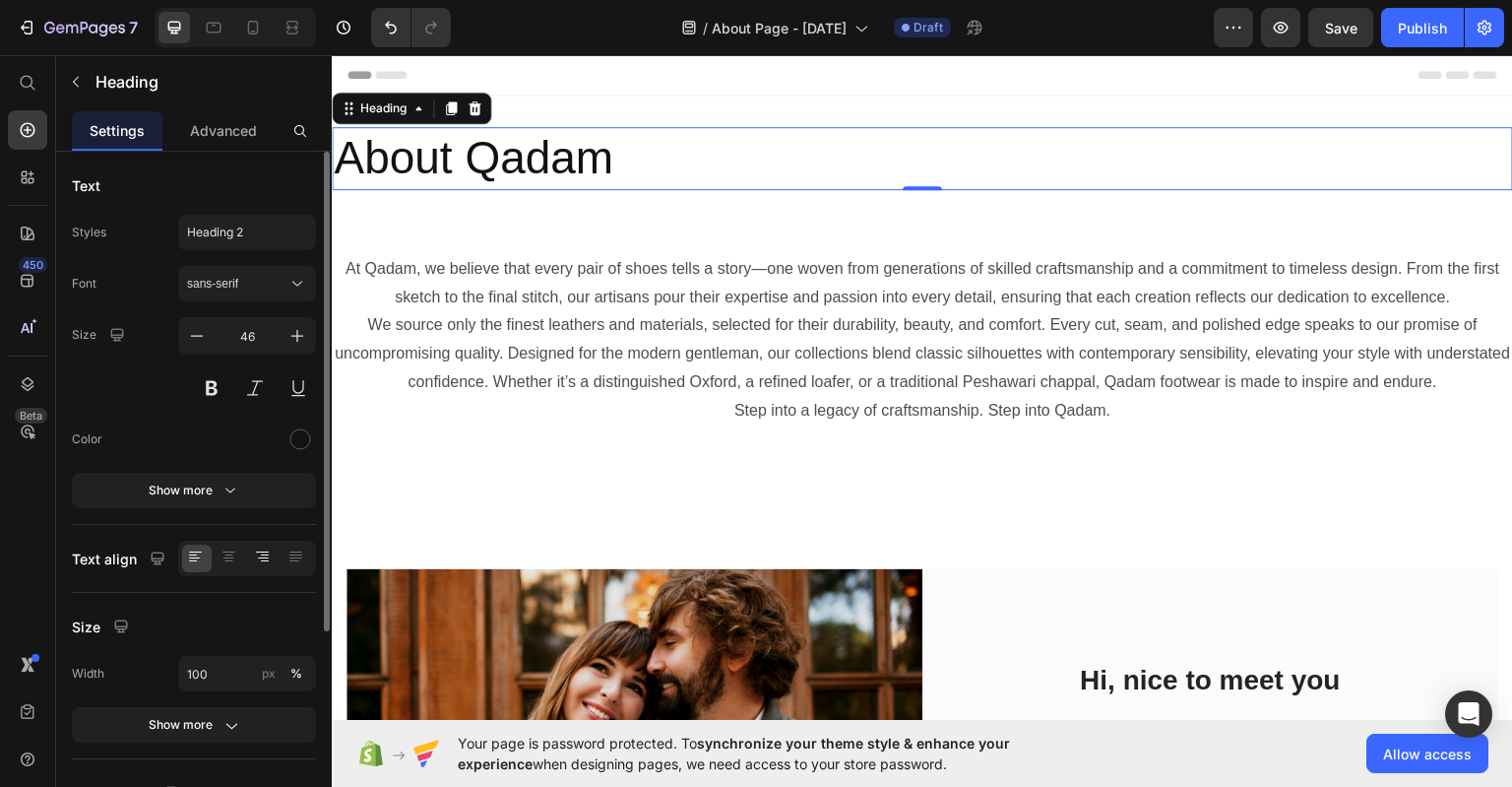 click 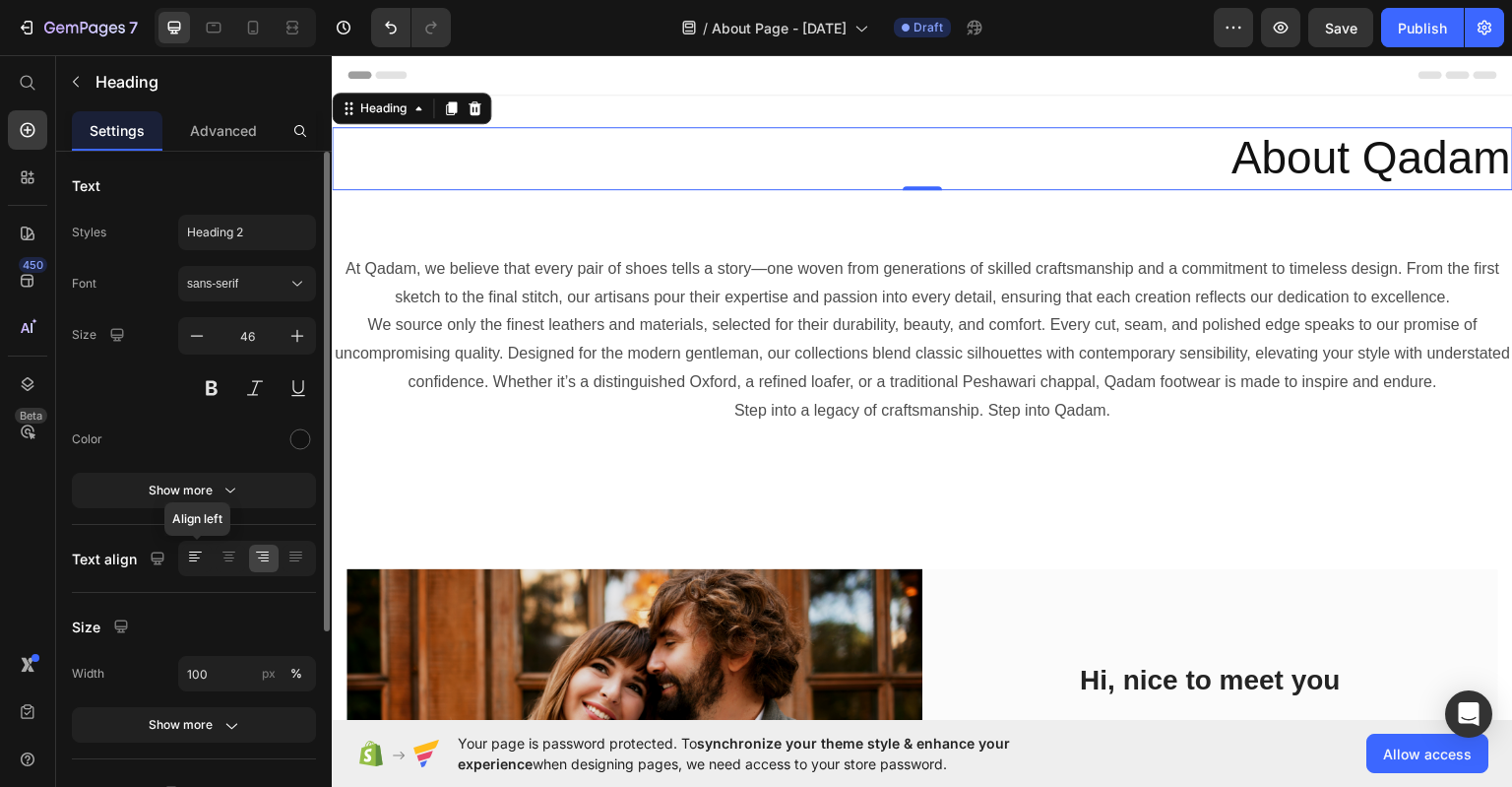 click 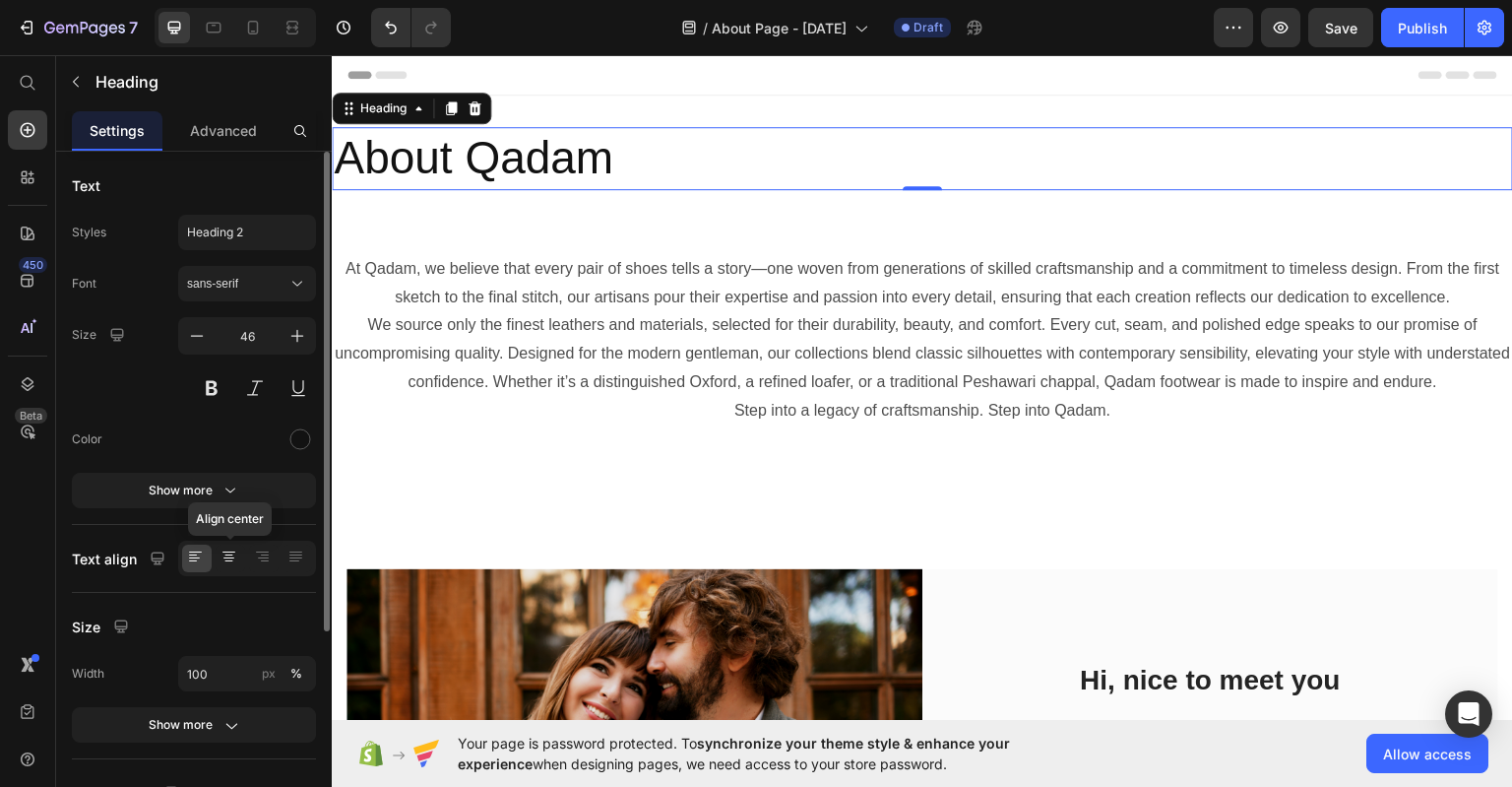 click 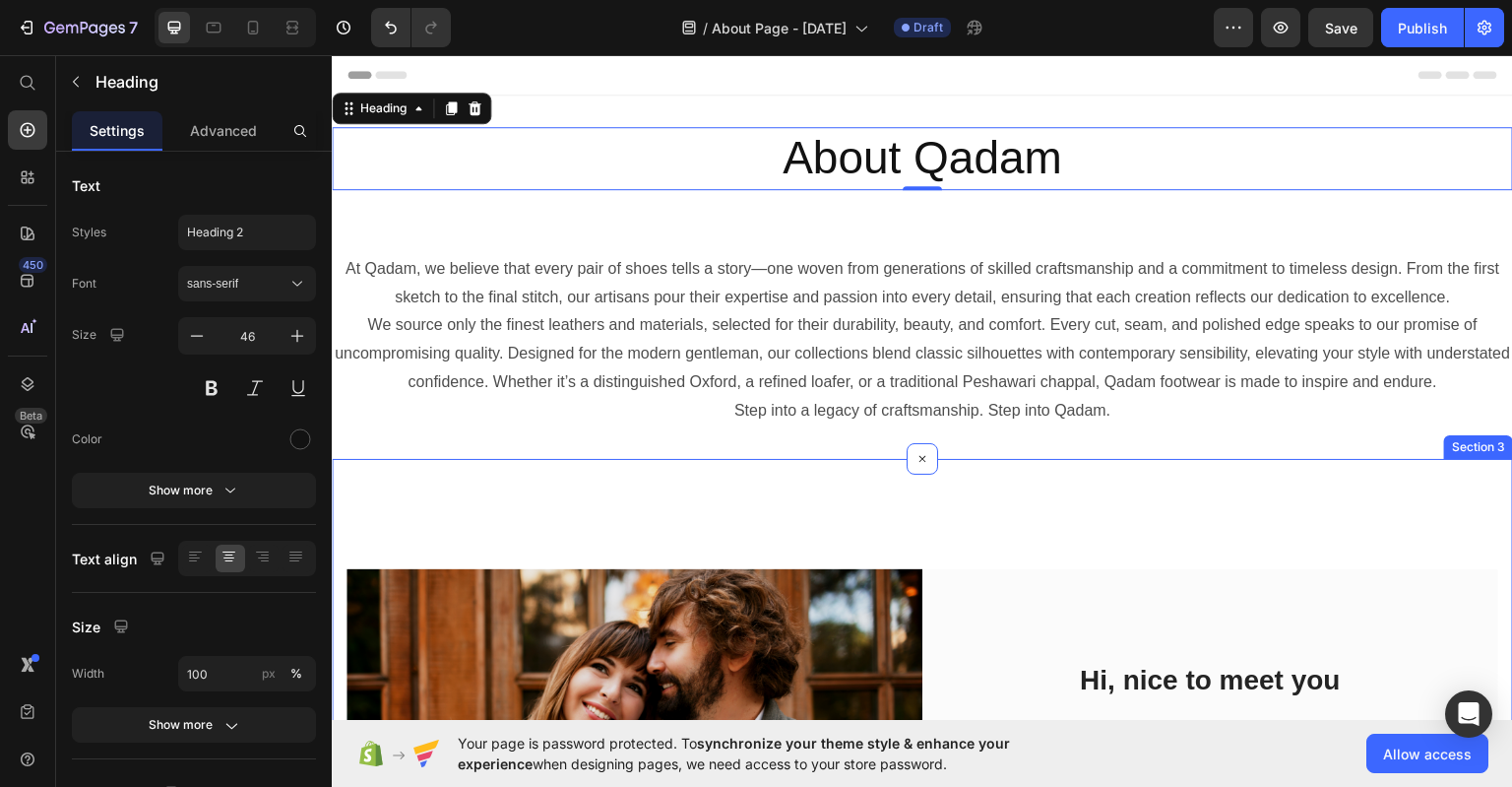 click on "Image Hi, nice to meet you Heading Our coffee story is much wider, much higher, and much deeper than meets the eye. We began making coffee at Seven Wonders the first week of [DATE] on our first espresso machine. Less than 3 months later we had won the Irish Barista Championship (the main coffee-making competition in the world by country) and were off to Boston to represent Ireland in the World Barista Championship. Text block Row Row Section 3" at bounding box center (922, 798) 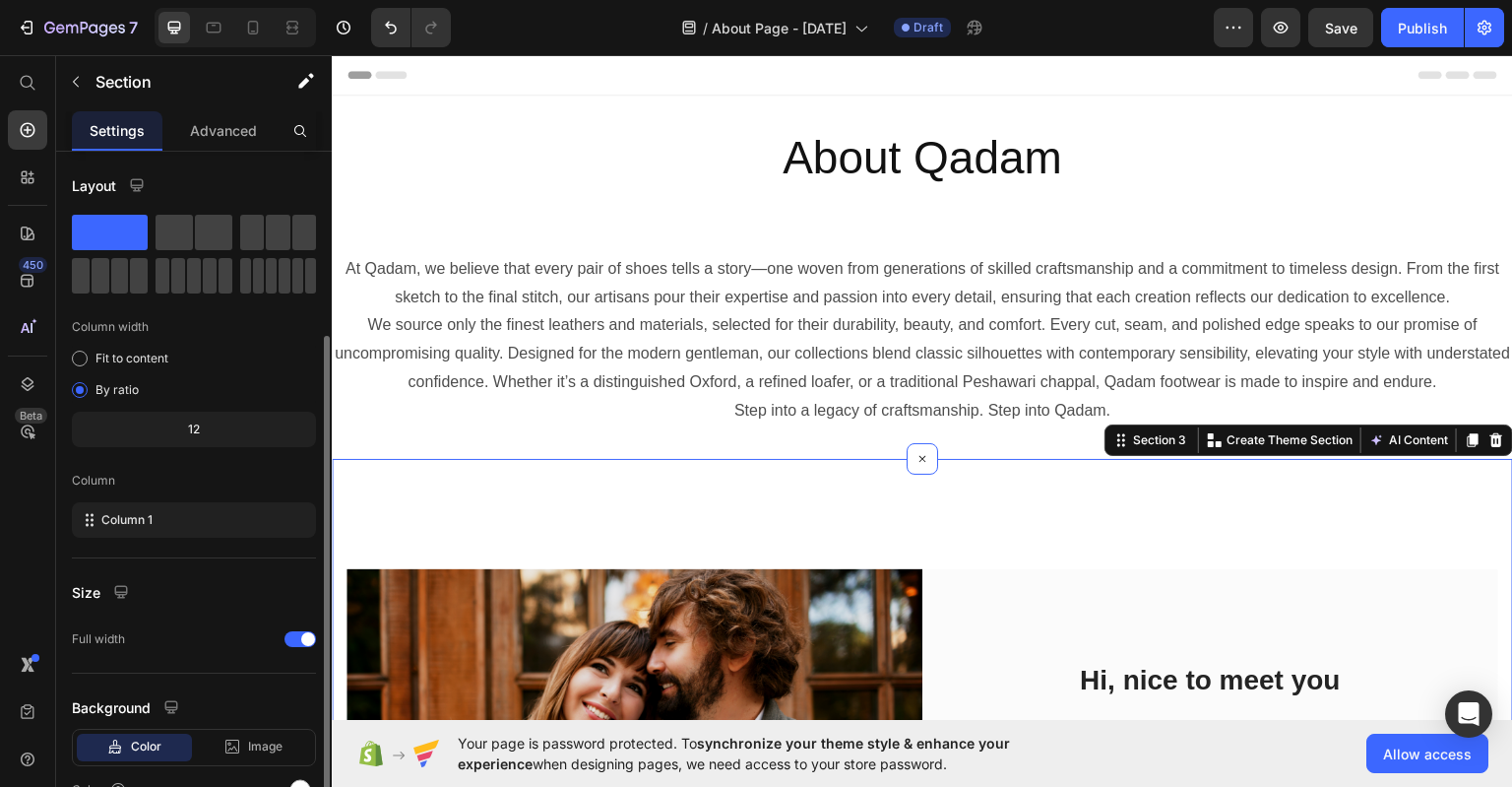 scroll, scrollTop: 98, scrollLeft: 0, axis: vertical 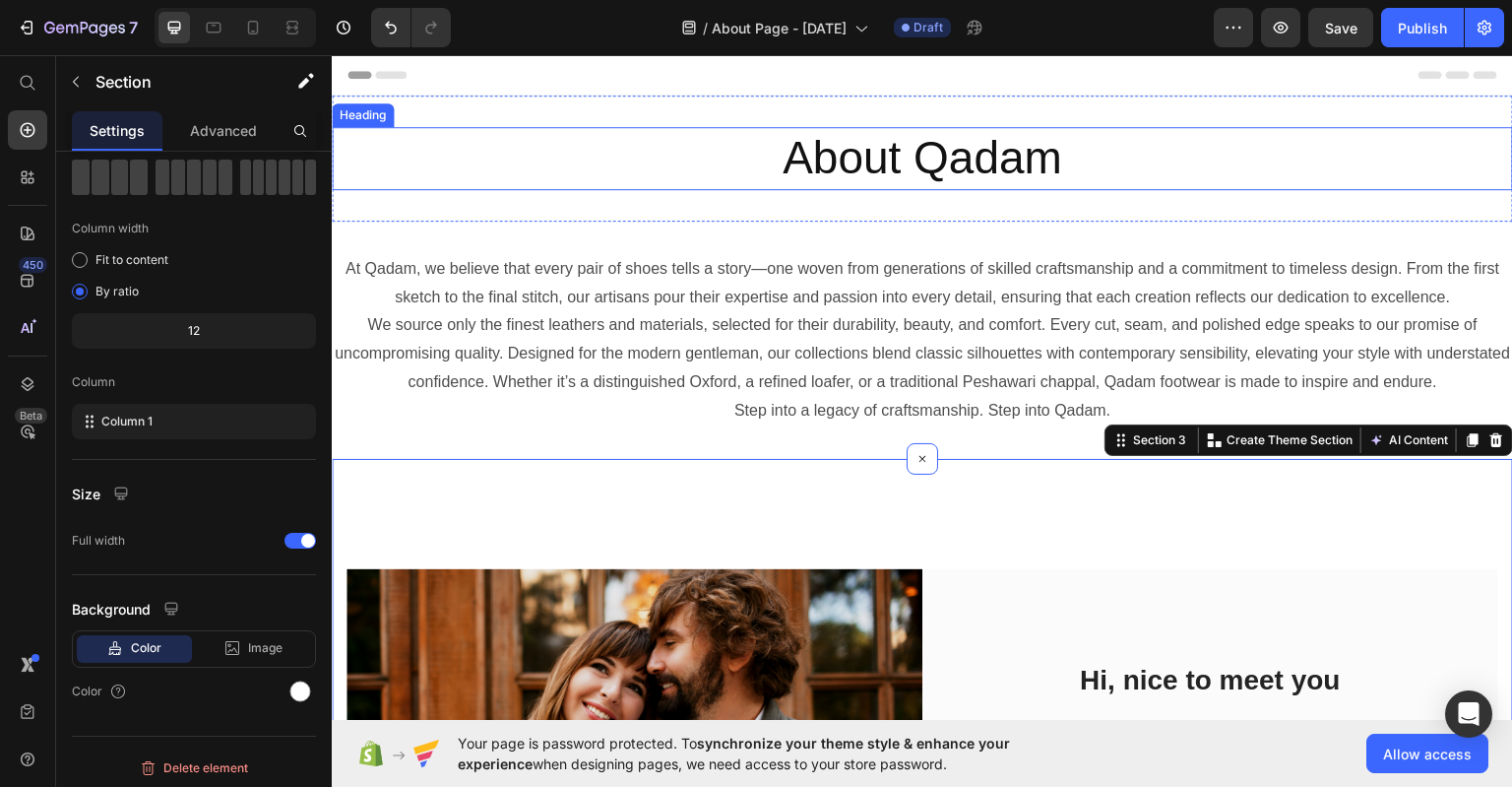 click on "About Qadam" at bounding box center (922, 158) 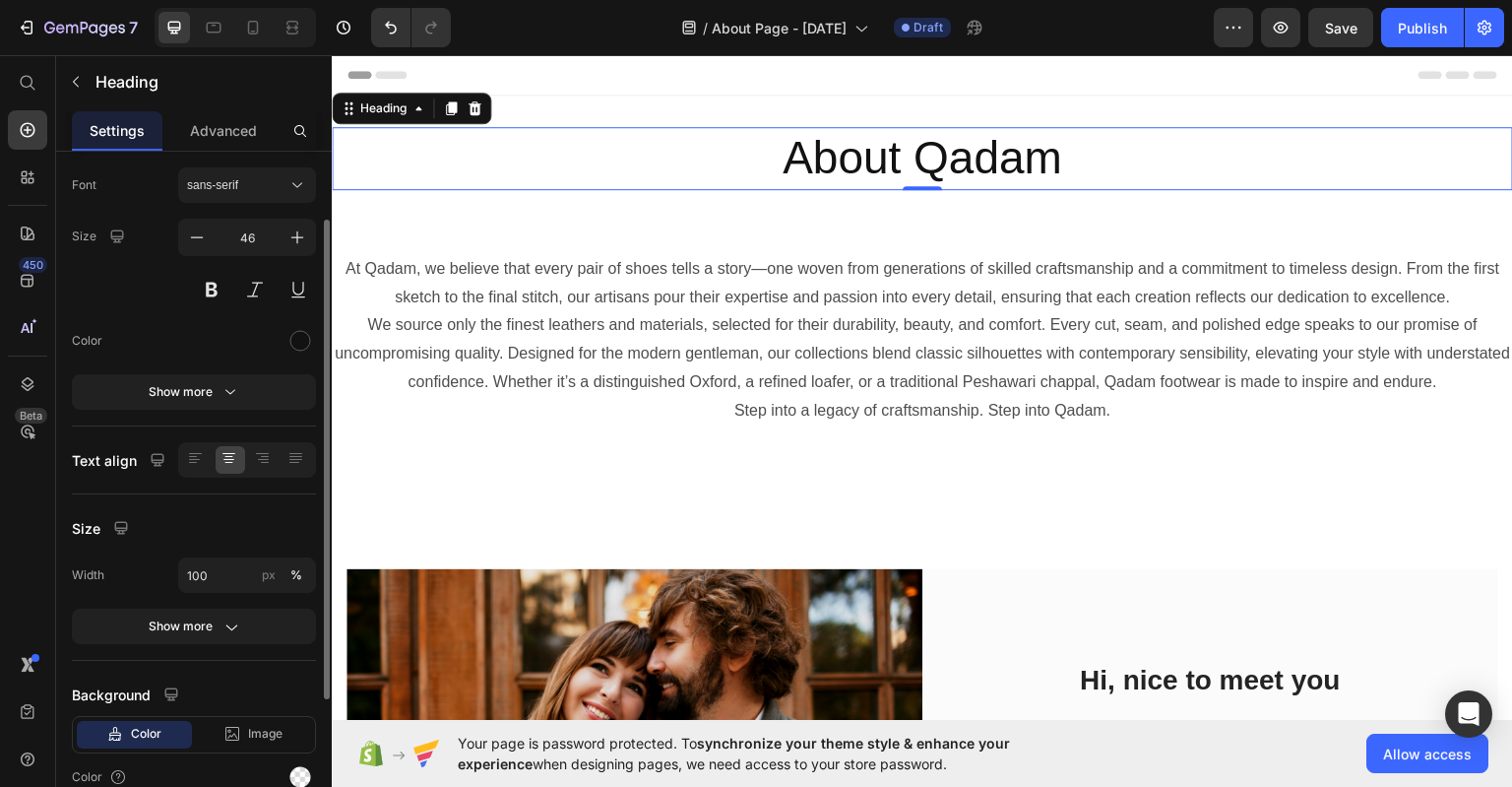 scroll, scrollTop: 0, scrollLeft: 0, axis: both 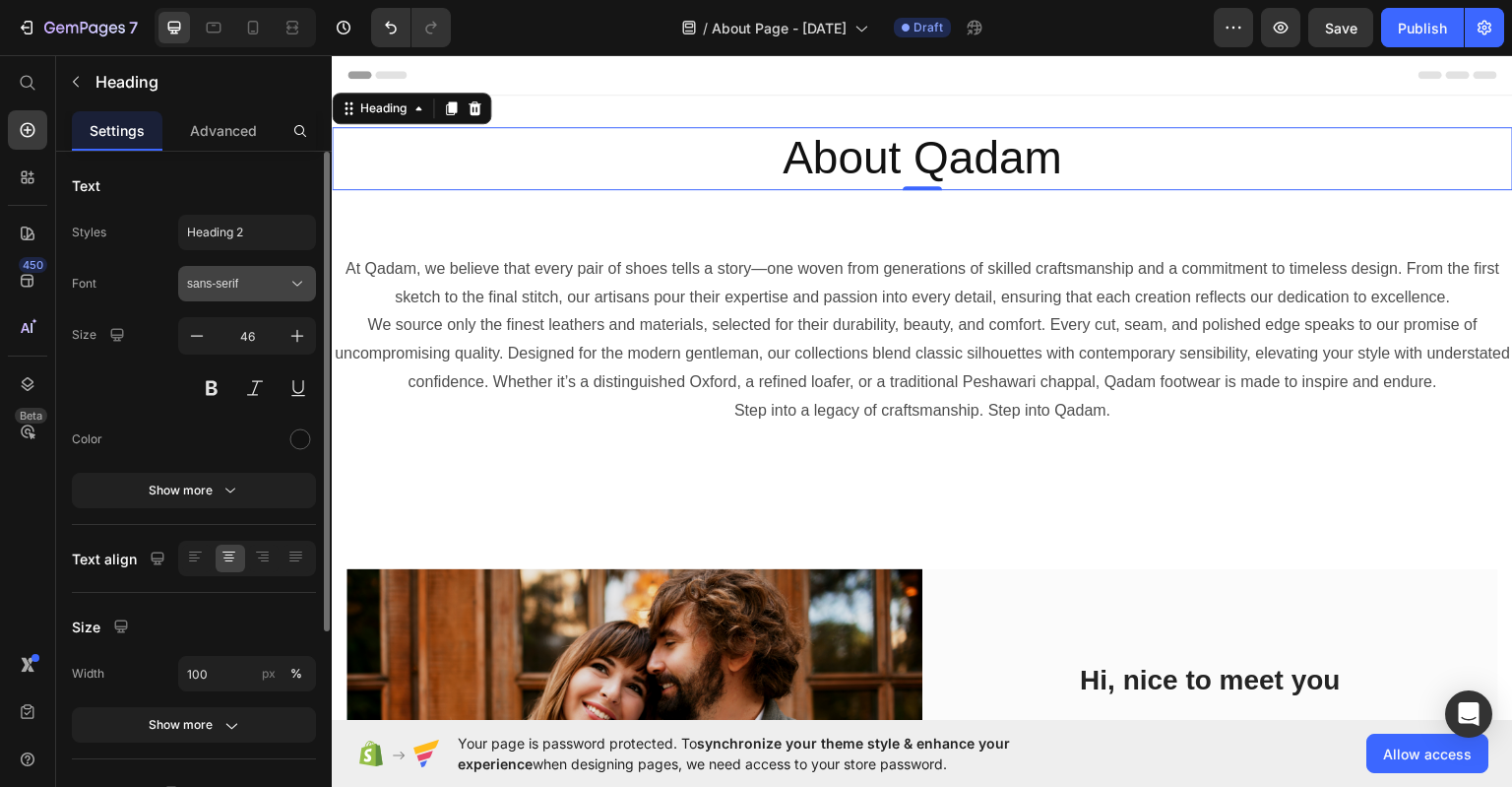 click on "sans-serif" at bounding box center [247, 284] 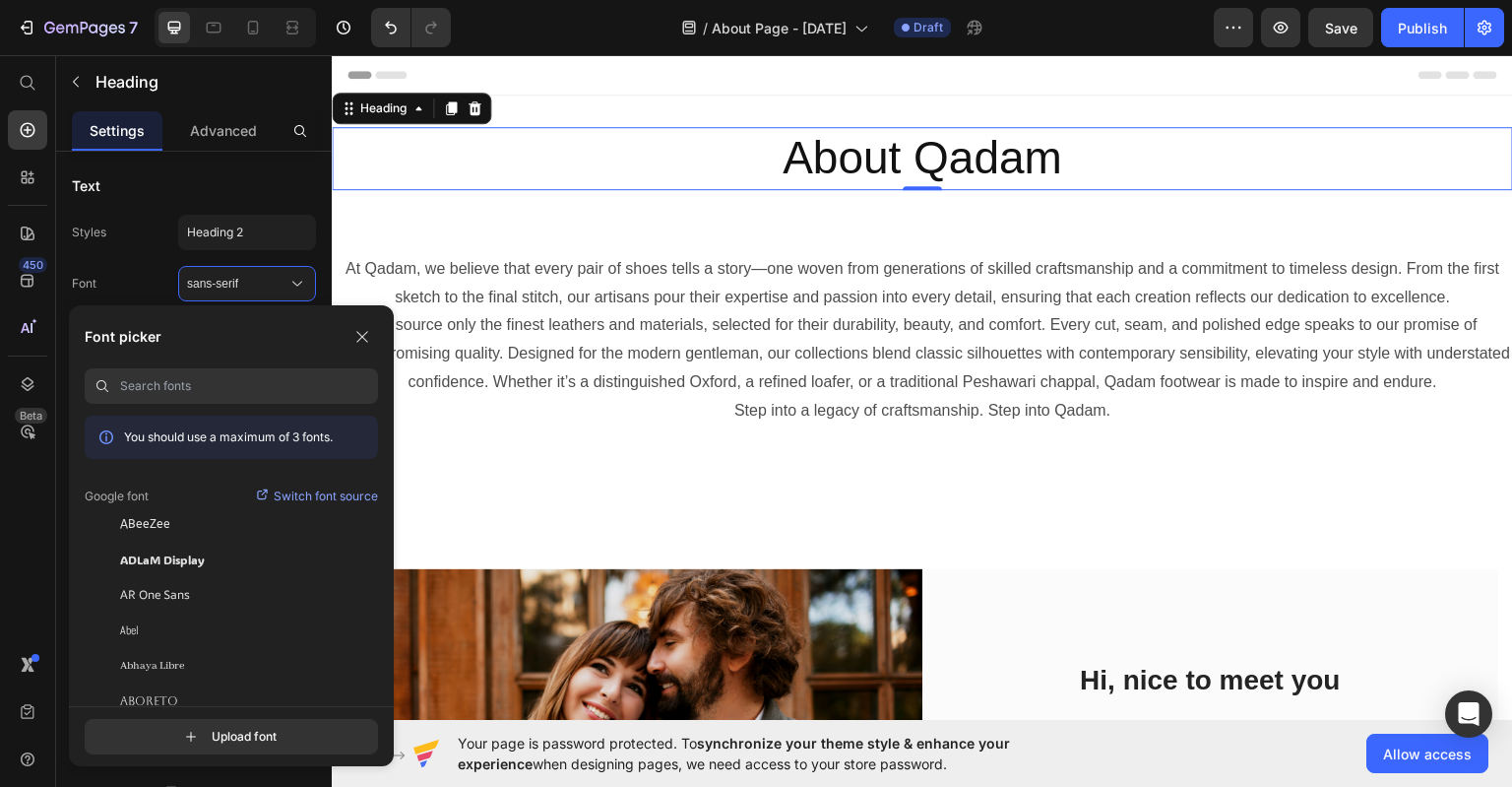 click at bounding box center (249, 386) 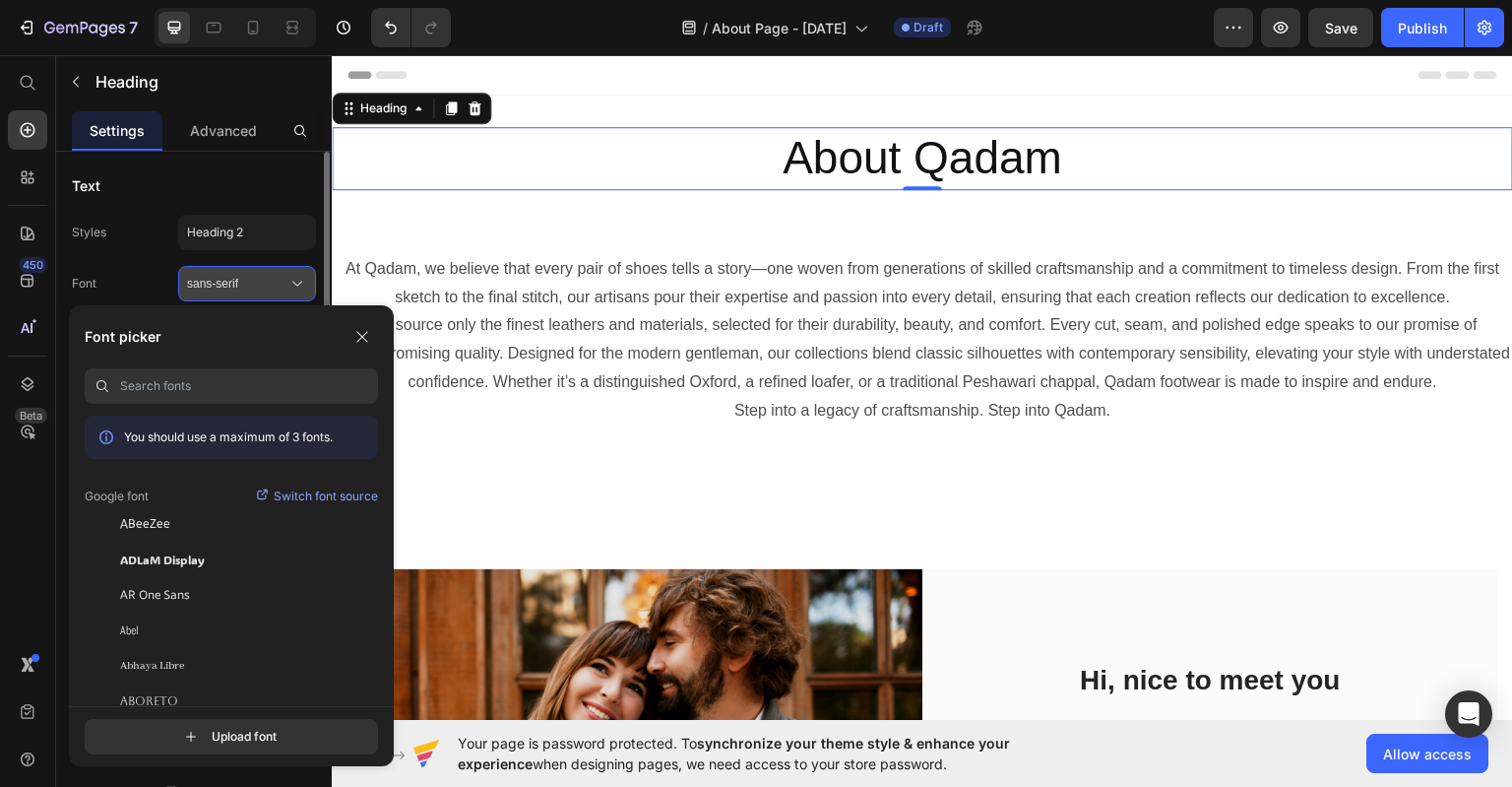 click on "sans-serif" at bounding box center (237, 284) 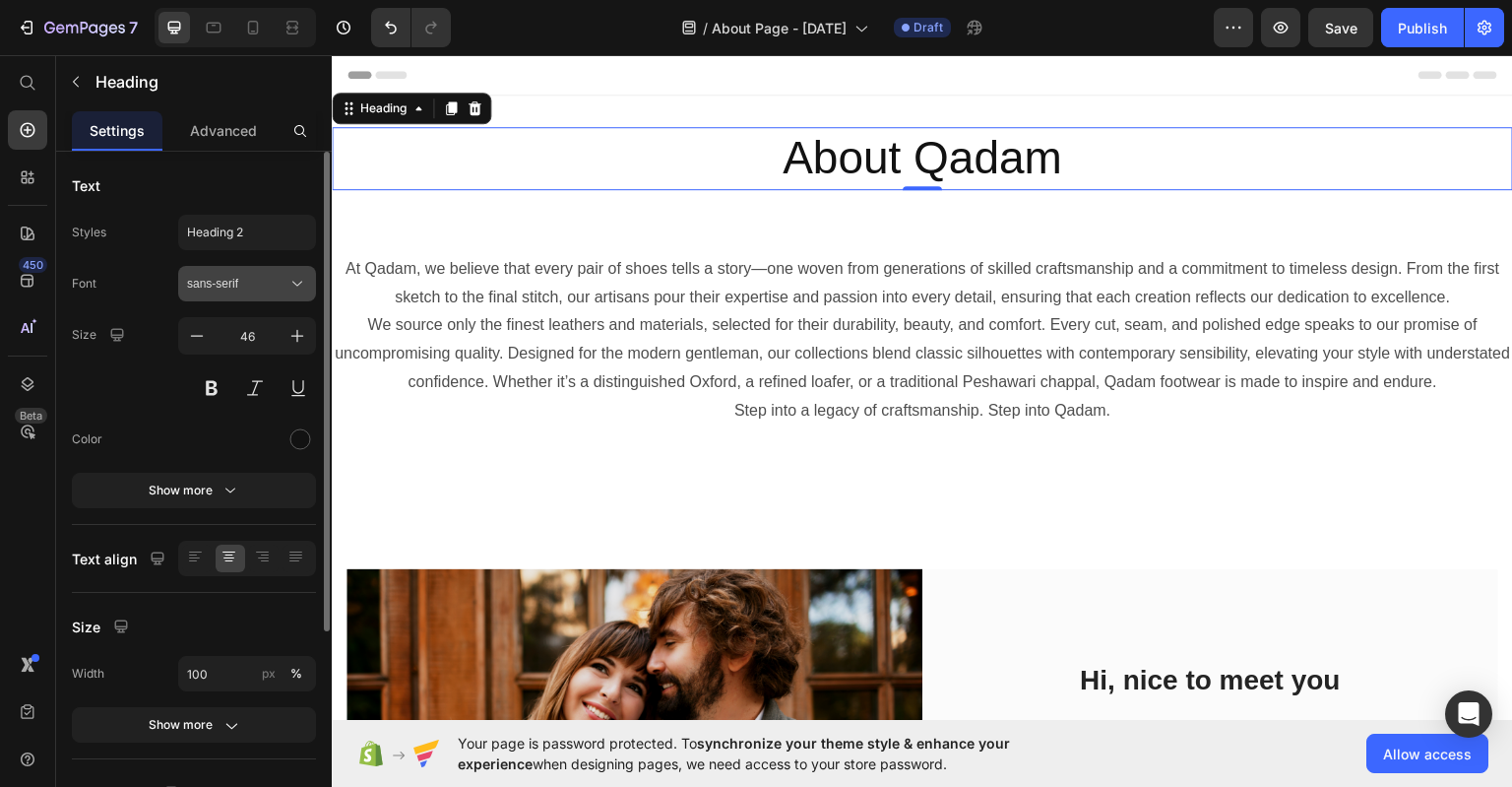 click on "sans-serif" at bounding box center [237, 284] 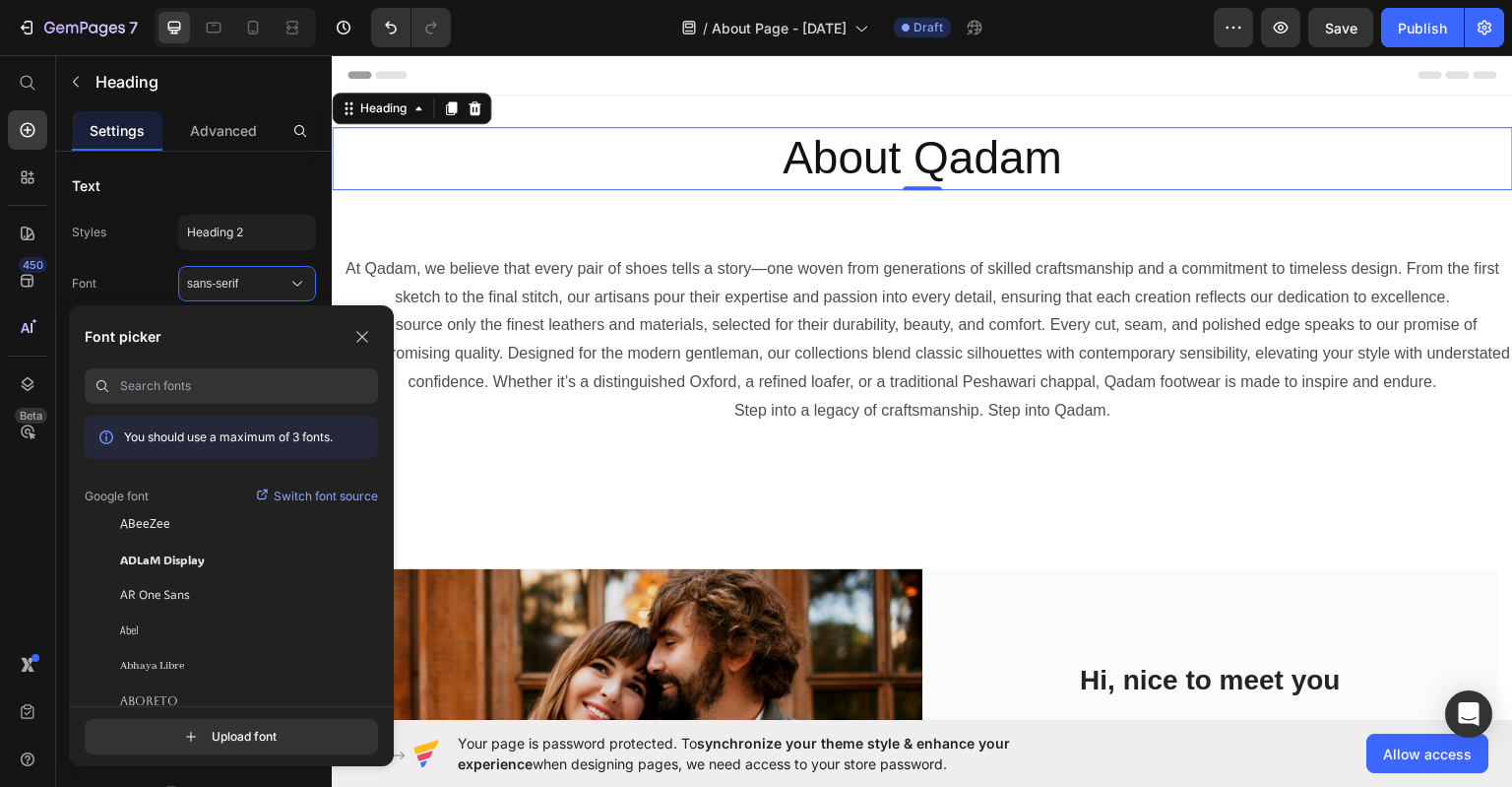 click at bounding box center (249, 386) 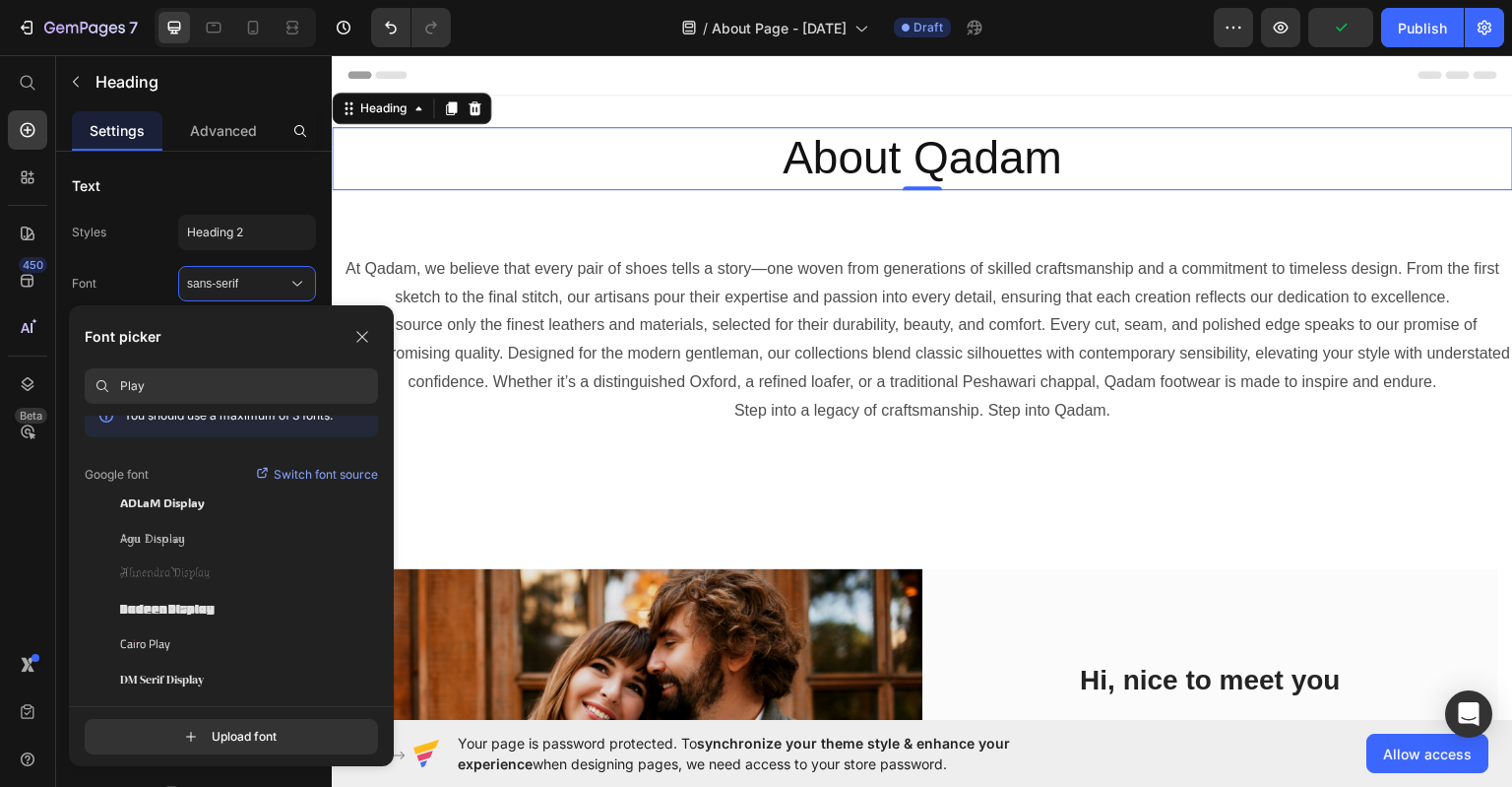 scroll, scrollTop: 0, scrollLeft: 0, axis: both 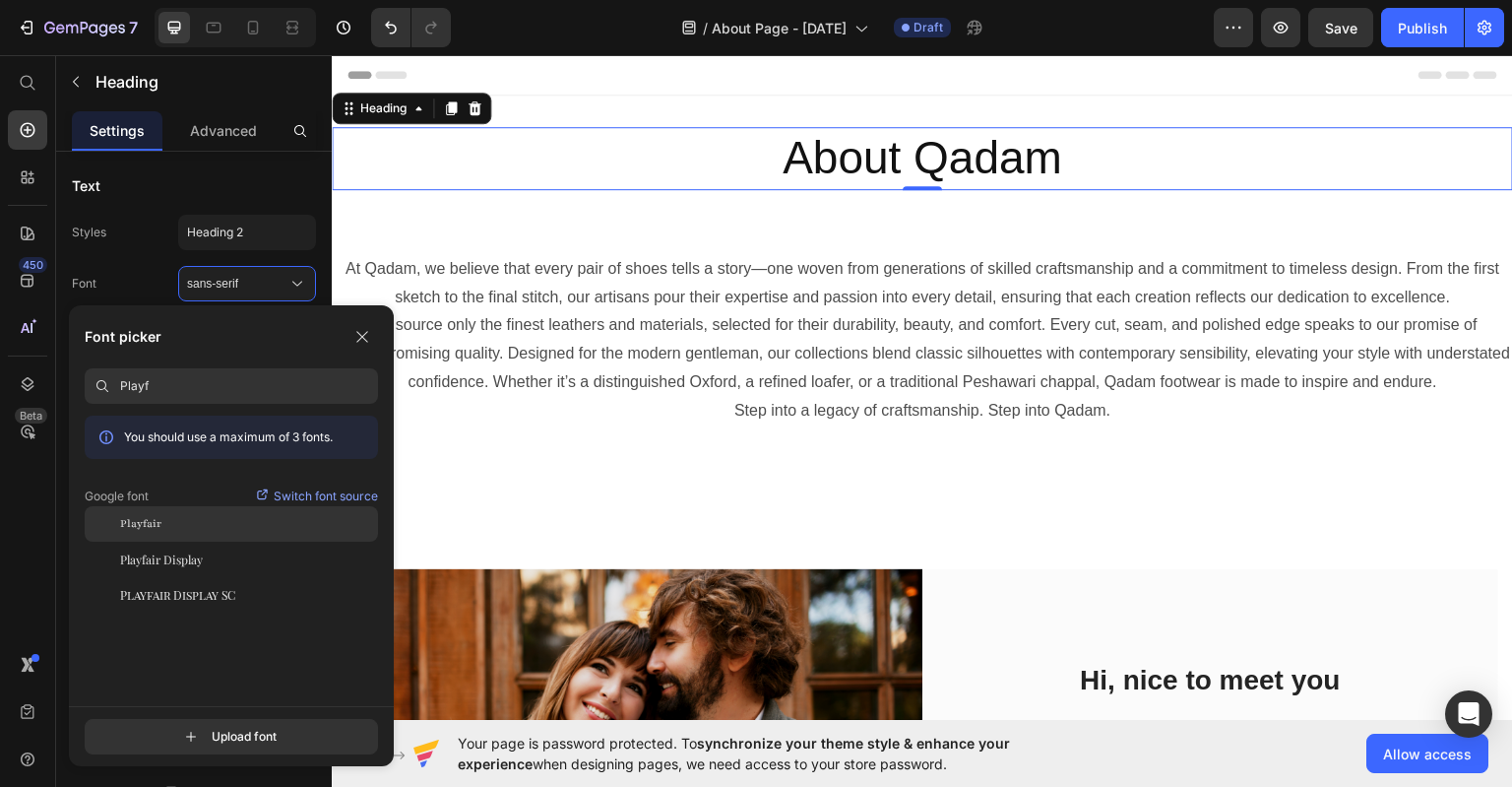 type on "Playf" 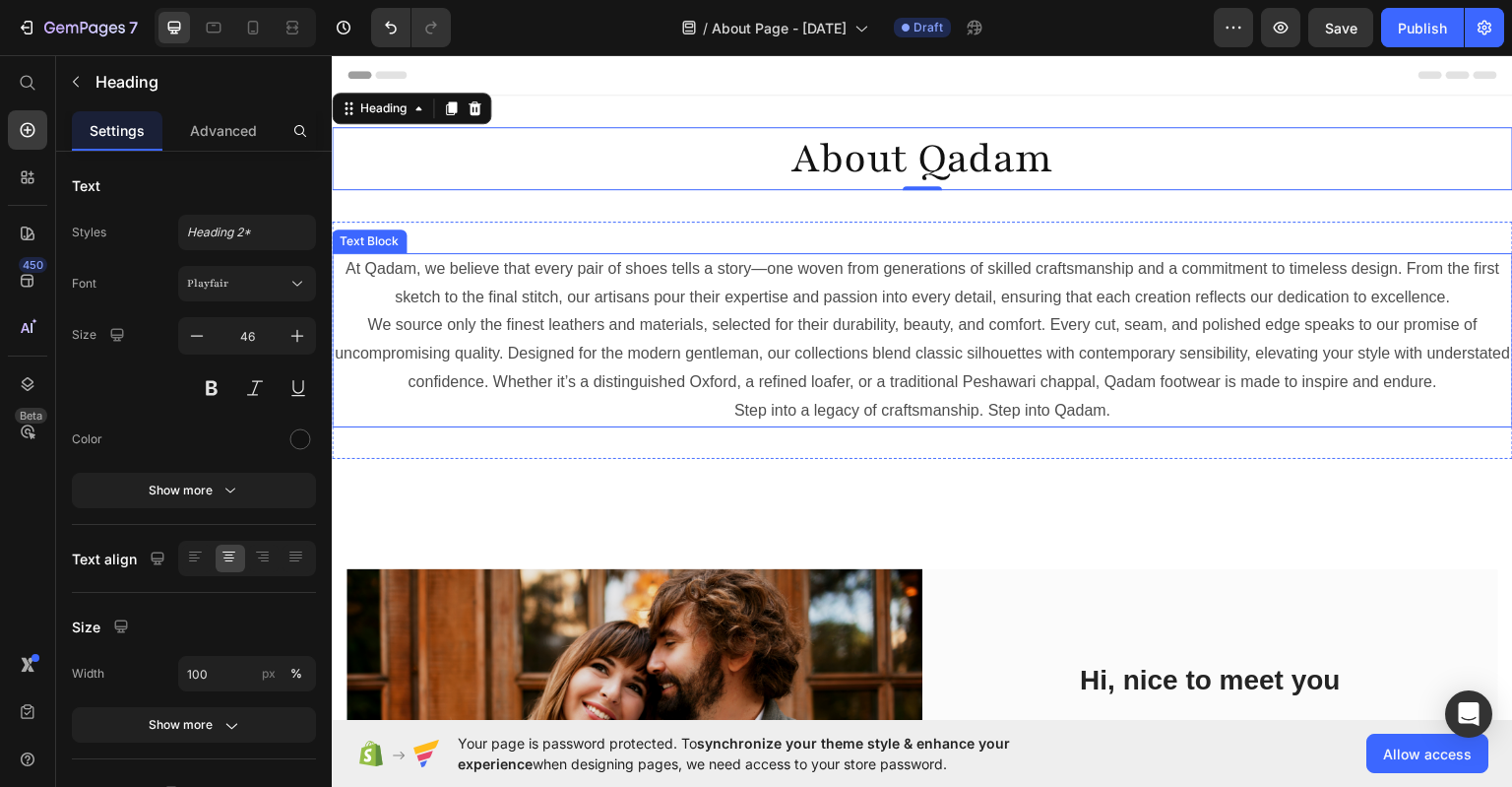 click on "We source only the finest leathers and materials, selected for their durability, beauty, and comfort. Every cut, seam, and polished edge speaks to our promise of uncompromising quality. Designed for the modern gentleman, our collections blend classic silhouettes with contemporary sensibility, elevating your style with understated confidence. Whether it’s a distinguished Oxford, a refined loafer, or a traditional Peshawari chappal, Qadam footwear is made to inspire and endure." at bounding box center (922, 353) 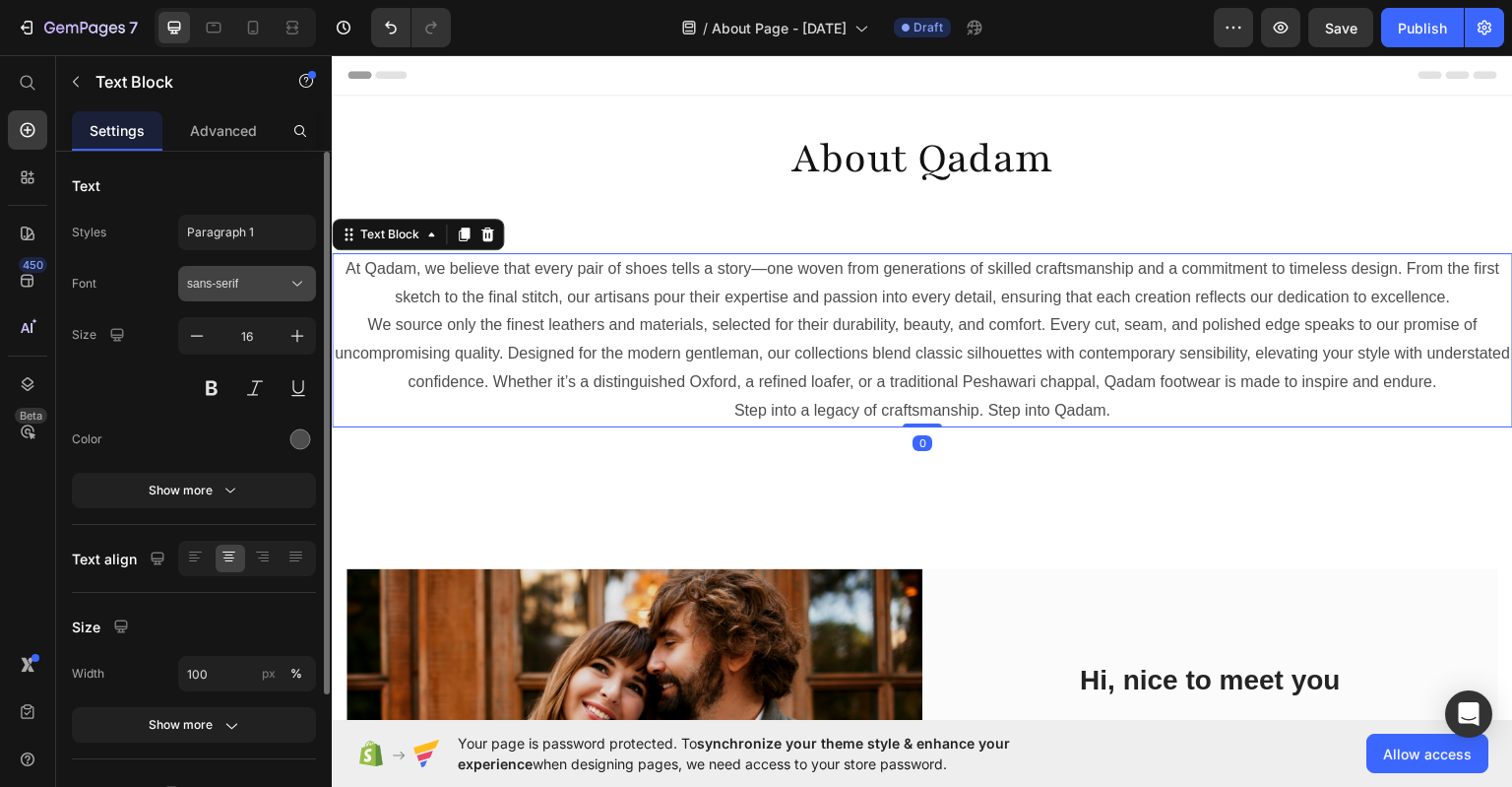 click on "sans-serif" at bounding box center [247, 284] 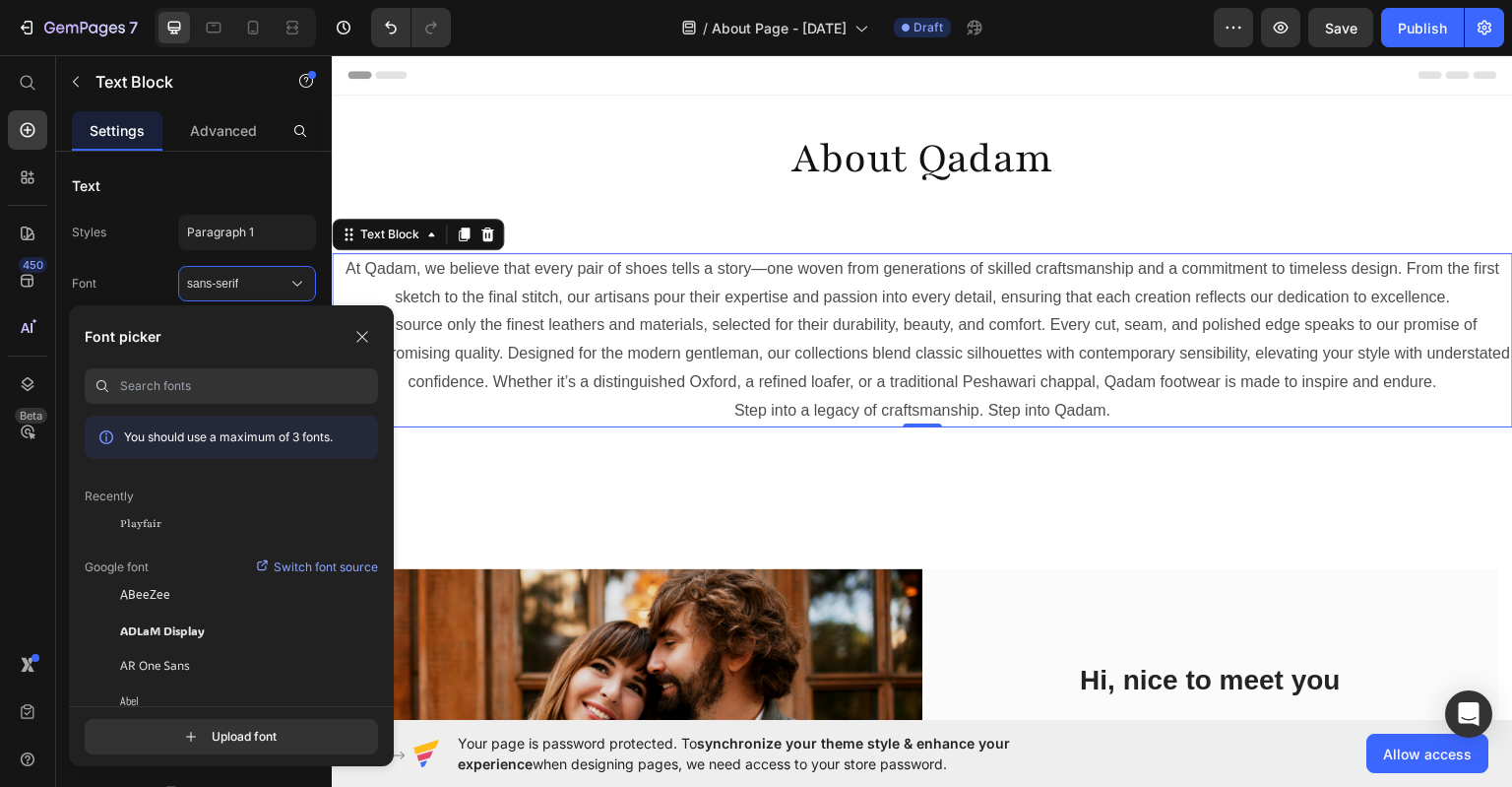 click at bounding box center [249, 386] 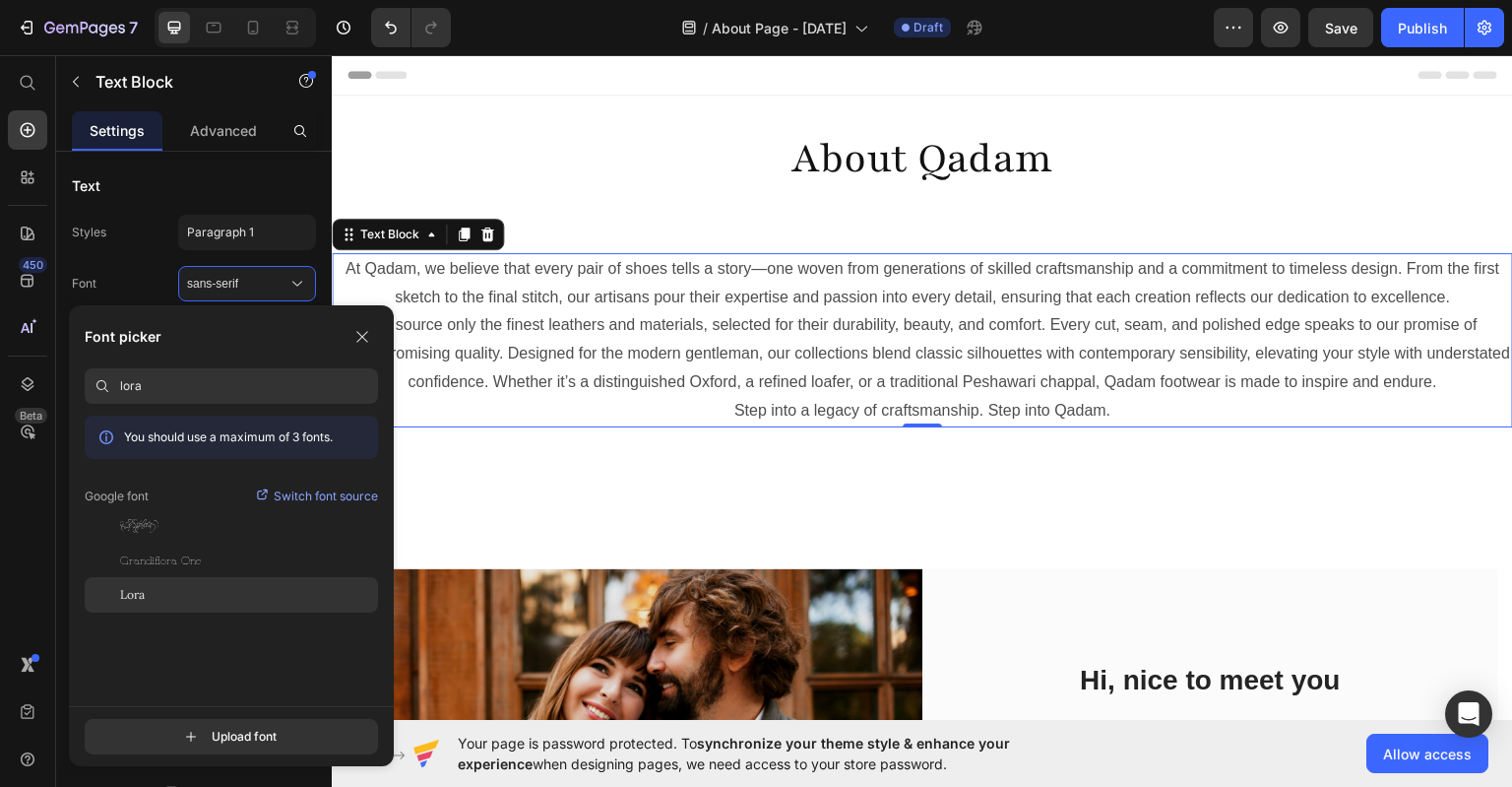 type on "lora" 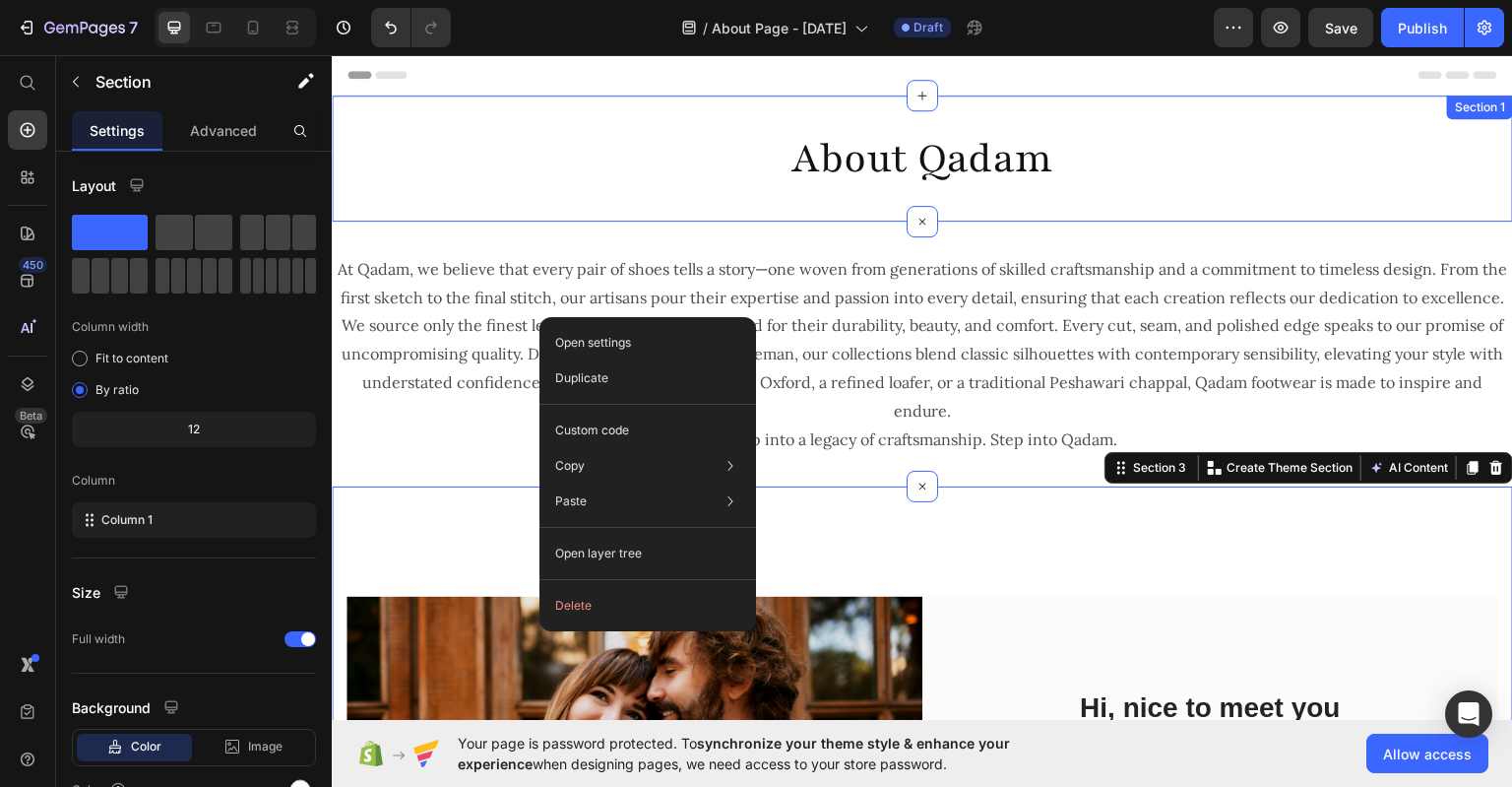 click on "About Qadam Heading Section 1" at bounding box center [922, 158] 